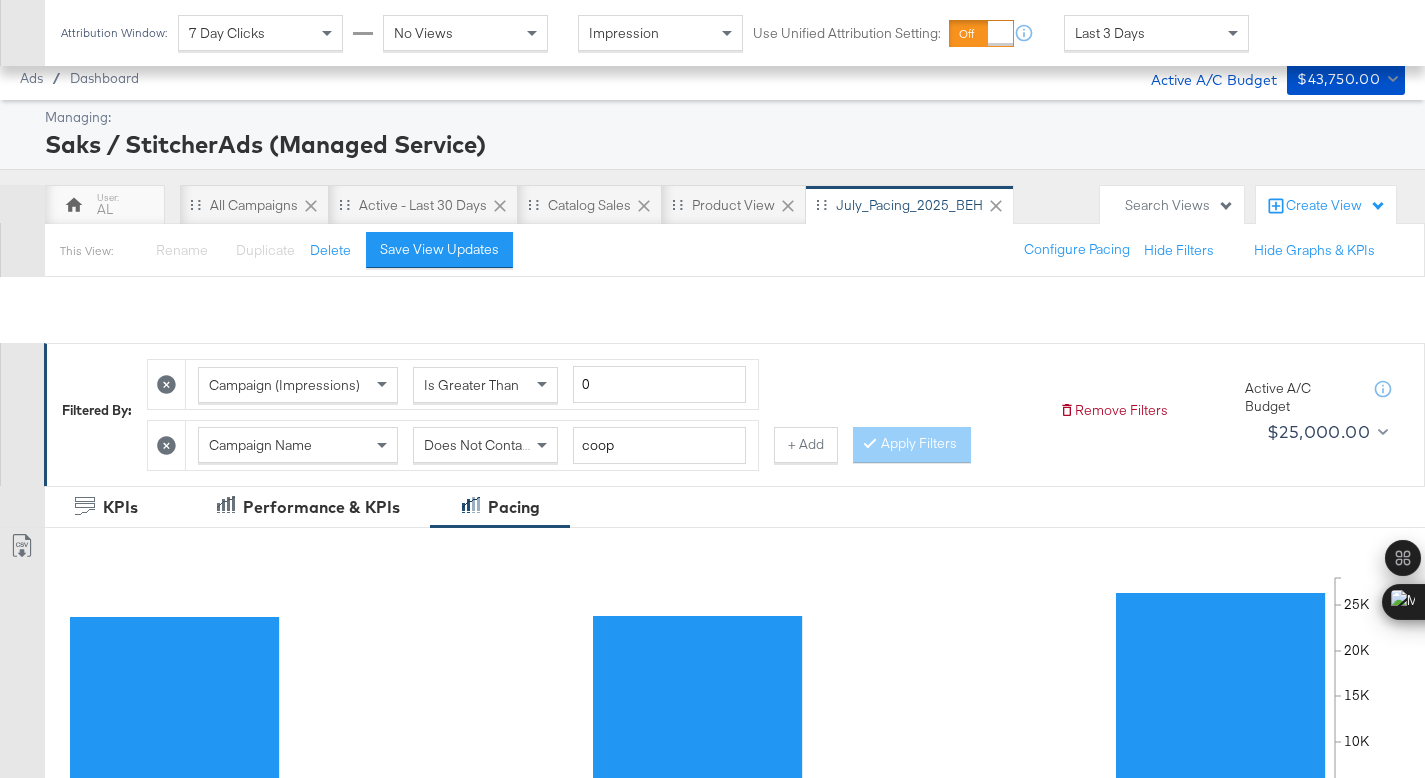 scroll, scrollTop: 718, scrollLeft: 0, axis: vertical 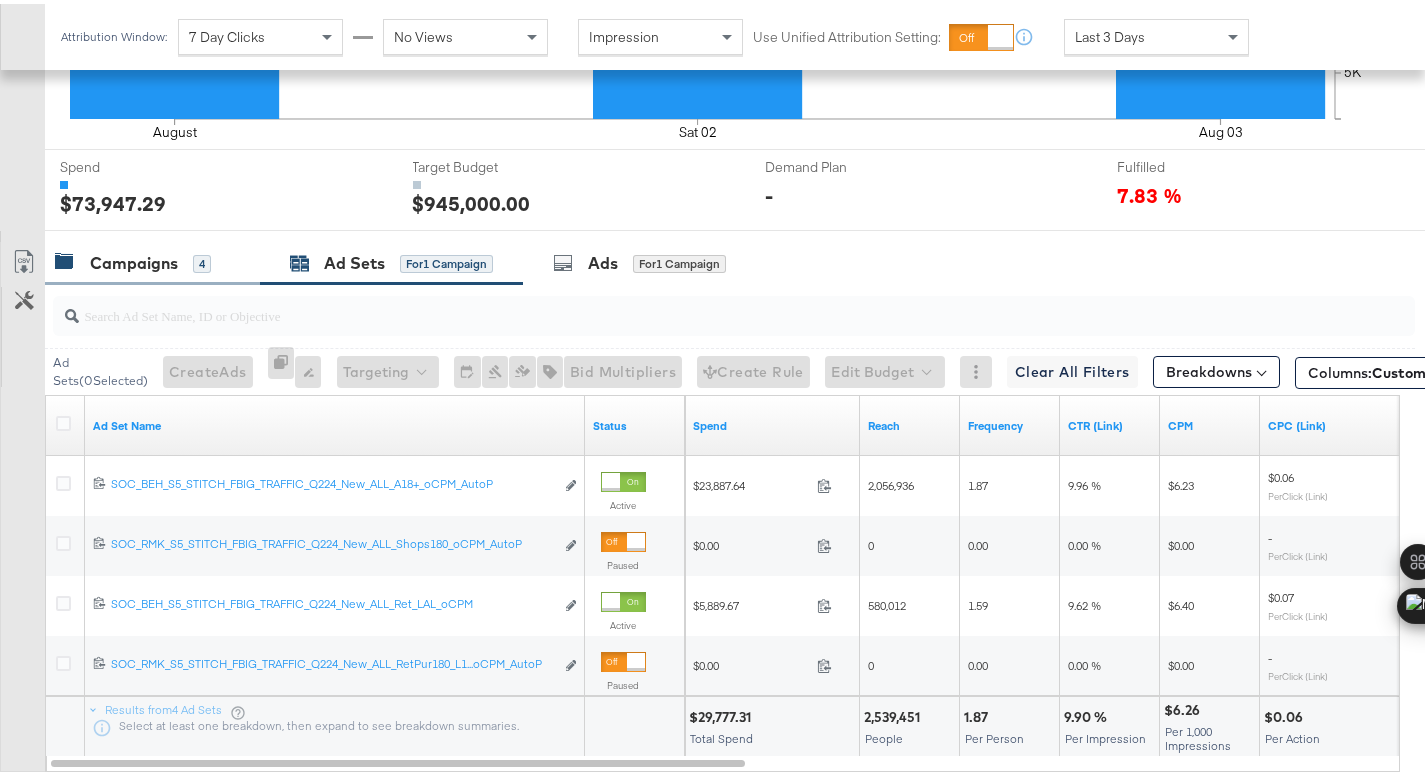 click on "Campaigns" at bounding box center (134, 259) 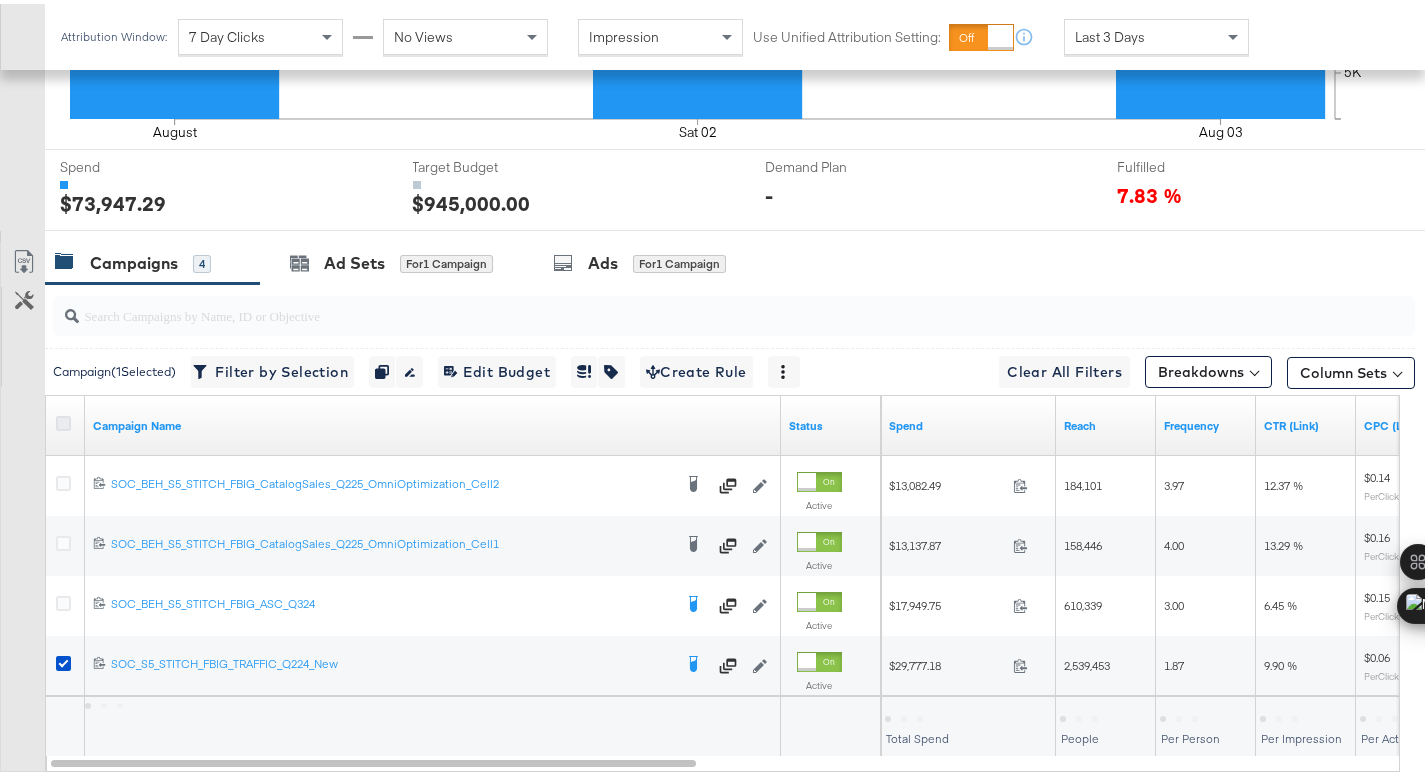 click at bounding box center (63, 419) 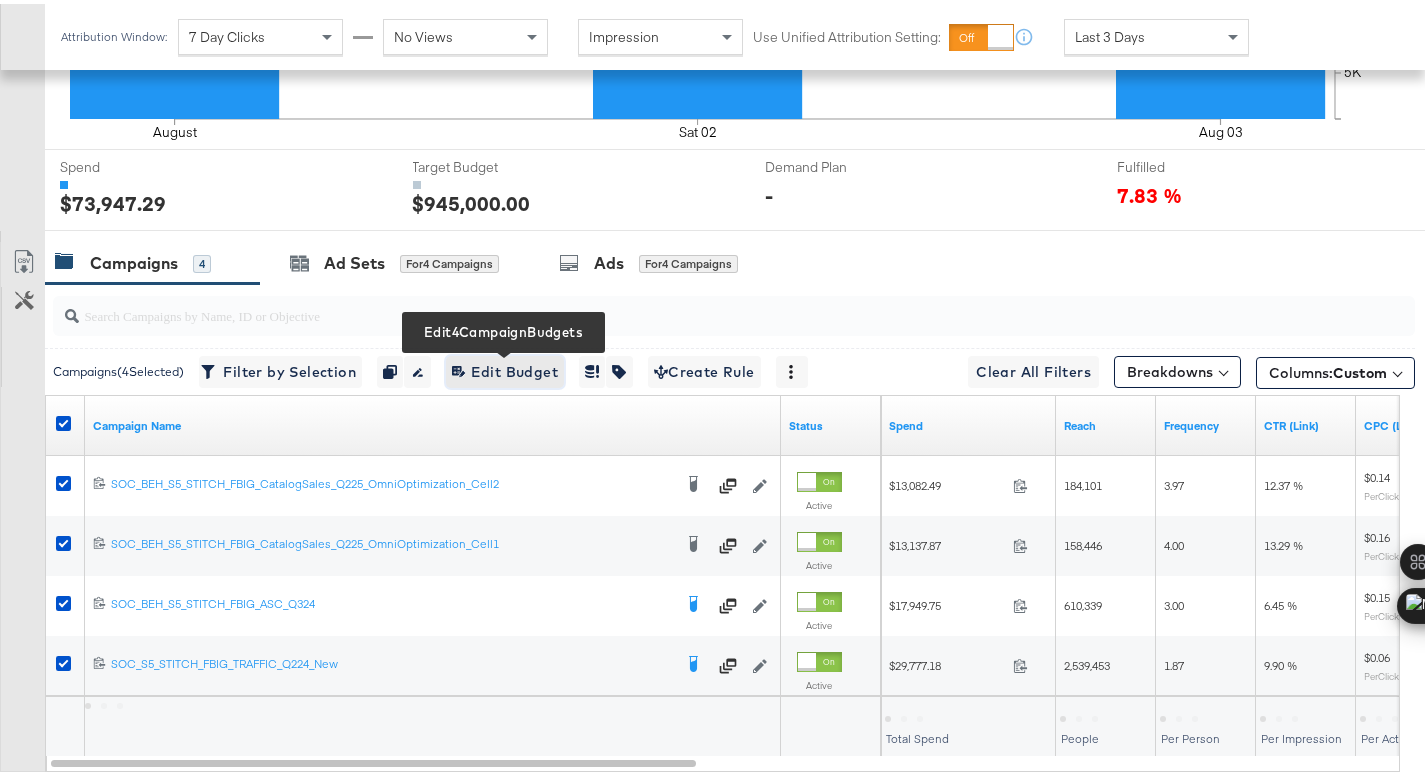 click on "Edit  4  Campaign  Budgets Edit Budget" at bounding box center [505, 368] 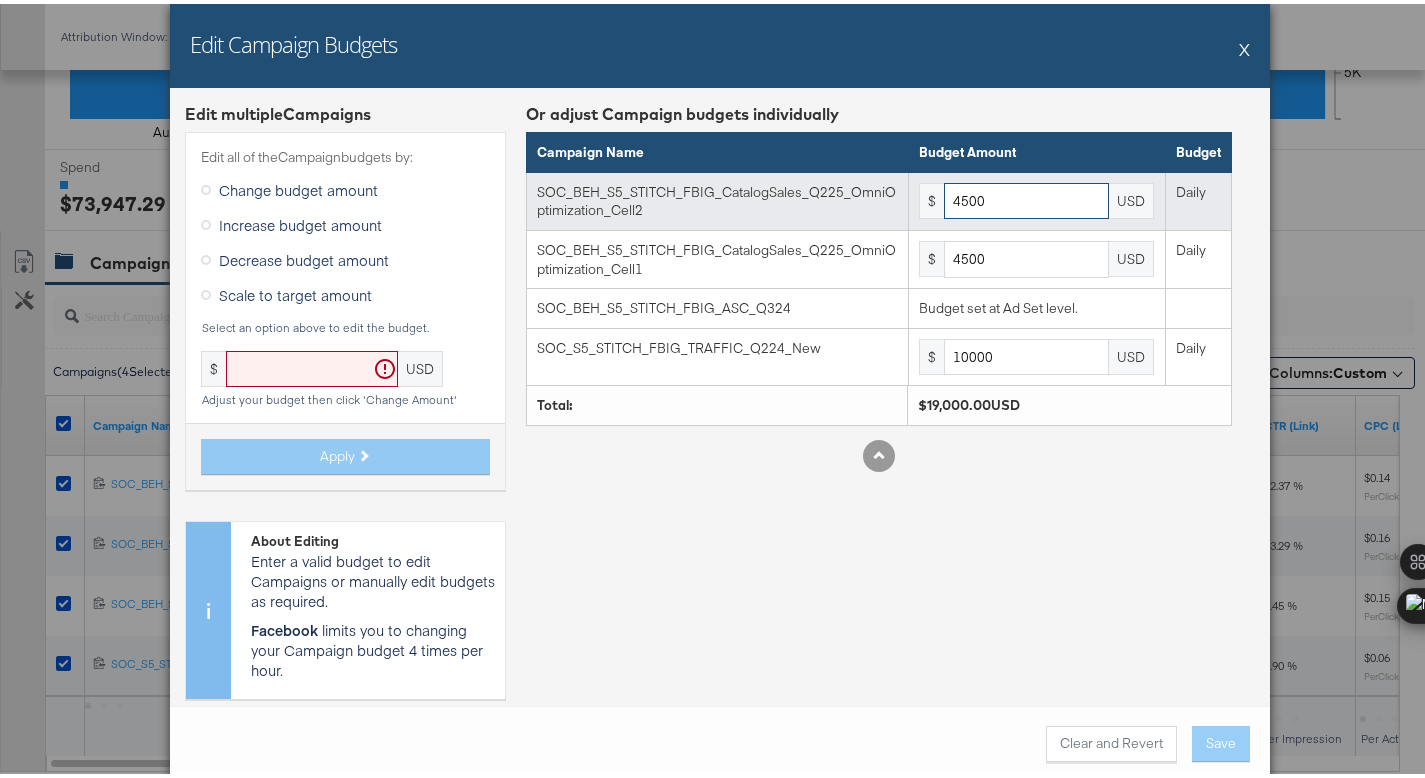 click on "4500" at bounding box center (1026, 197) 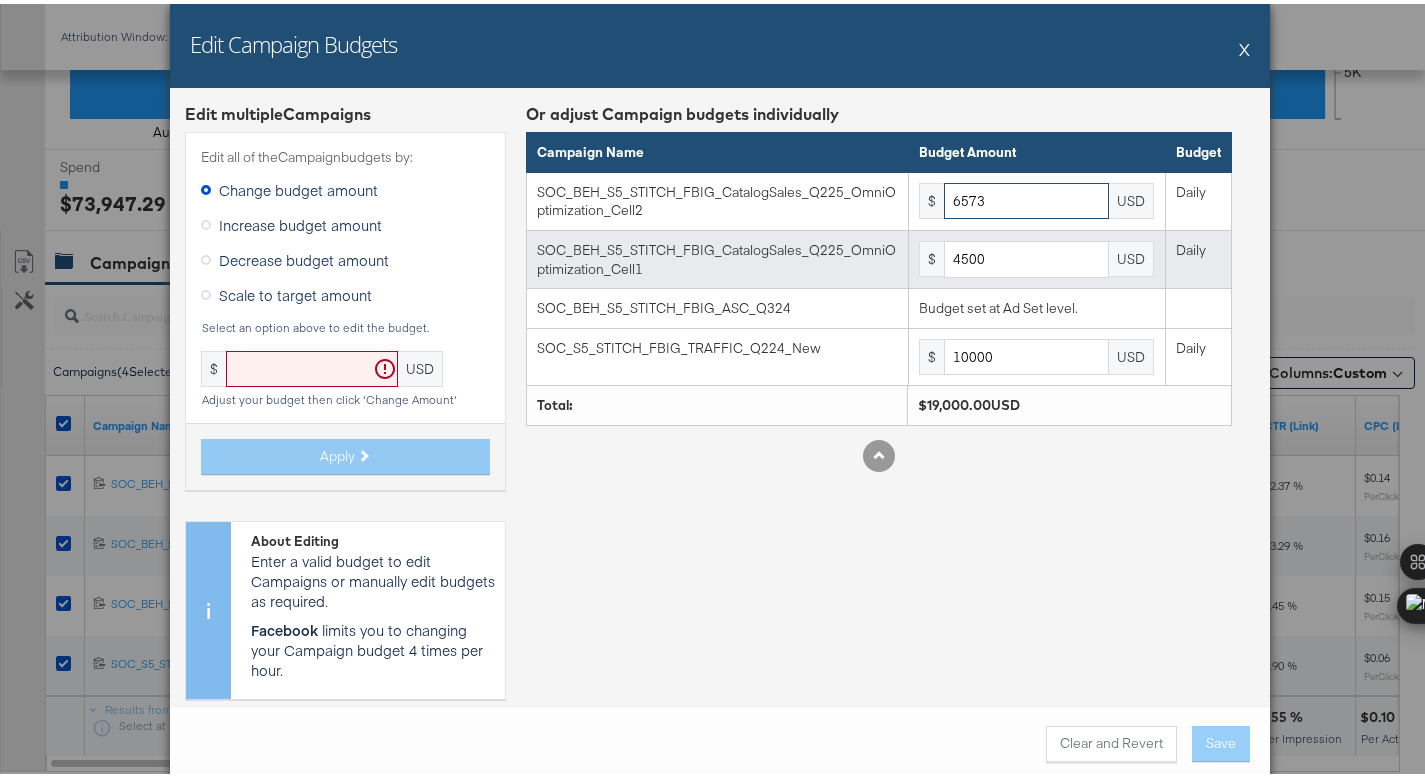 type on "6573" 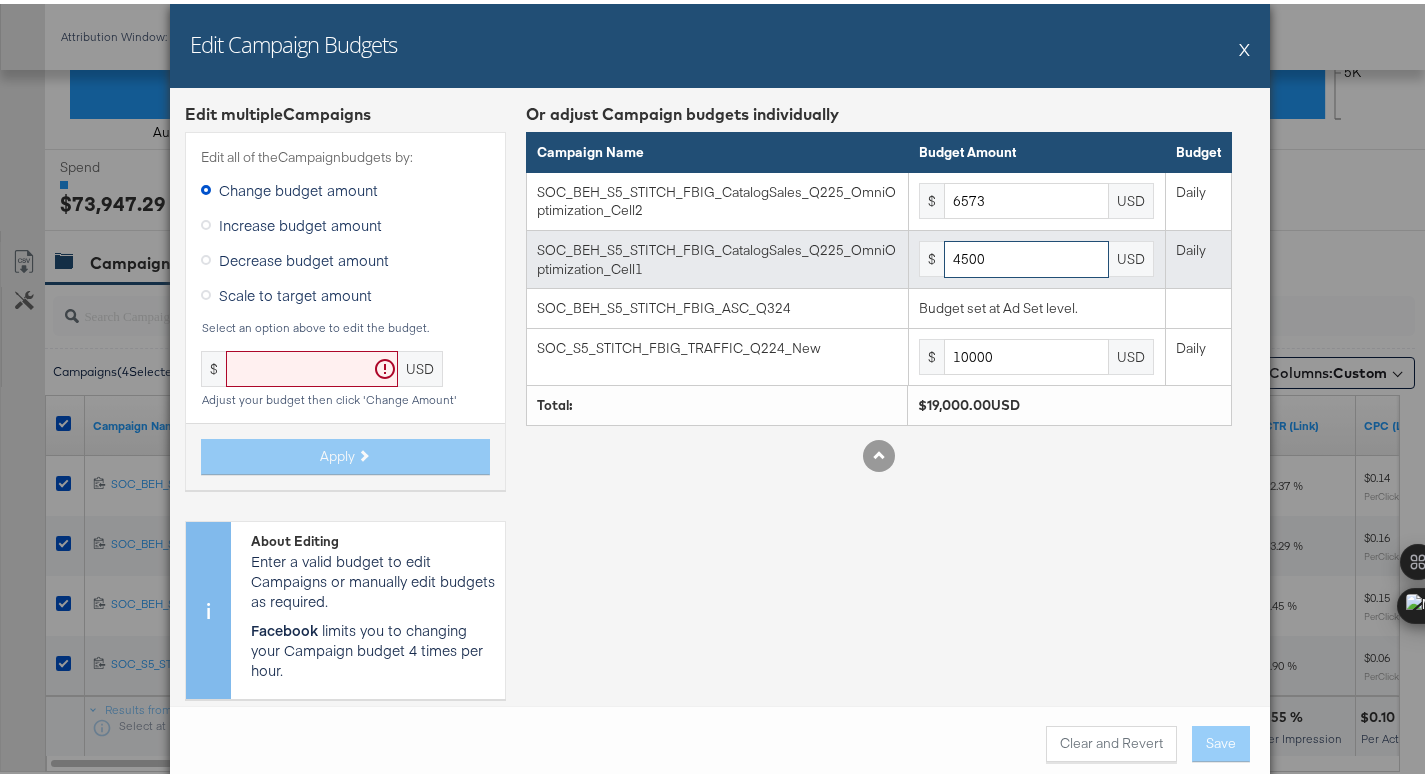 click on "4500" at bounding box center [1026, 255] 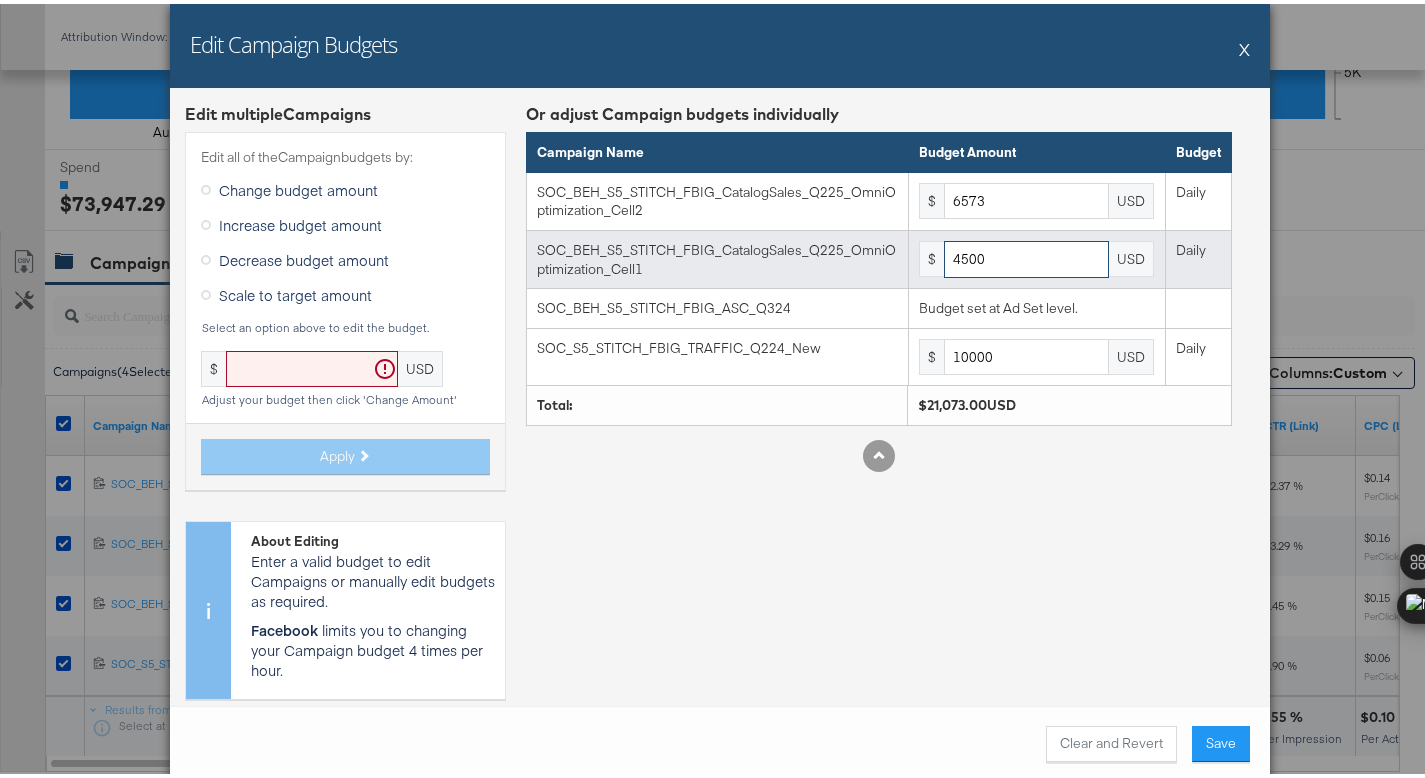click on "4500" at bounding box center [1026, 255] 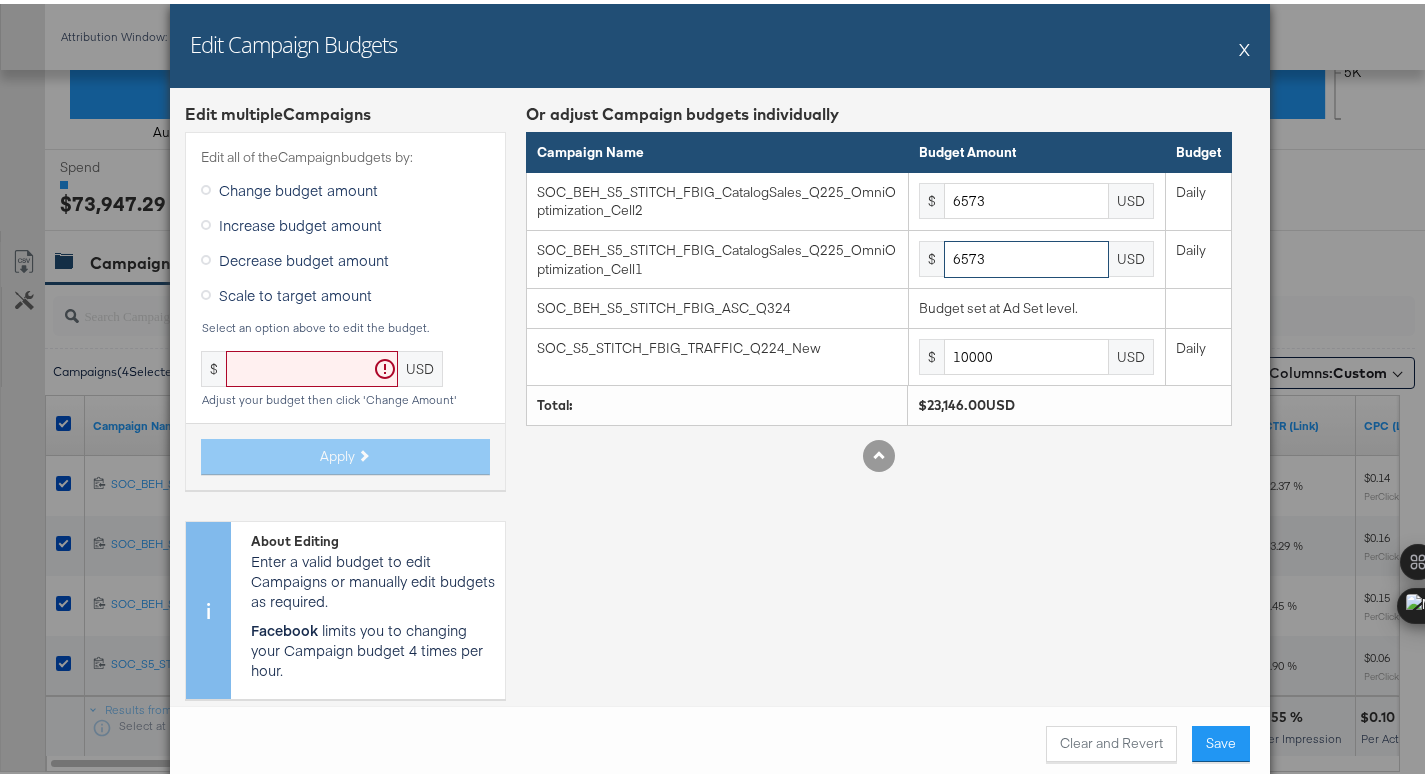 type on "6573" 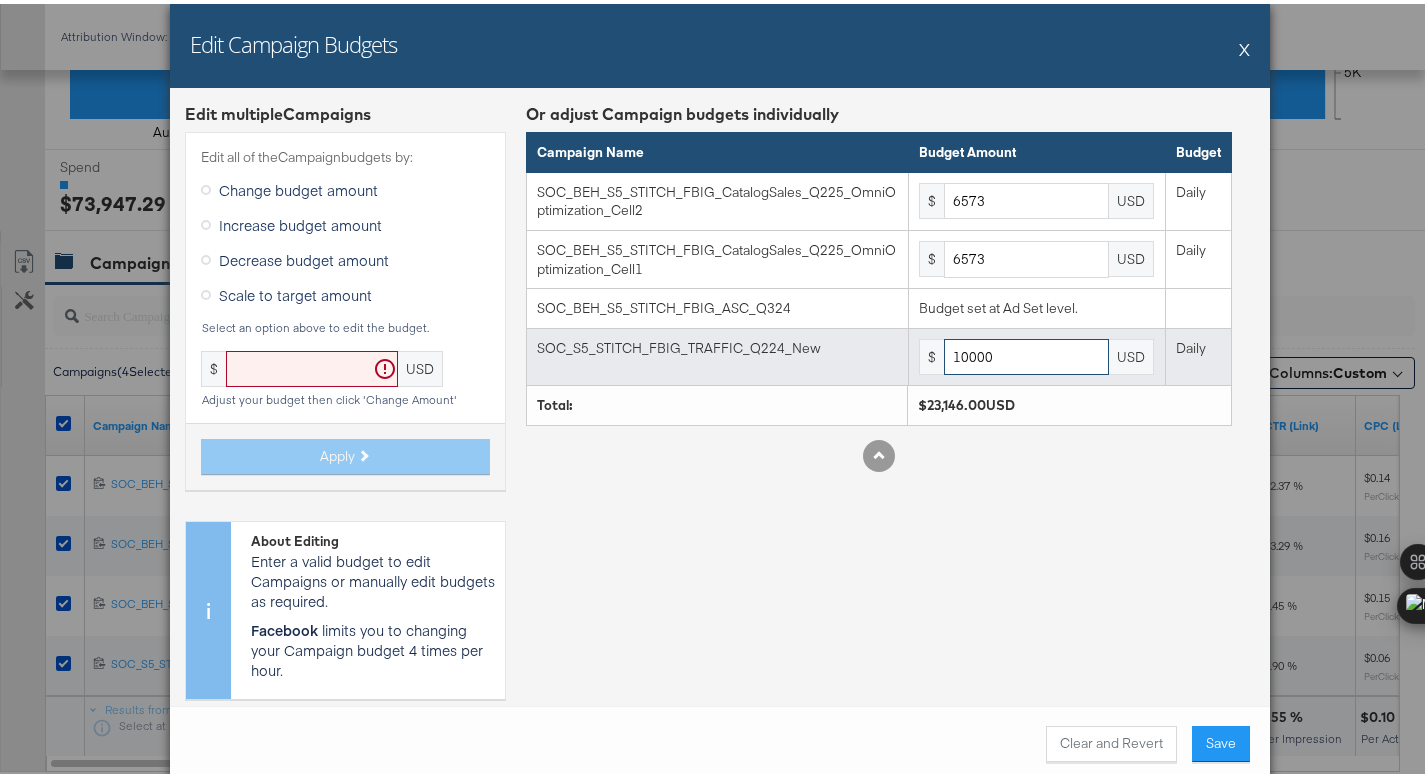 click on "10000" at bounding box center [1026, 353] 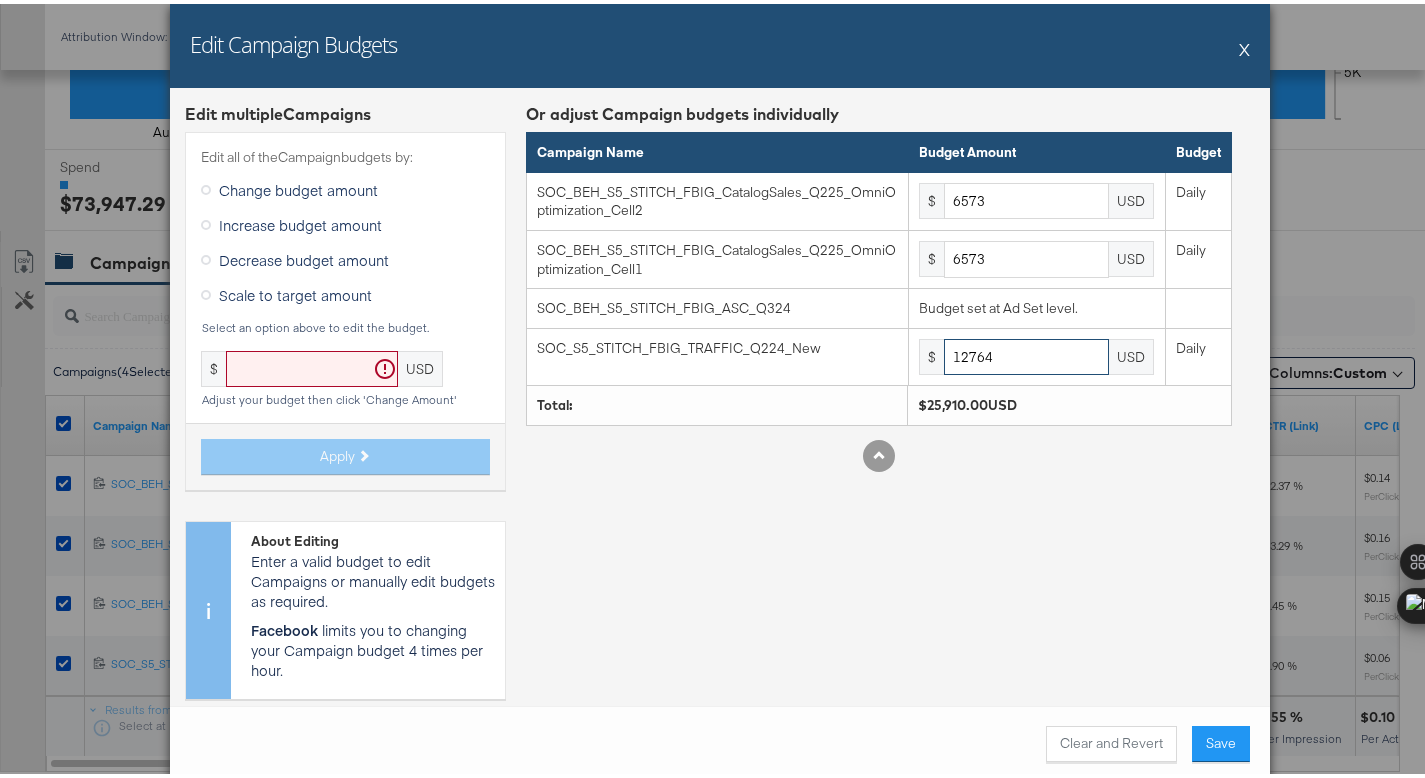 type on "12764" 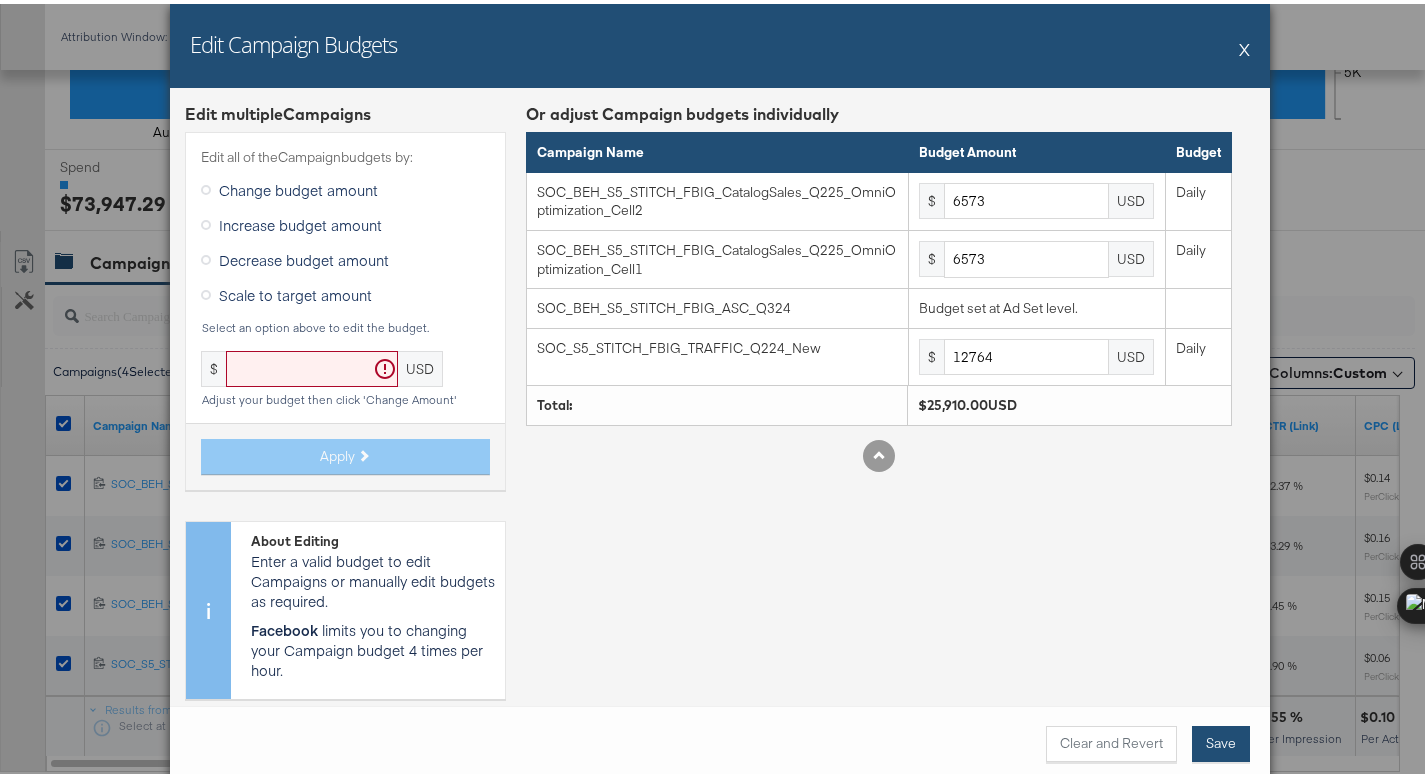 click on "Save" at bounding box center (1221, 740) 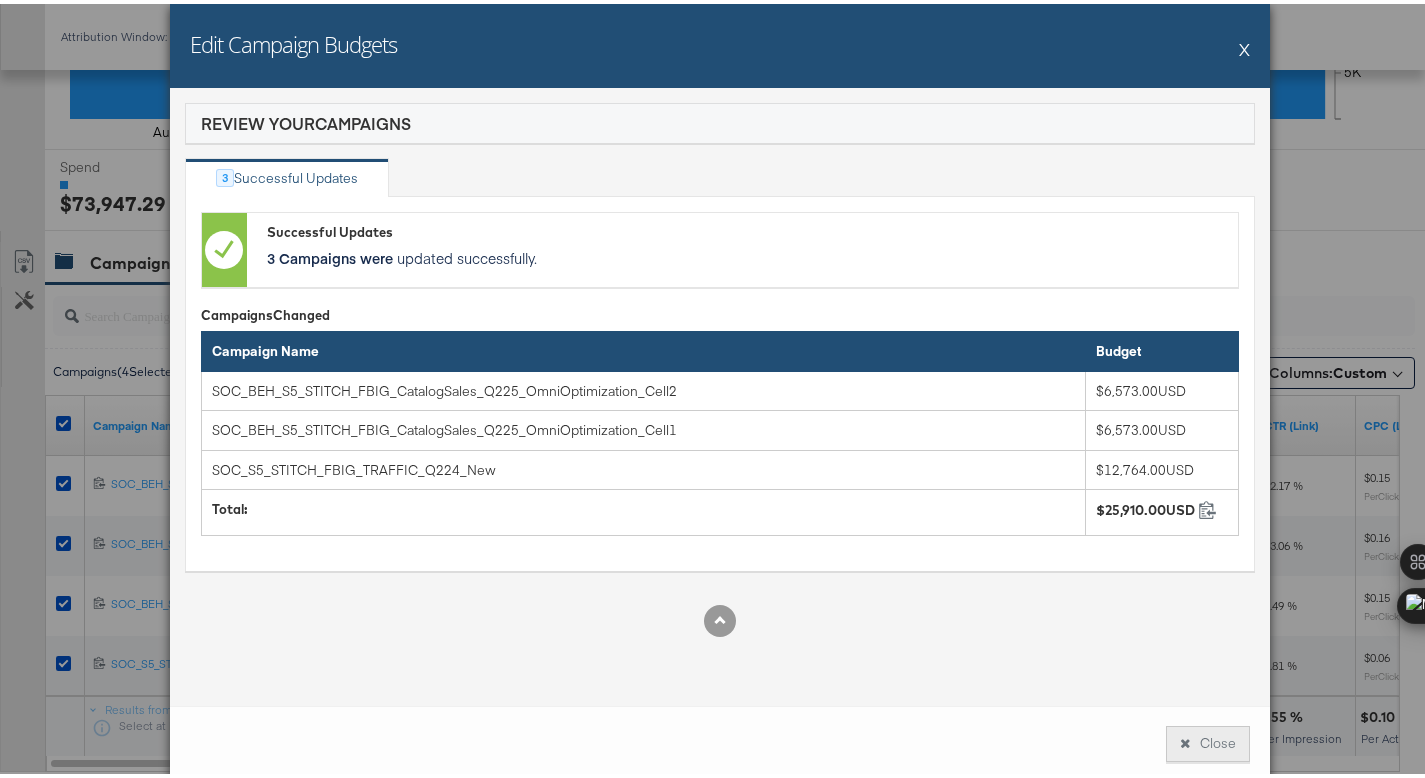 click on "Close" at bounding box center [1208, 740] 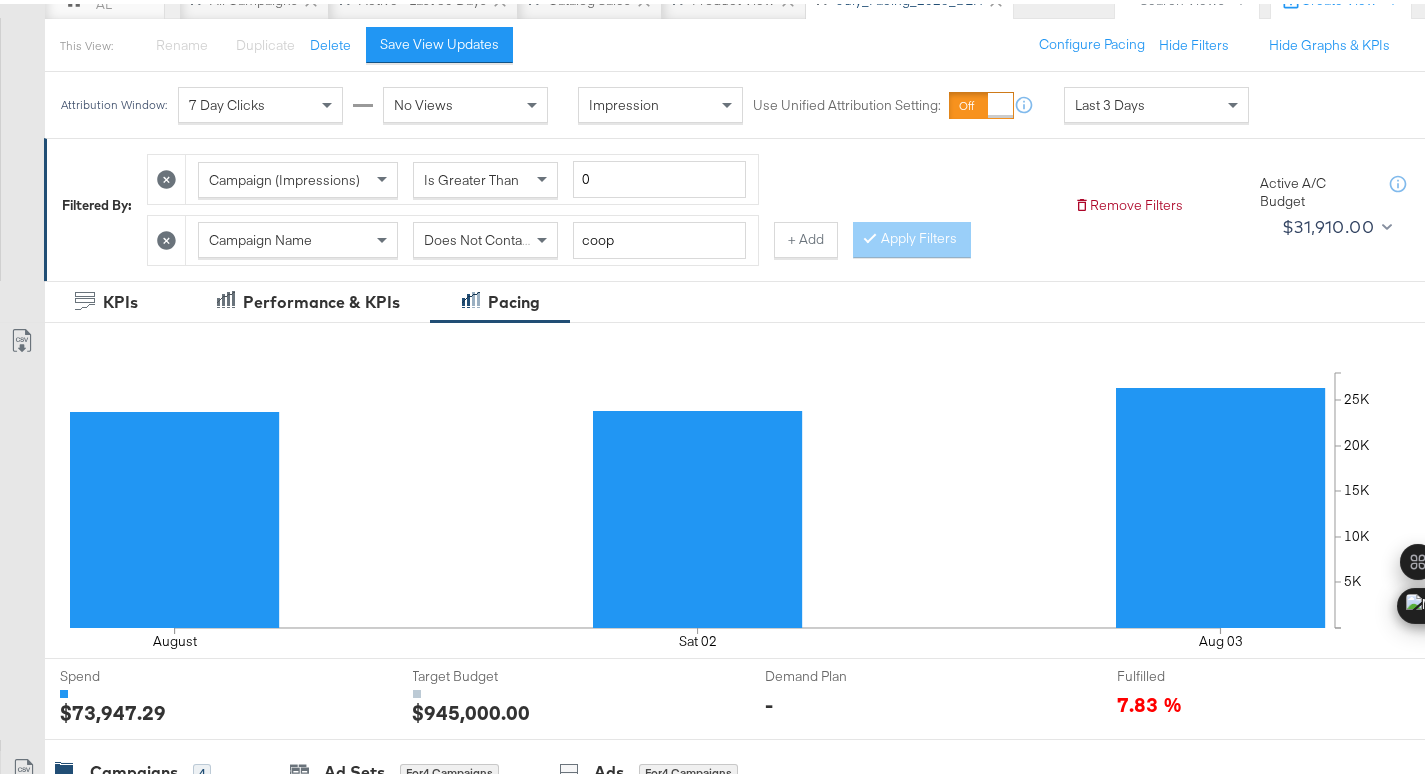 scroll, scrollTop: 0, scrollLeft: 0, axis: both 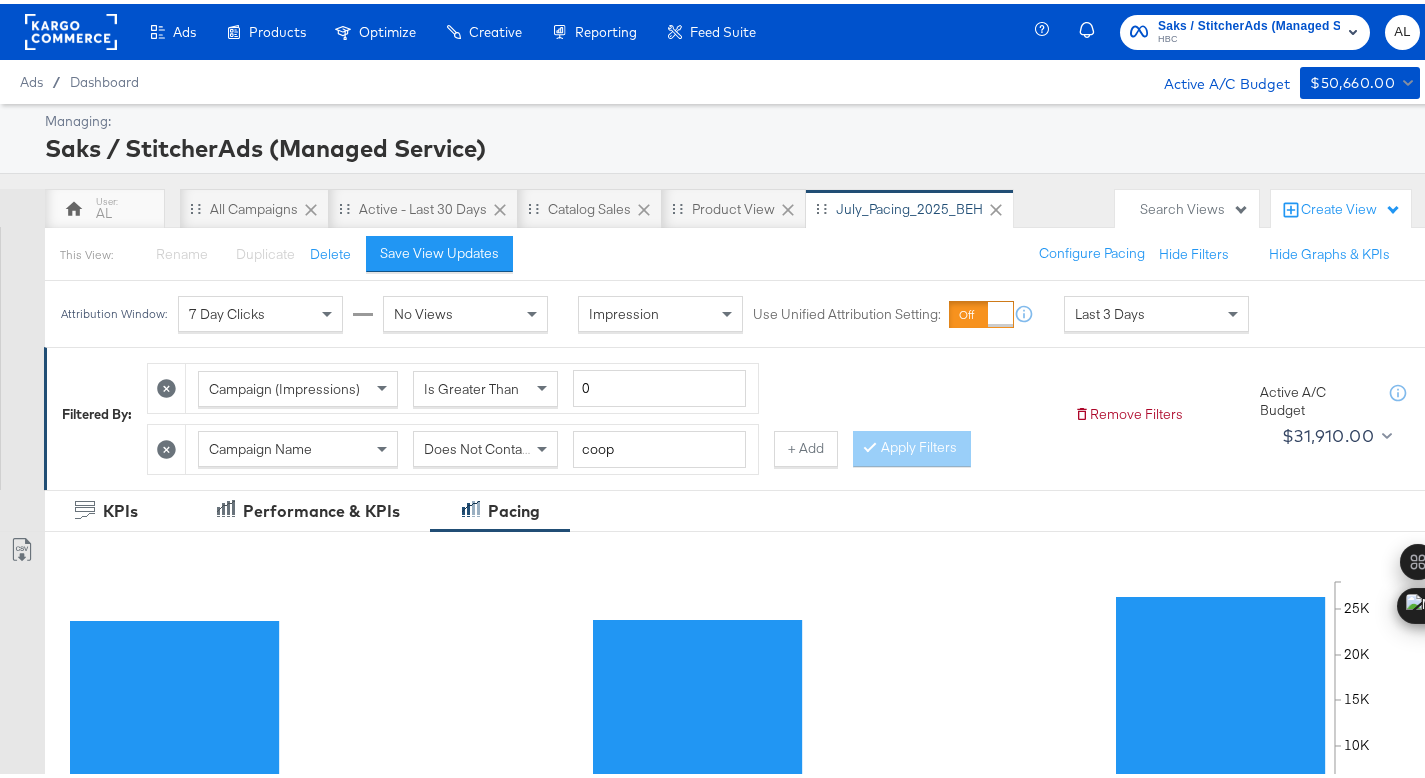 click 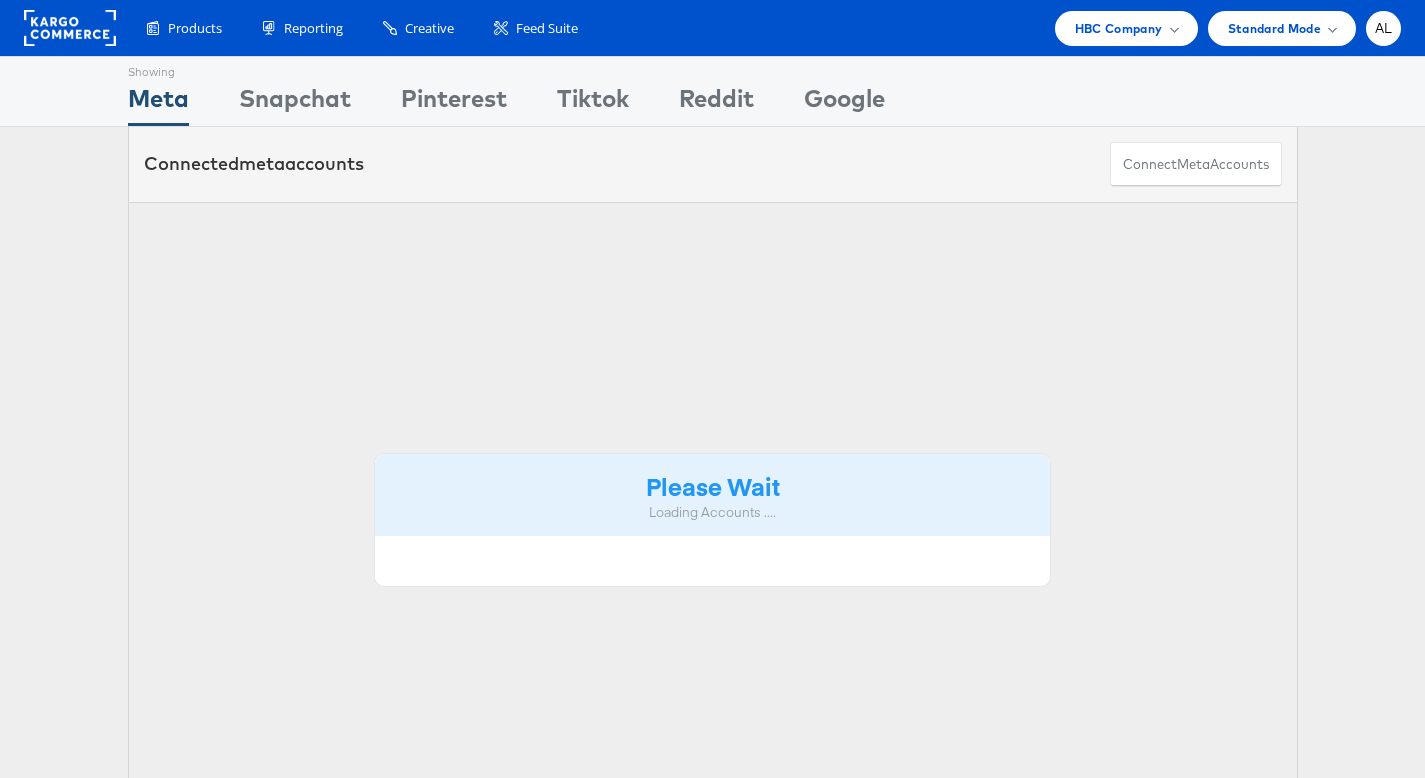 scroll, scrollTop: 0, scrollLeft: 0, axis: both 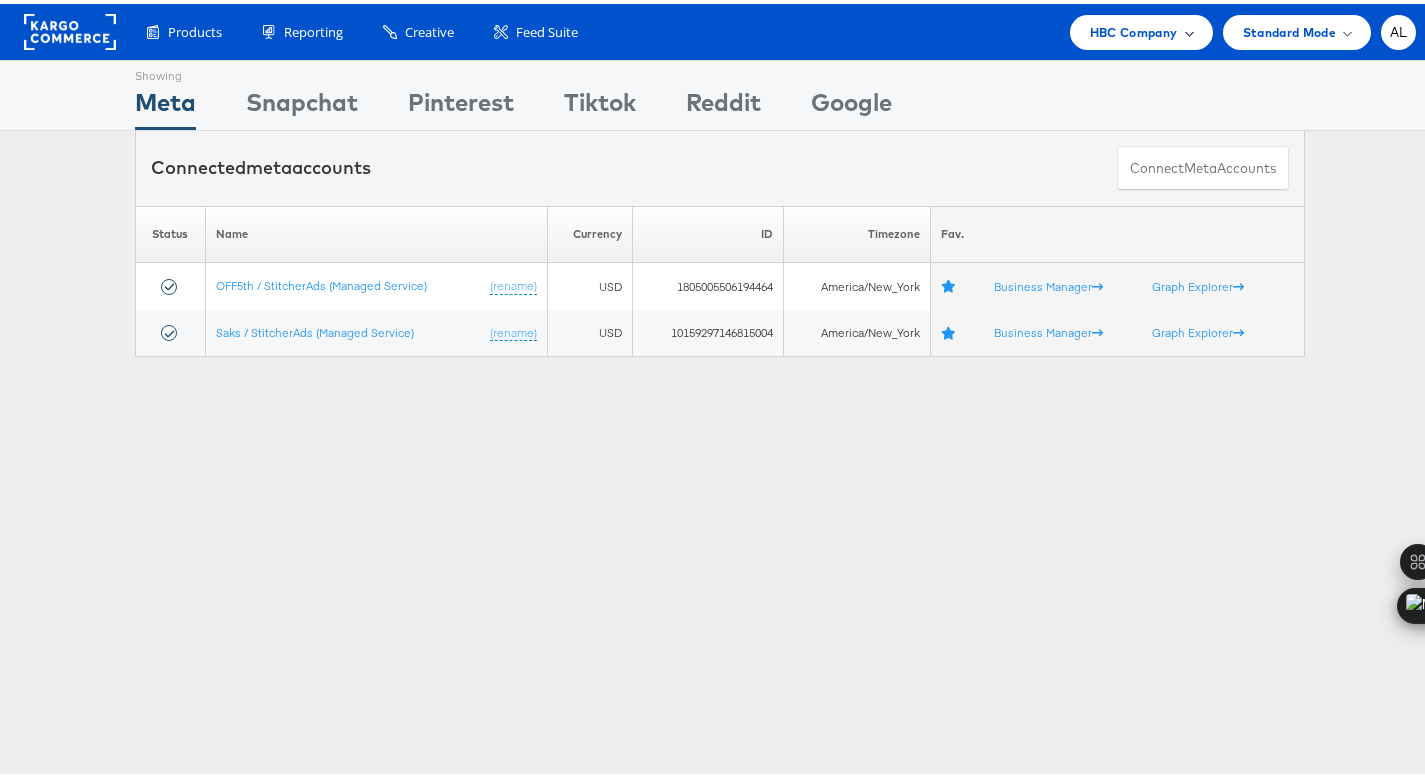 click on "HBC Company" at bounding box center [1134, 28] 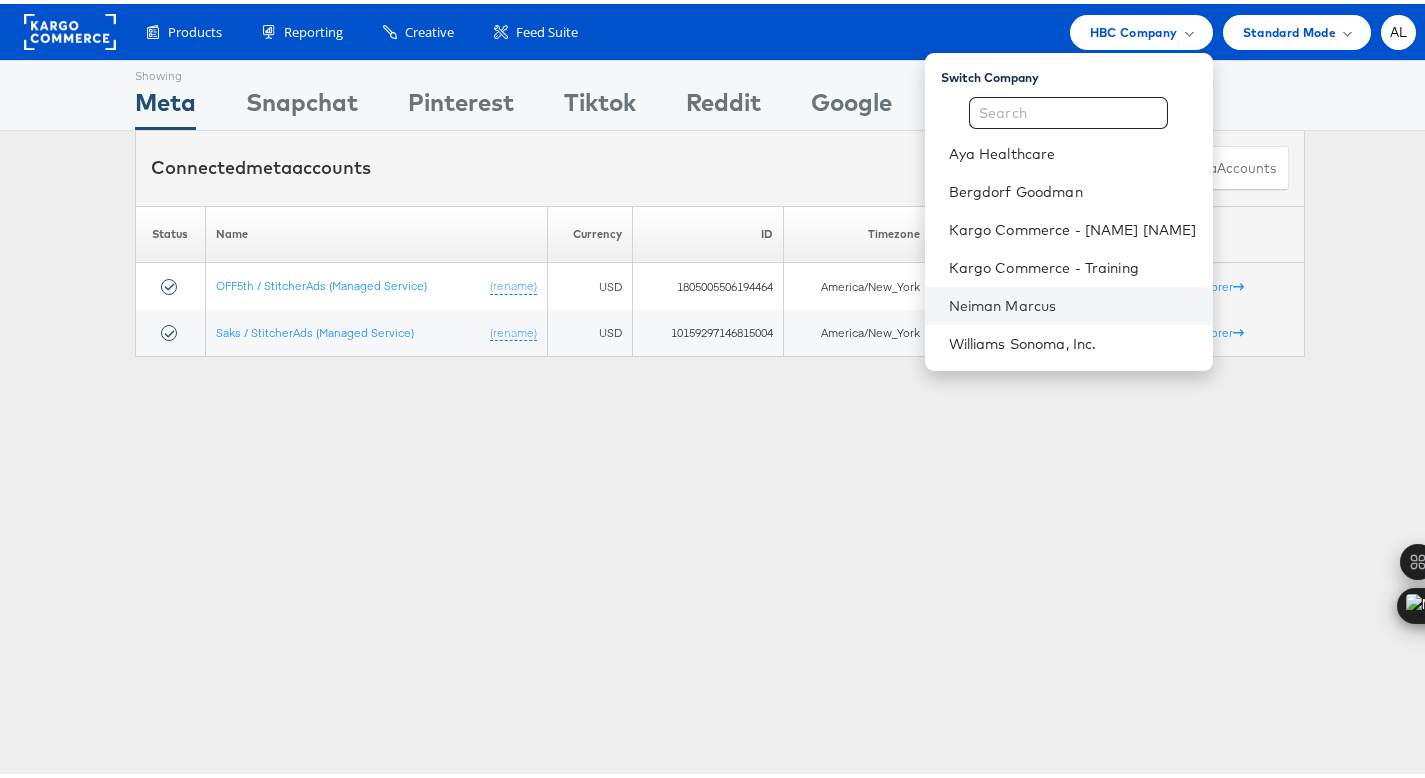 click on "Neiman Marcus" at bounding box center [1069, 302] 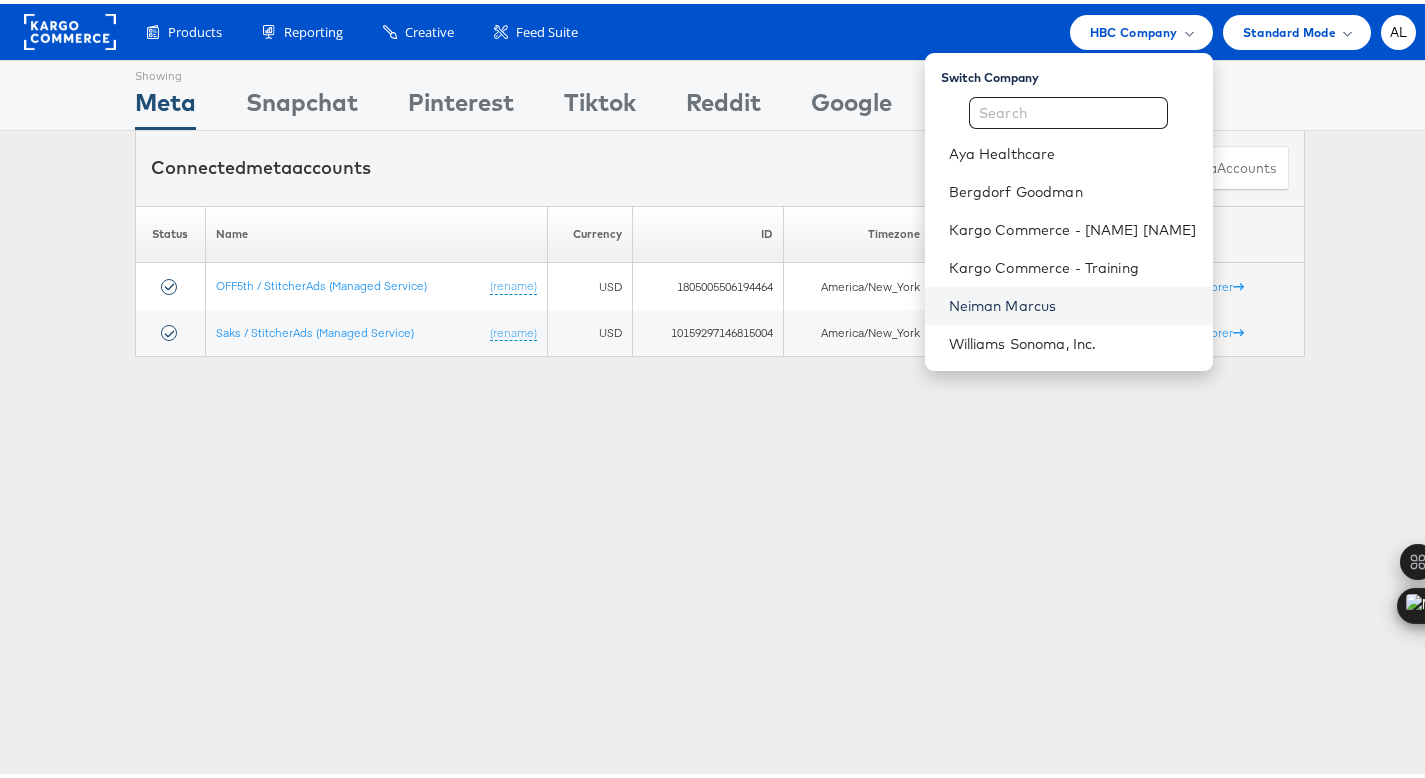click on "Neiman Marcus" at bounding box center [1073, 302] 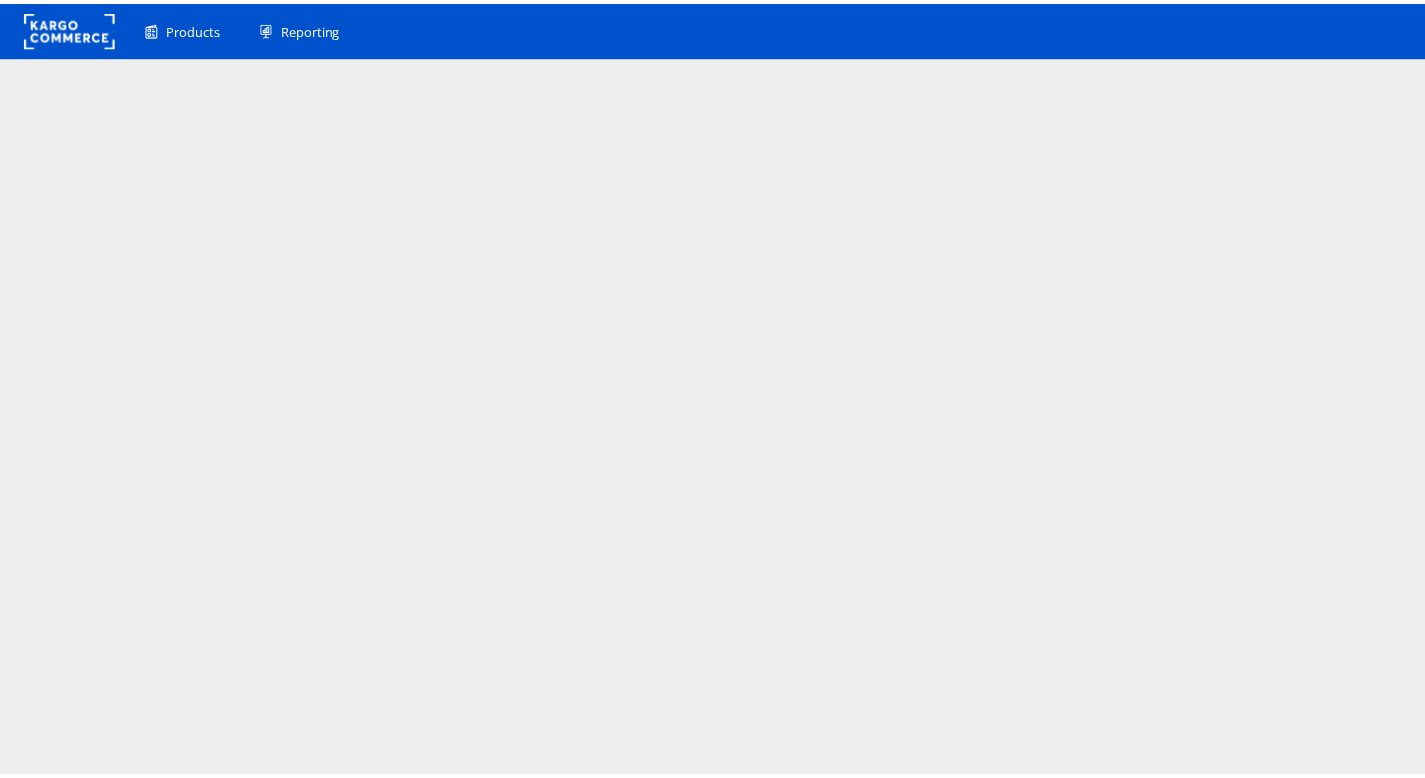 scroll, scrollTop: 0, scrollLeft: 0, axis: both 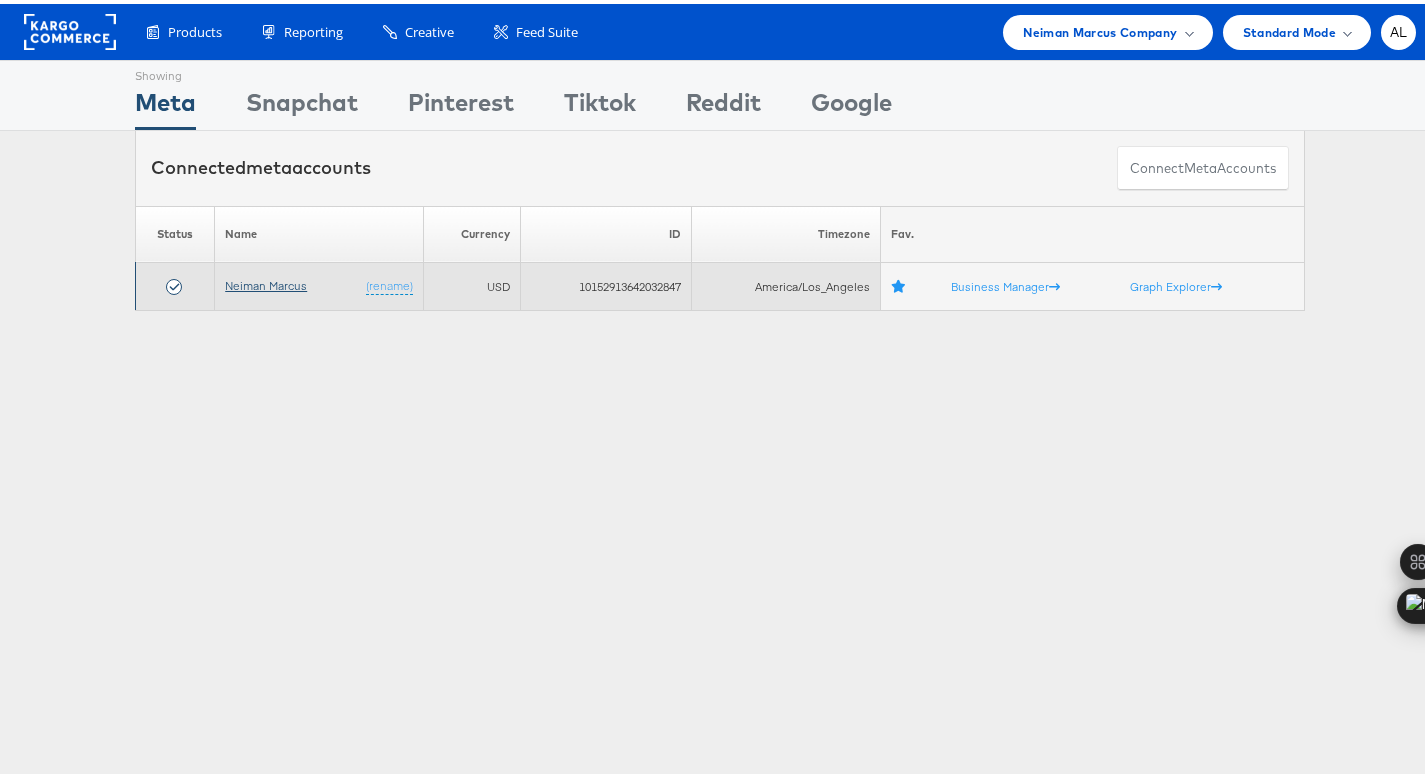 click on "Neiman Marcus" at bounding box center [266, 281] 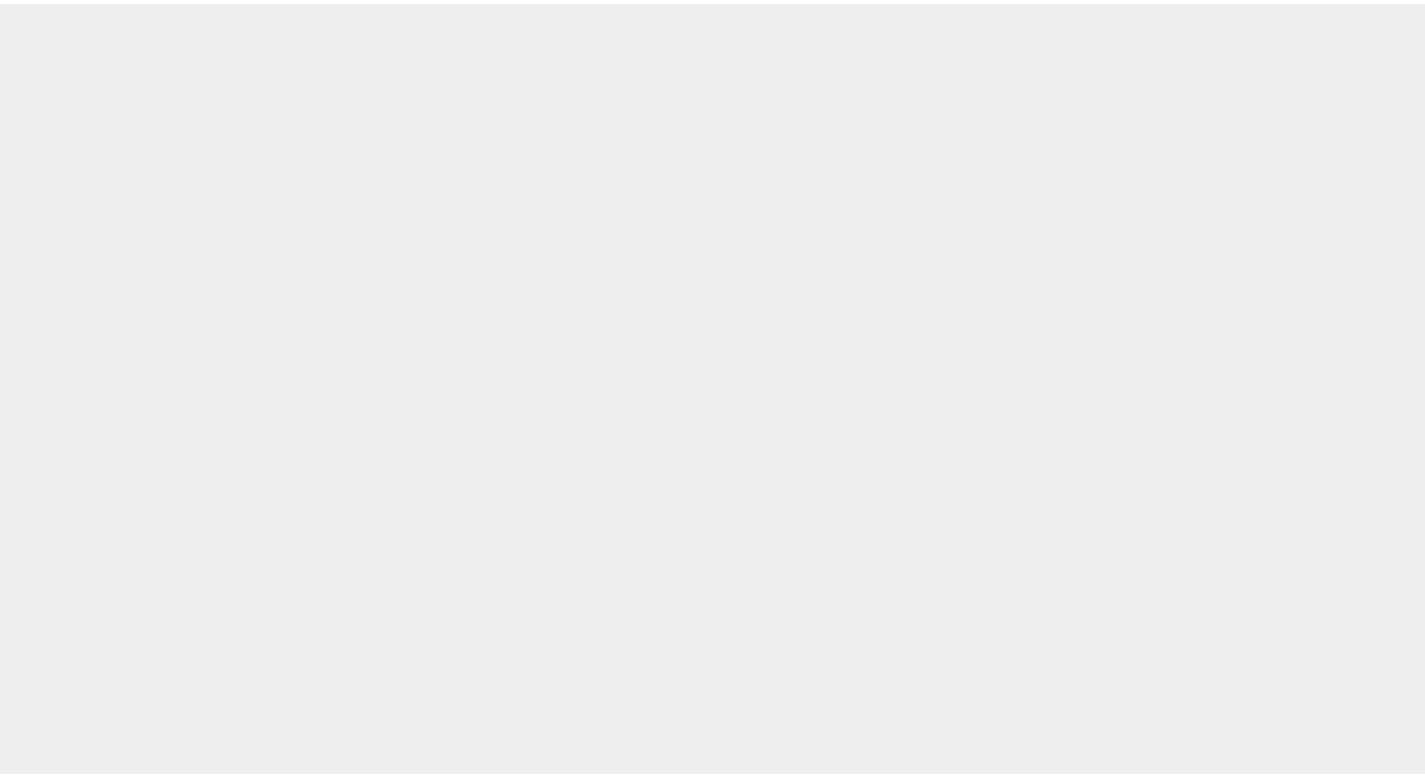 scroll, scrollTop: 0, scrollLeft: 0, axis: both 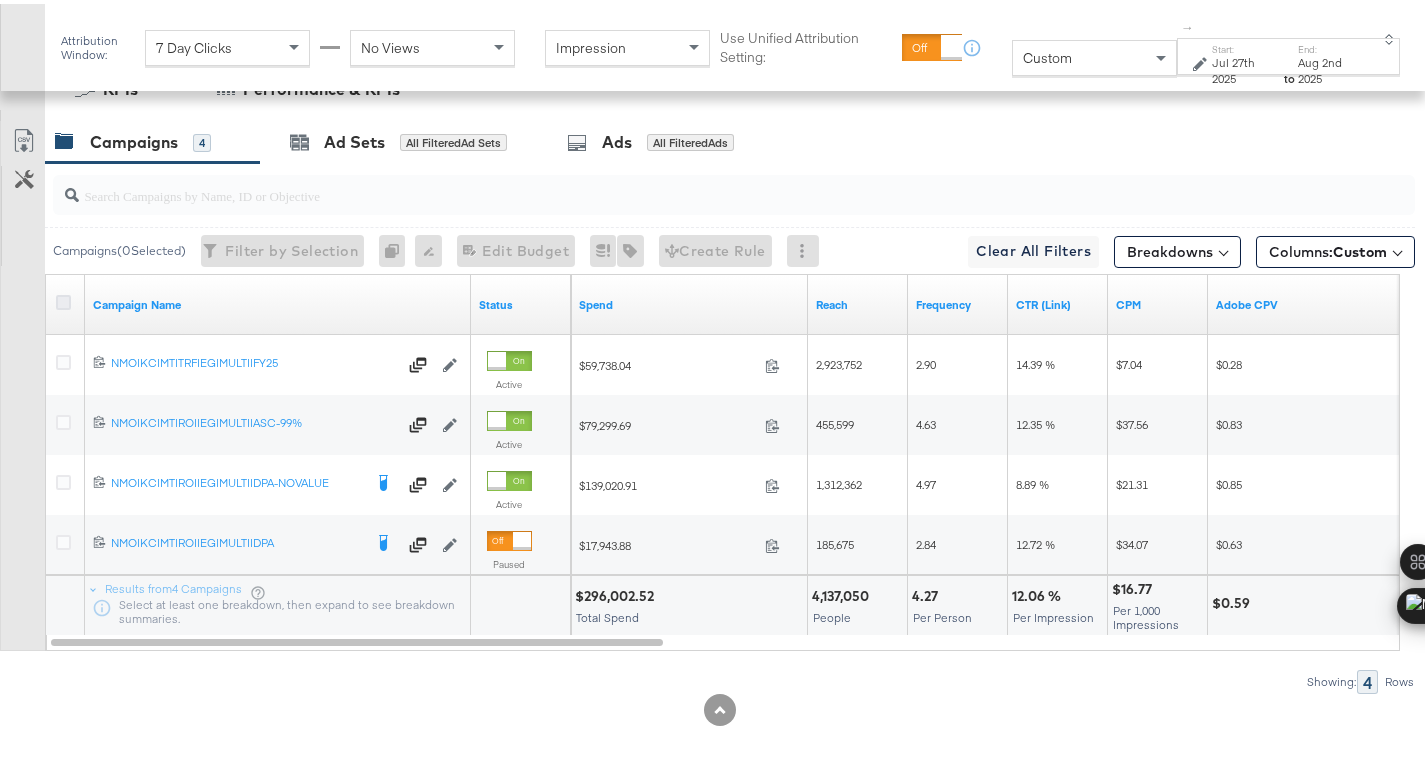 click at bounding box center [63, 298] 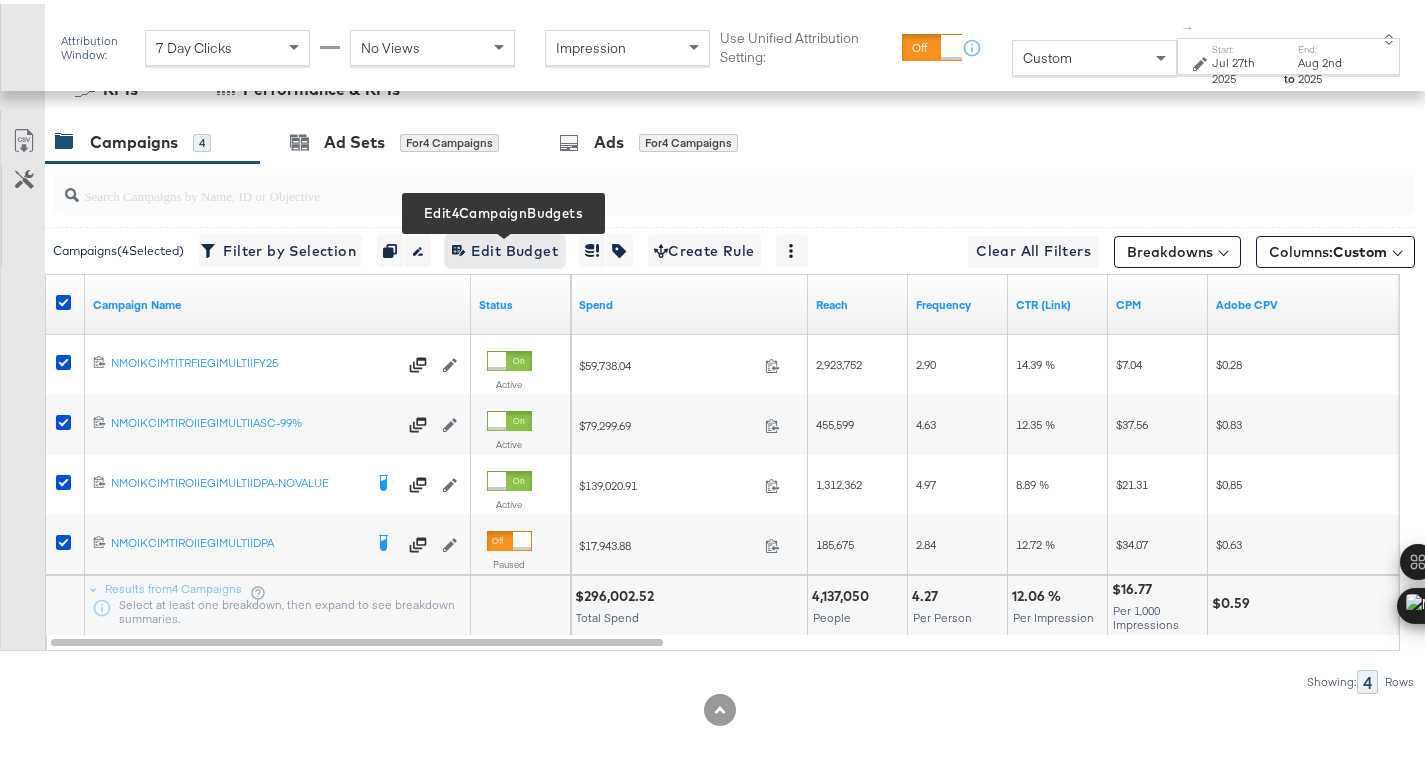 click on "Edit  4  Campaign  Budgets Edit Budget" at bounding box center [505, 247] 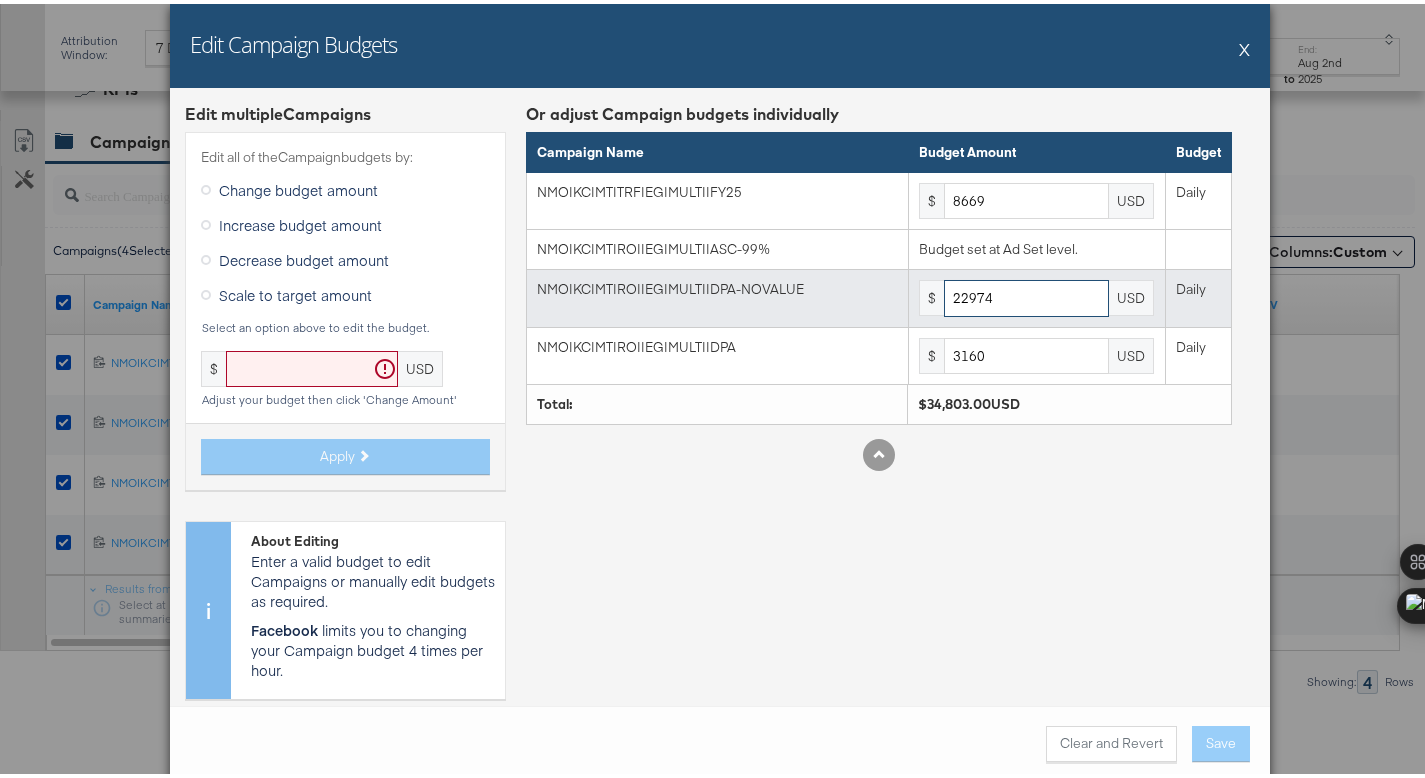 click on "22974" at bounding box center (1026, 294) 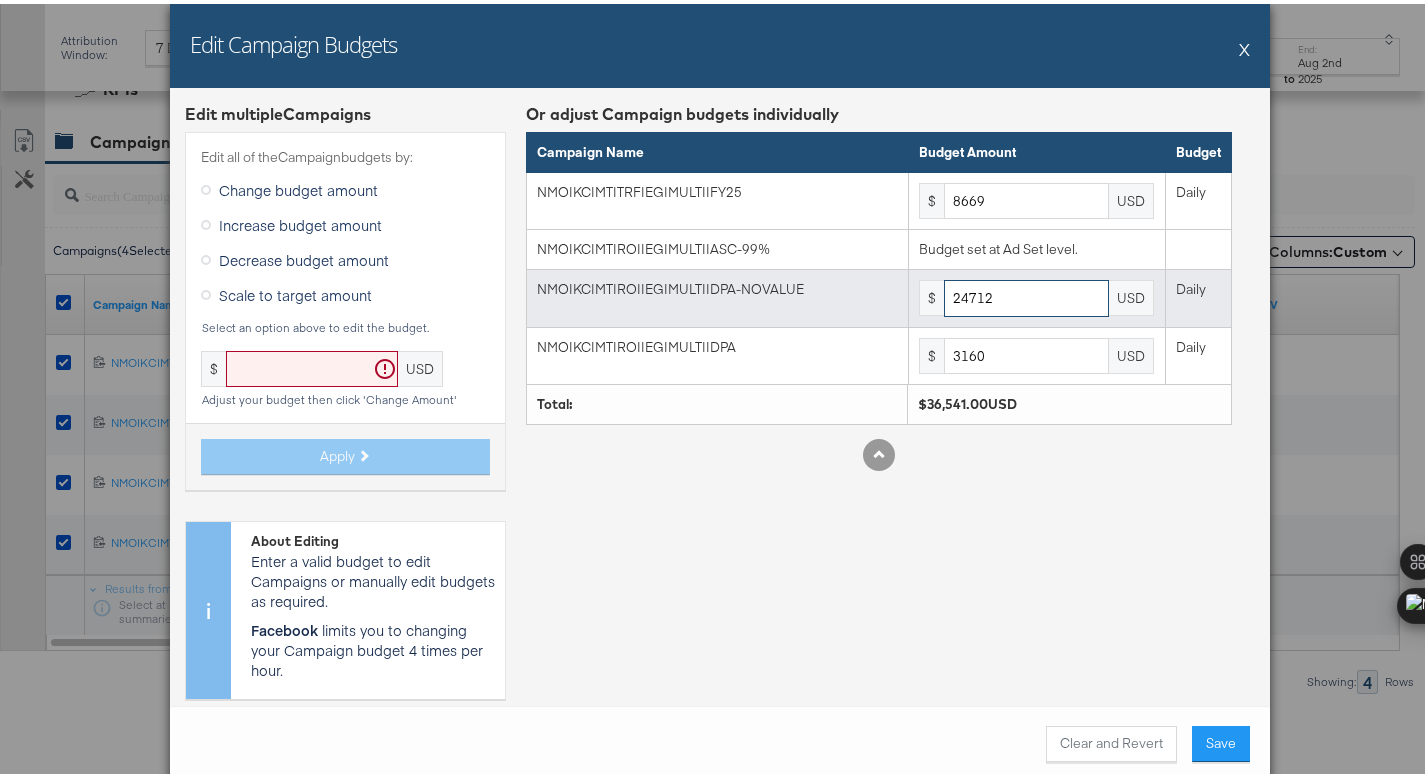 type on "24712" 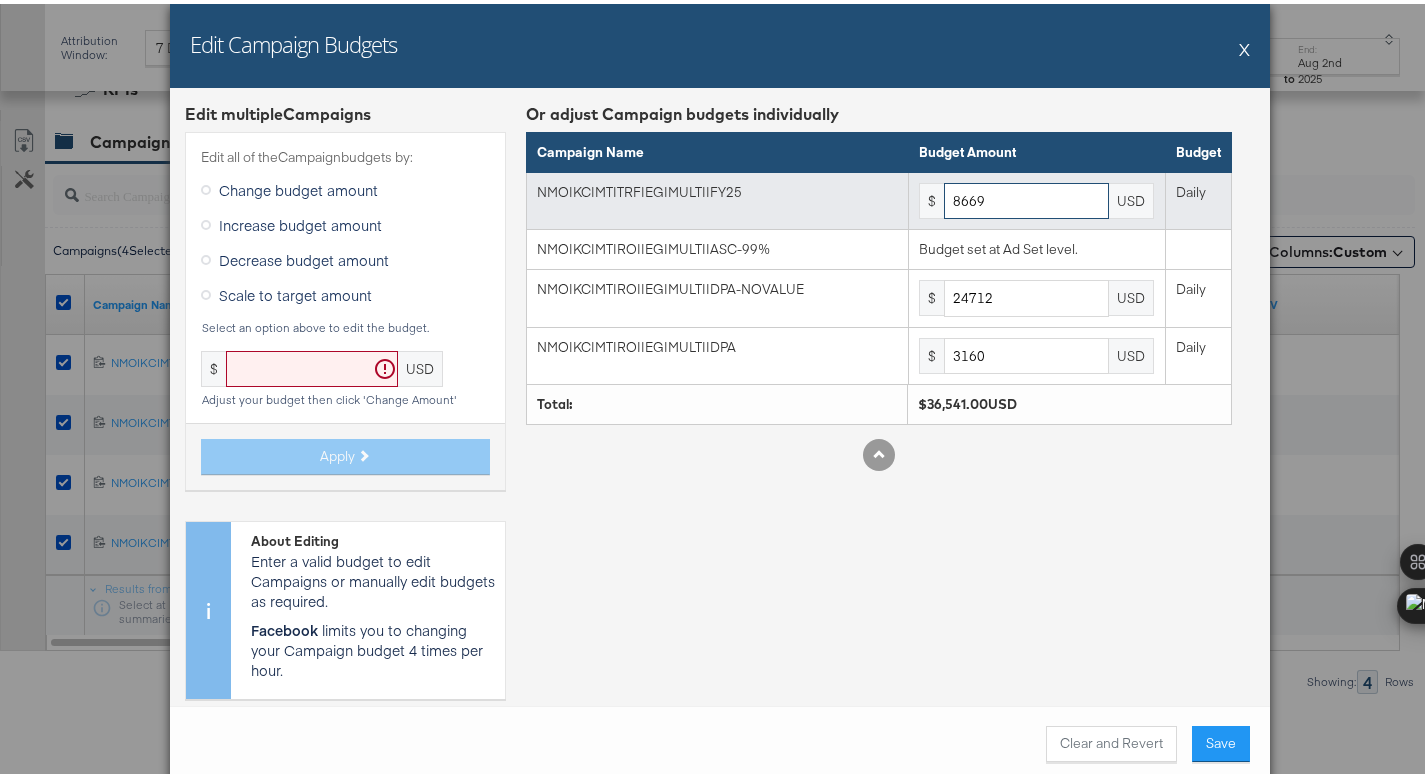 click on "8669" at bounding box center [1026, 197] 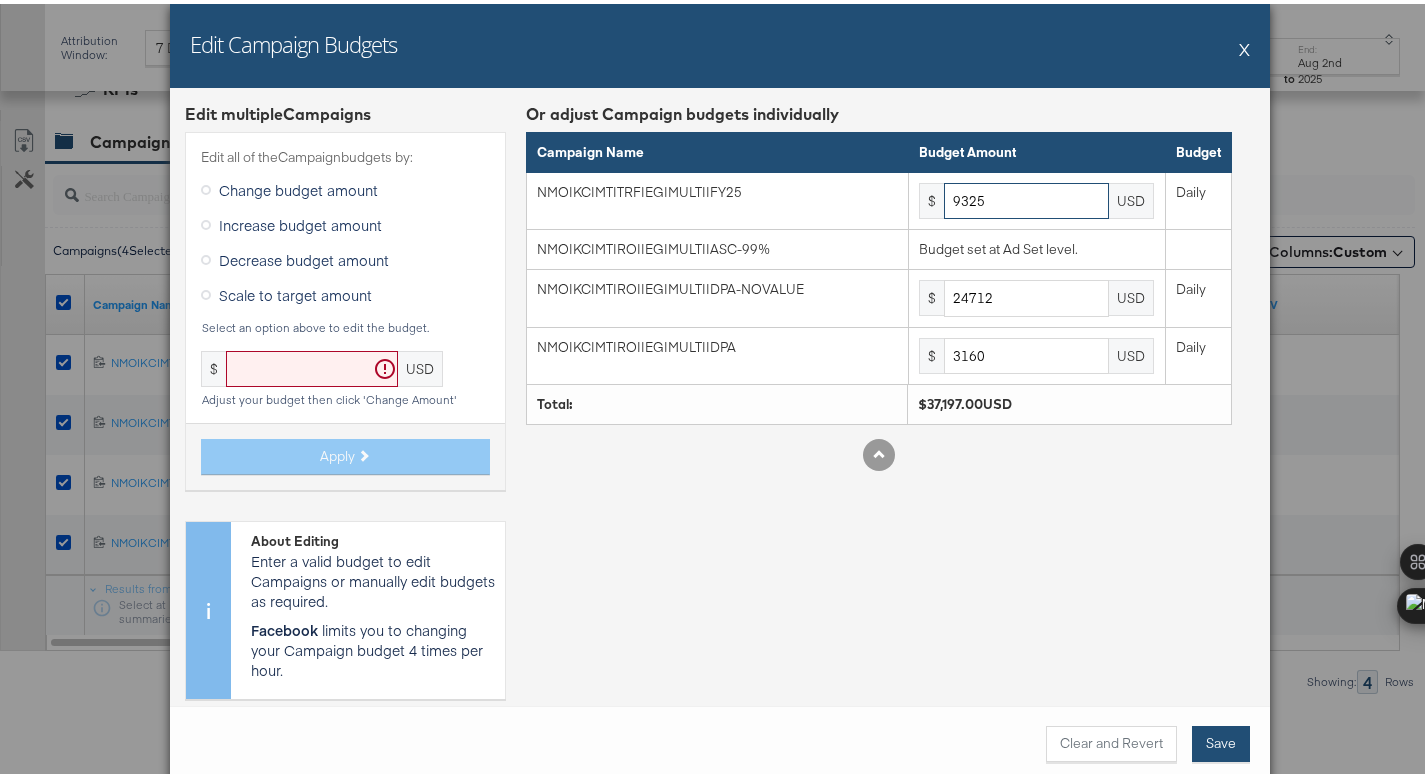 type on "9325" 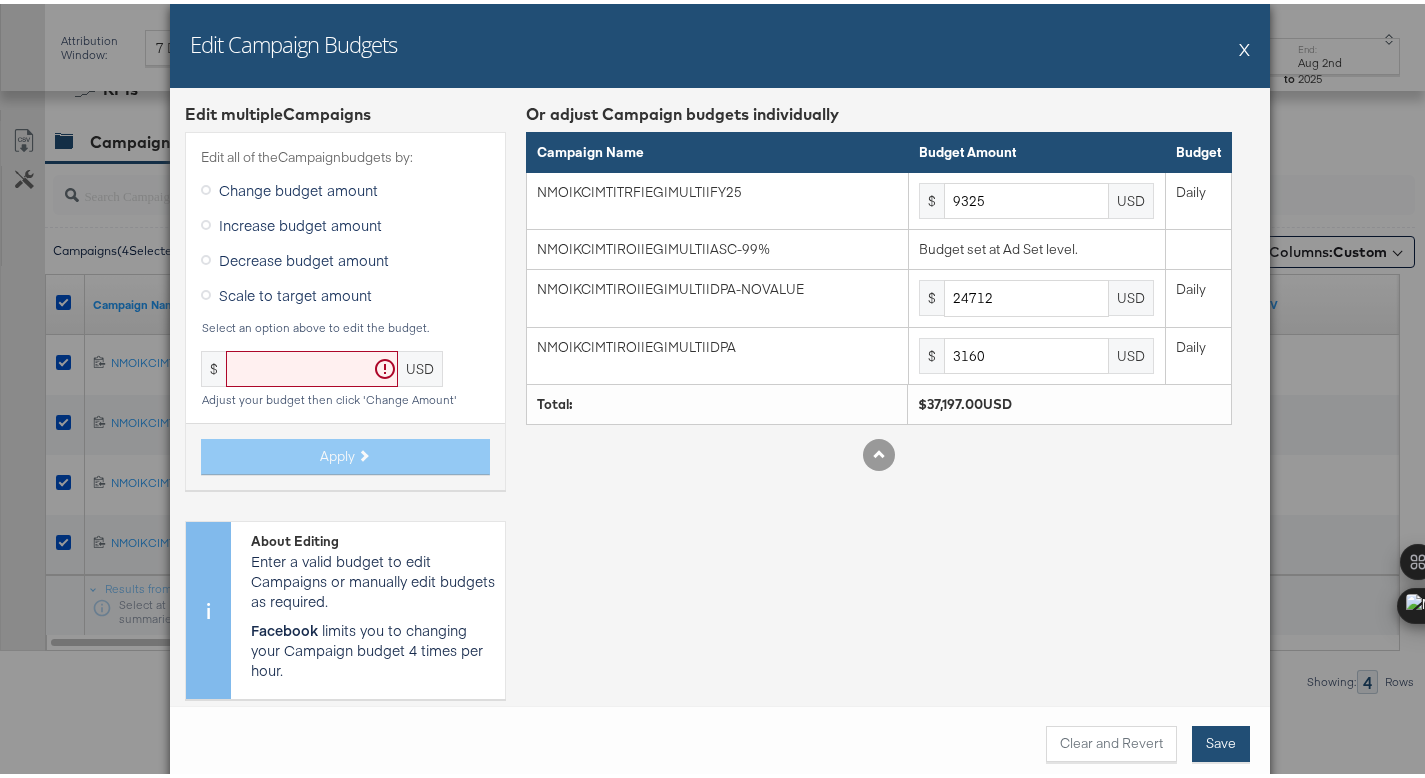 click on "Save" at bounding box center [1221, 740] 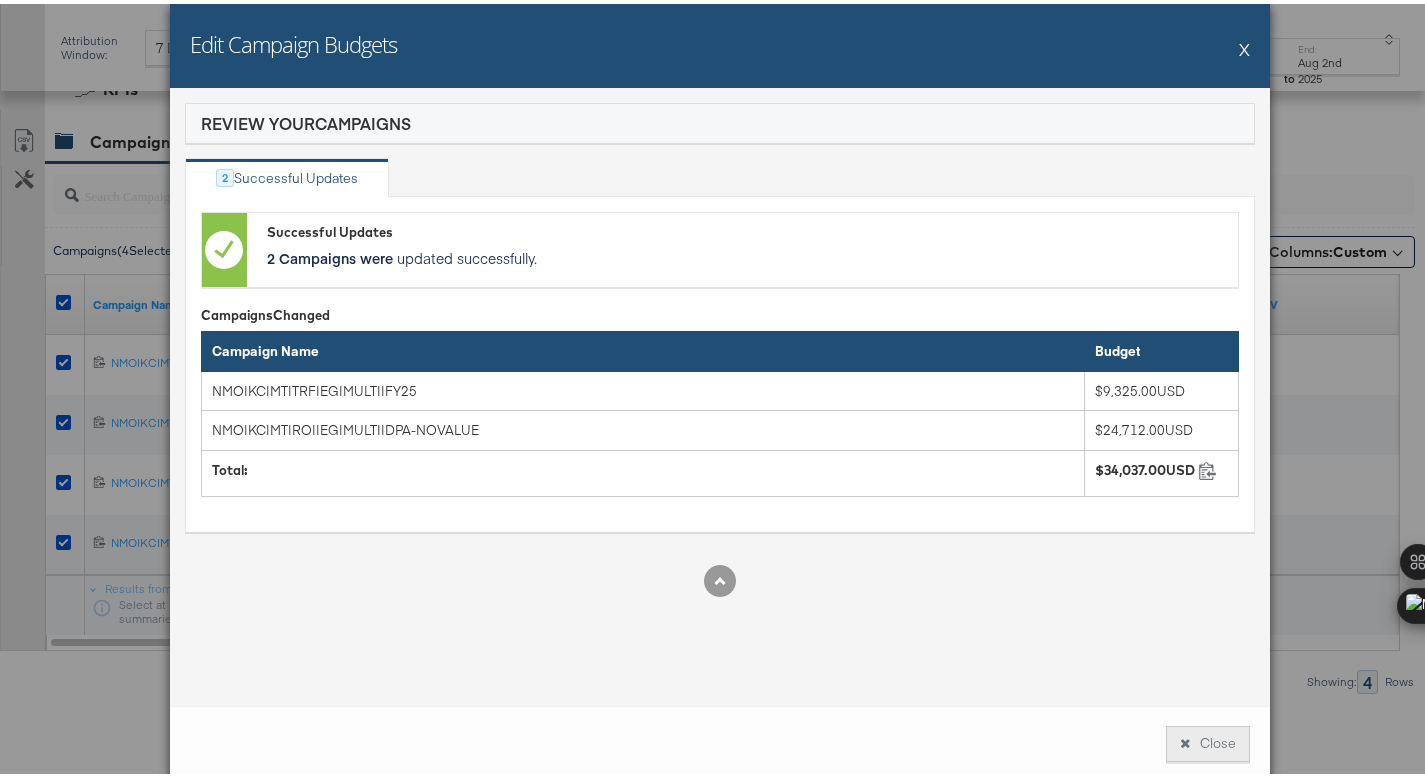 click on "Close" at bounding box center [1208, 740] 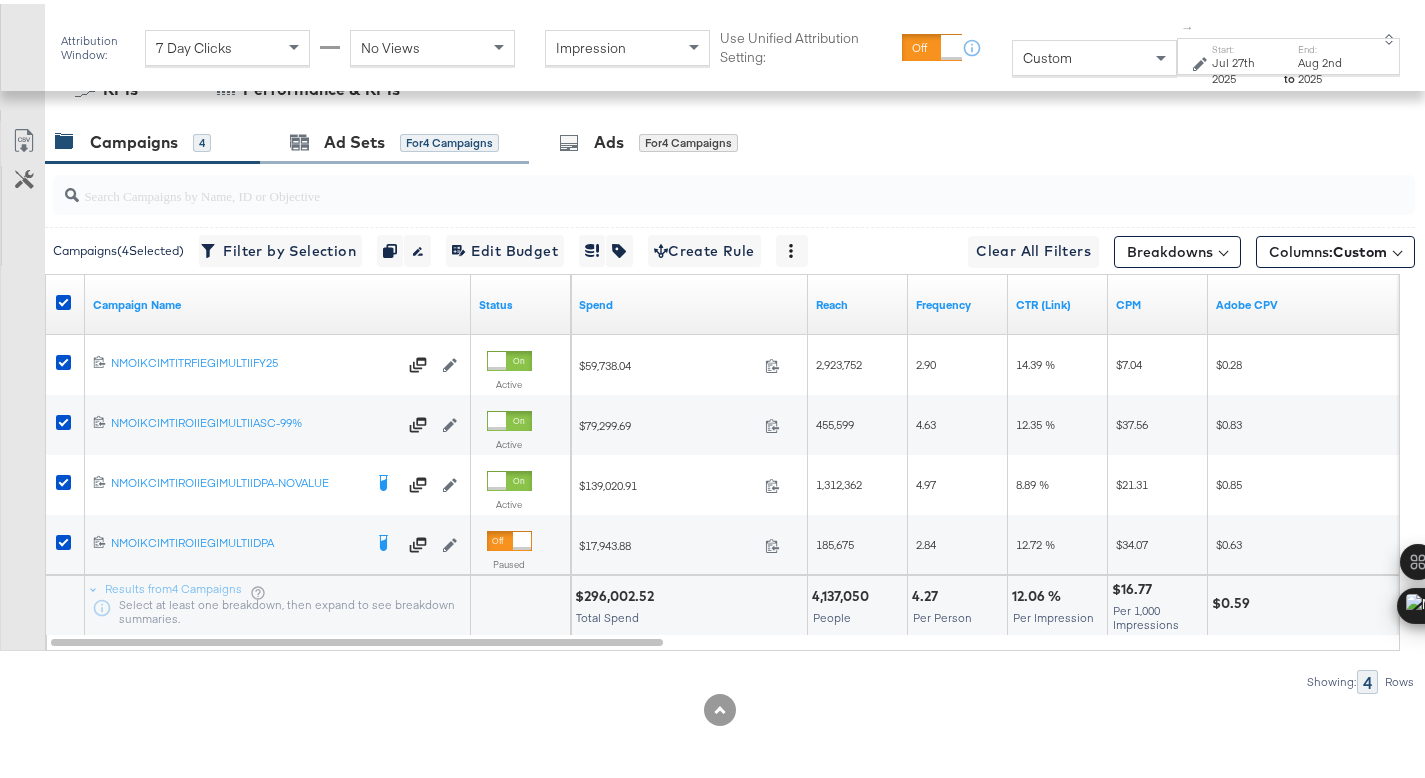 click on "Ad Sets for  4   Campaigns" at bounding box center (394, 138) 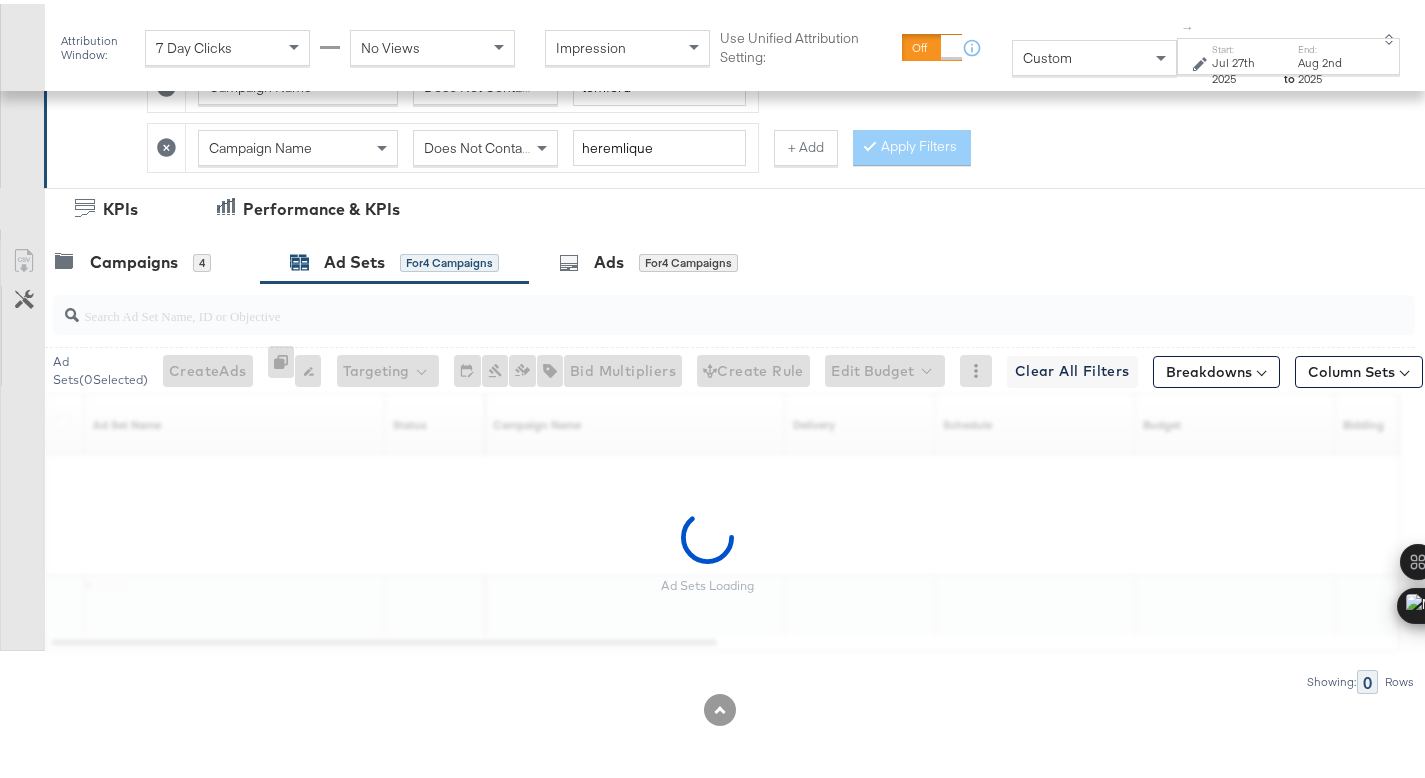 scroll, scrollTop: 745, scrollLeft: 0, axis: vertical 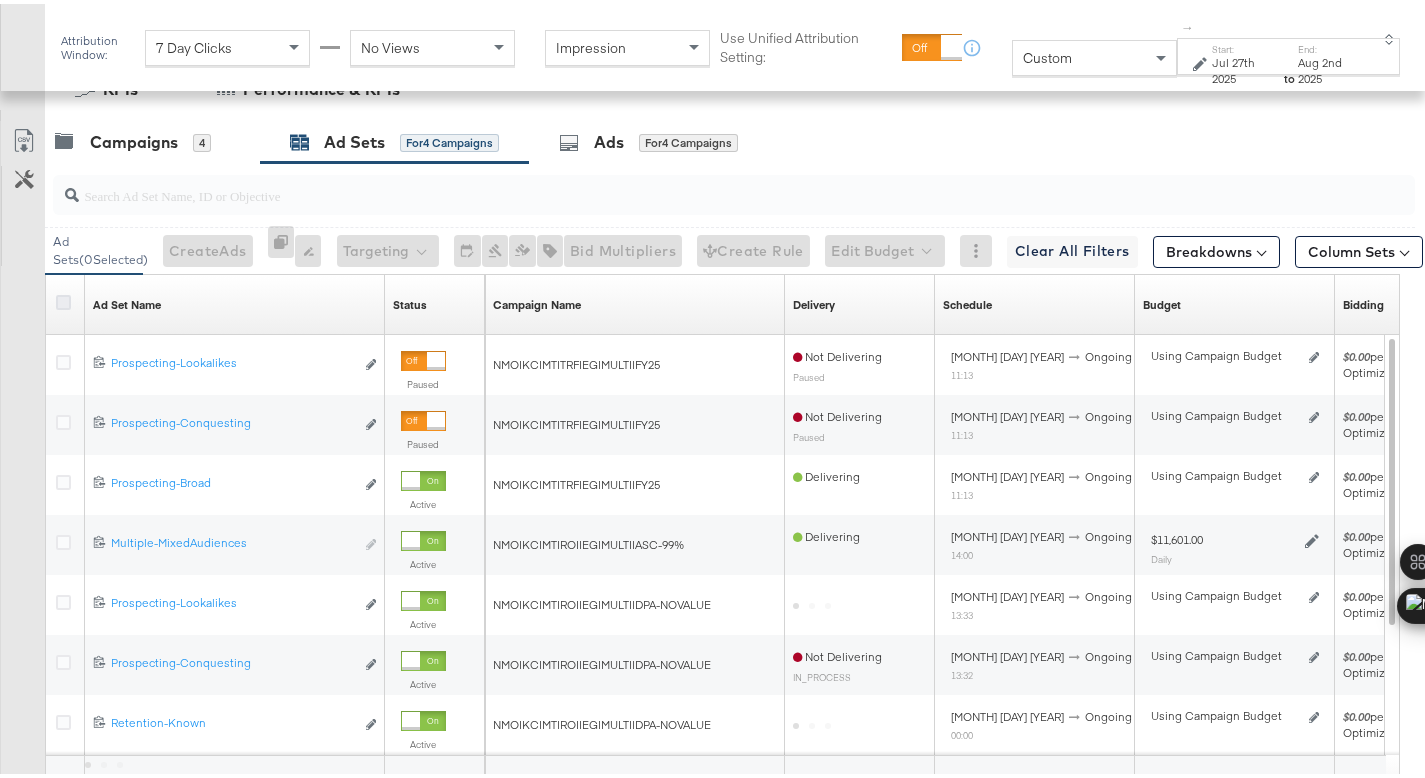 click at bounding box center (63, 298) 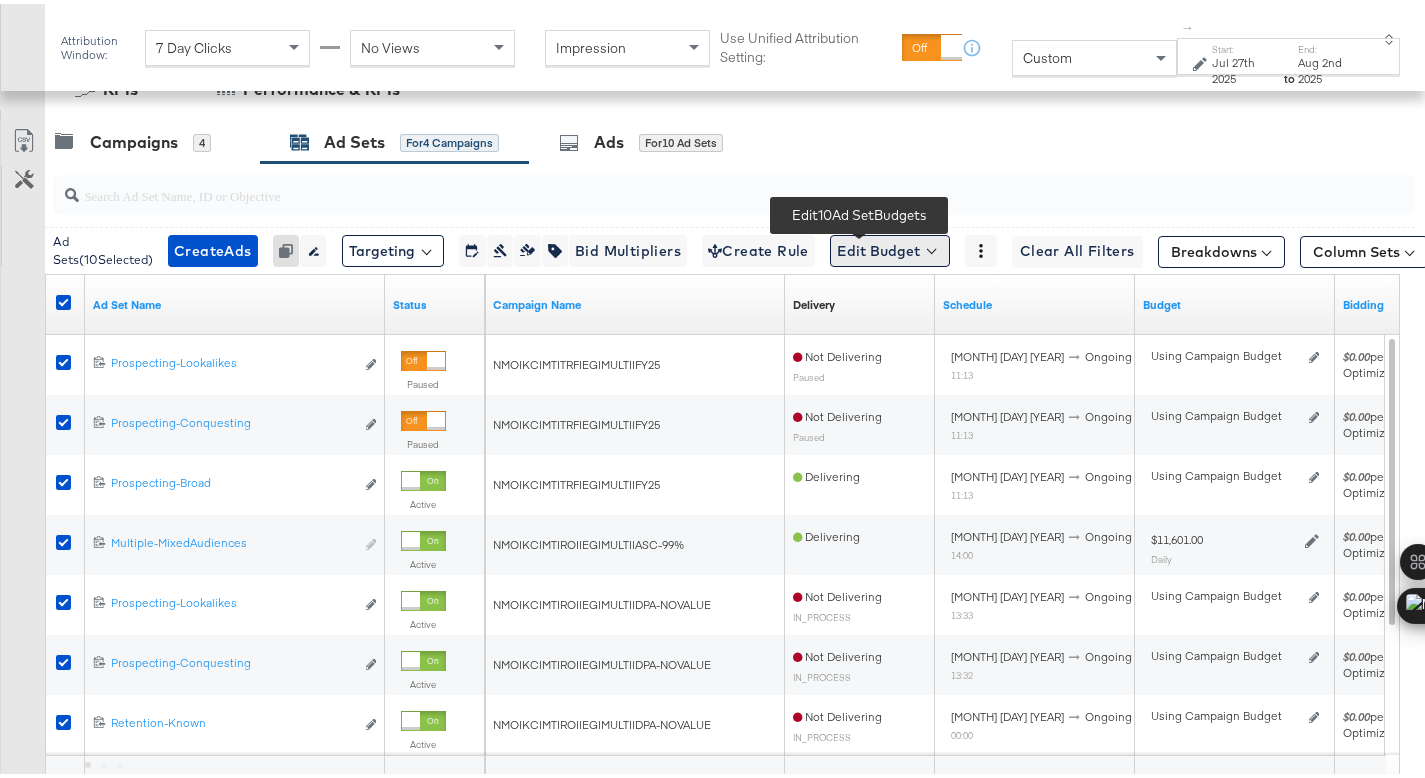 click on "Edit Budget" at bounding box center (890, 247) 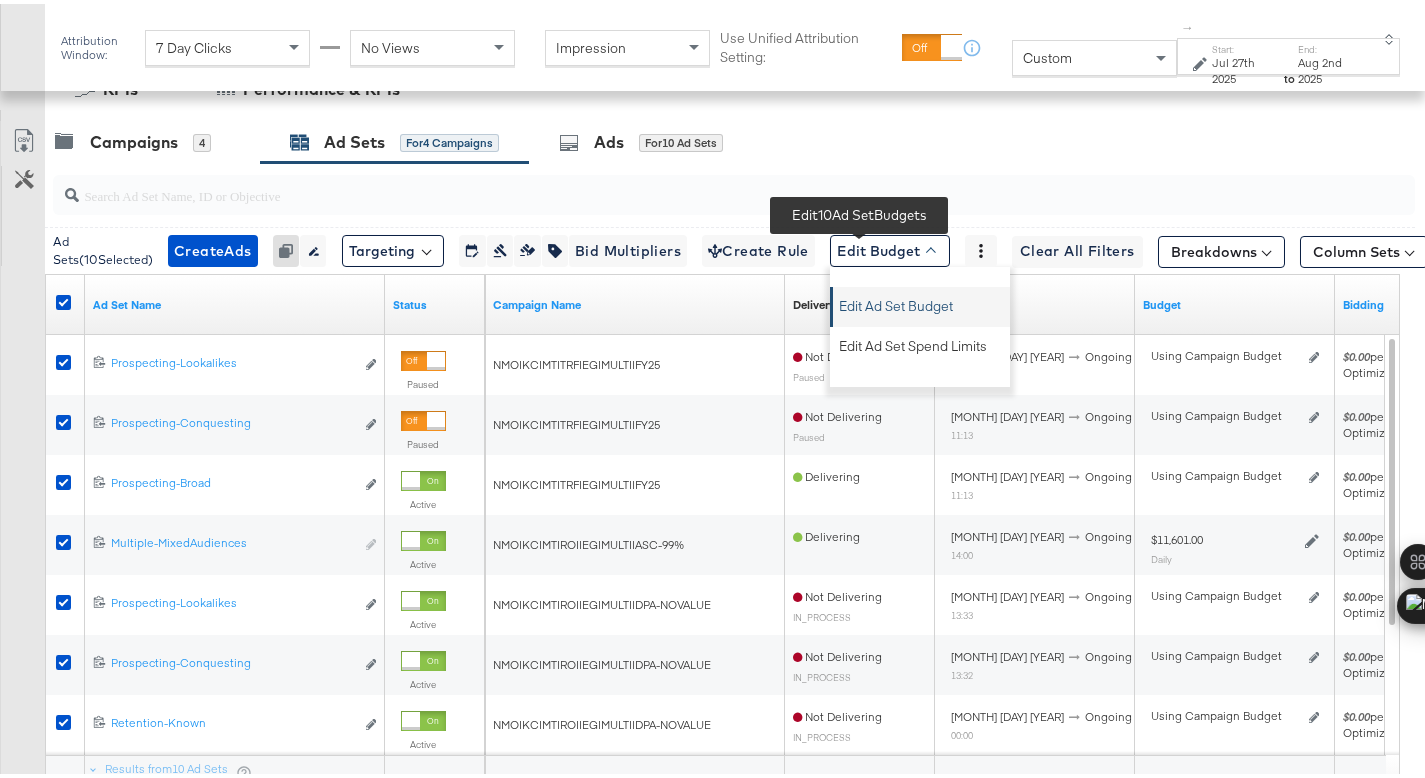 click on "Edit Ad Set Budget" at bounding box center (896, 299) 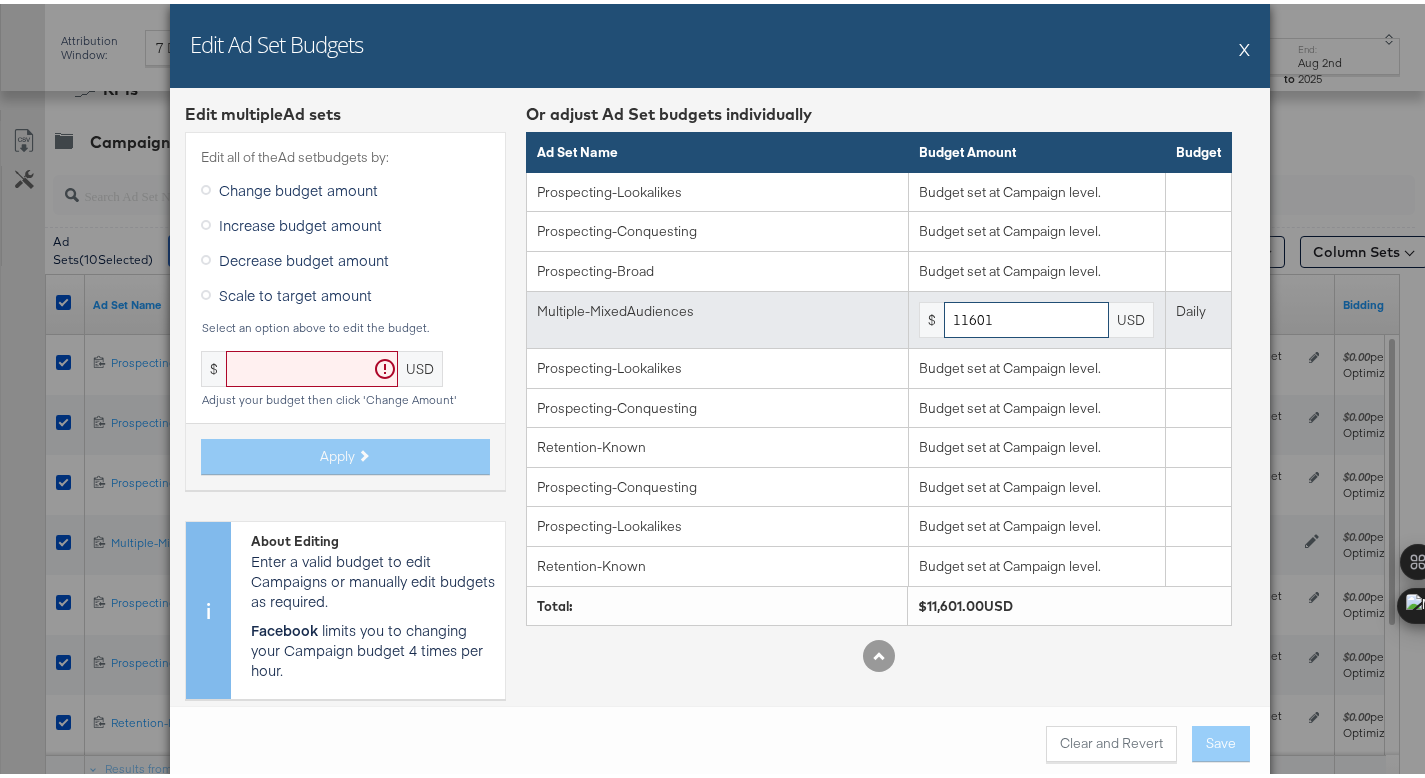 click on "11601" at bounding box center [1026, 316] 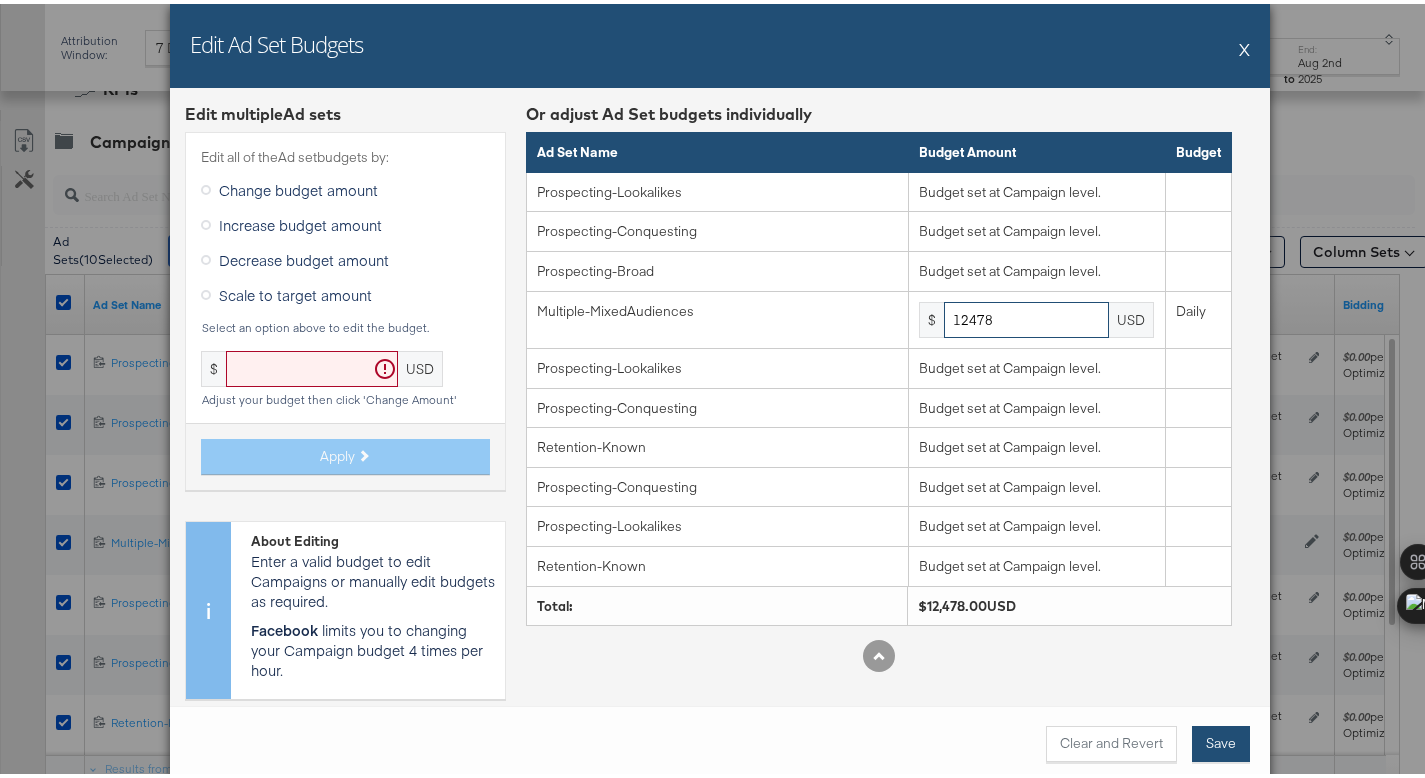 type on "12478" 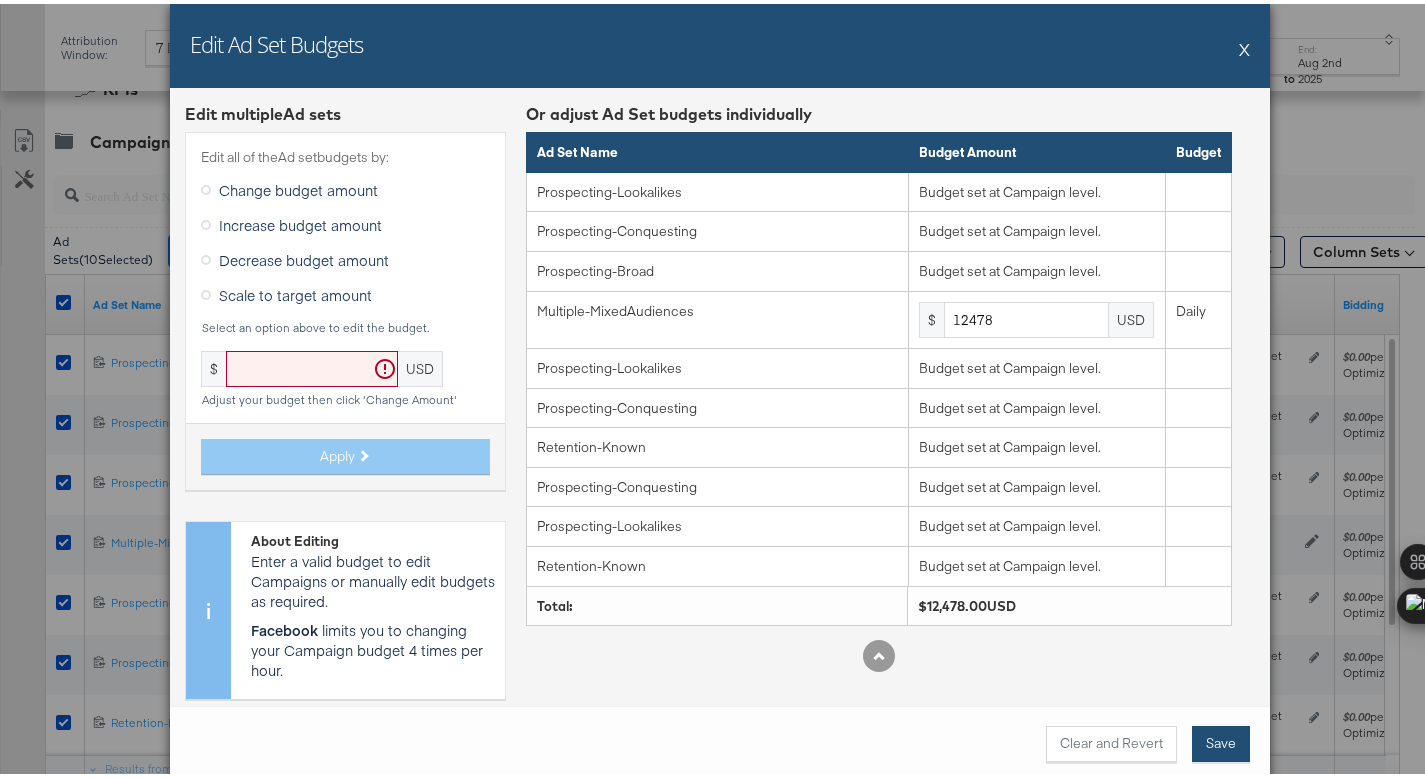 click on "Save" at bounding box center [1221, 740] 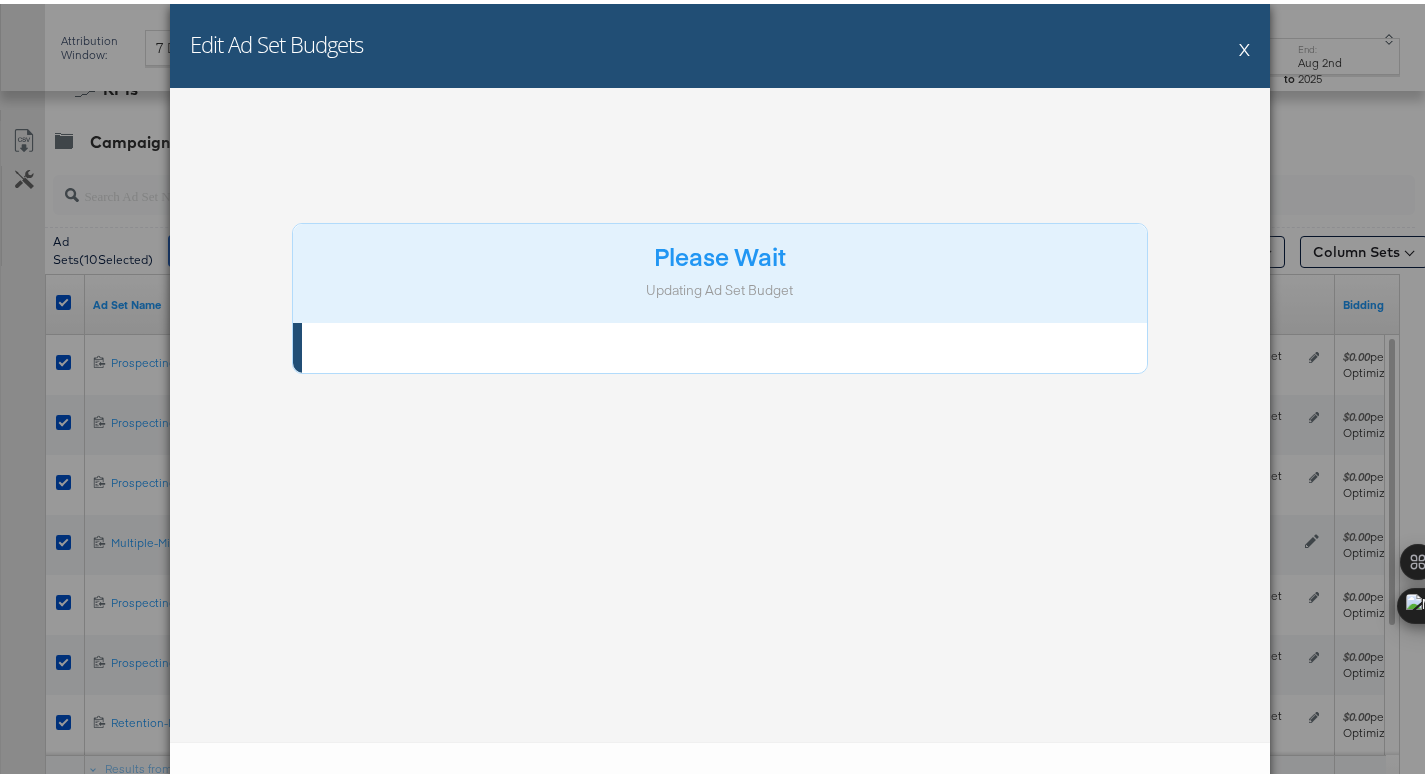 scroll, scrollTop: 925, scrollLeft: 0, axis: vertical 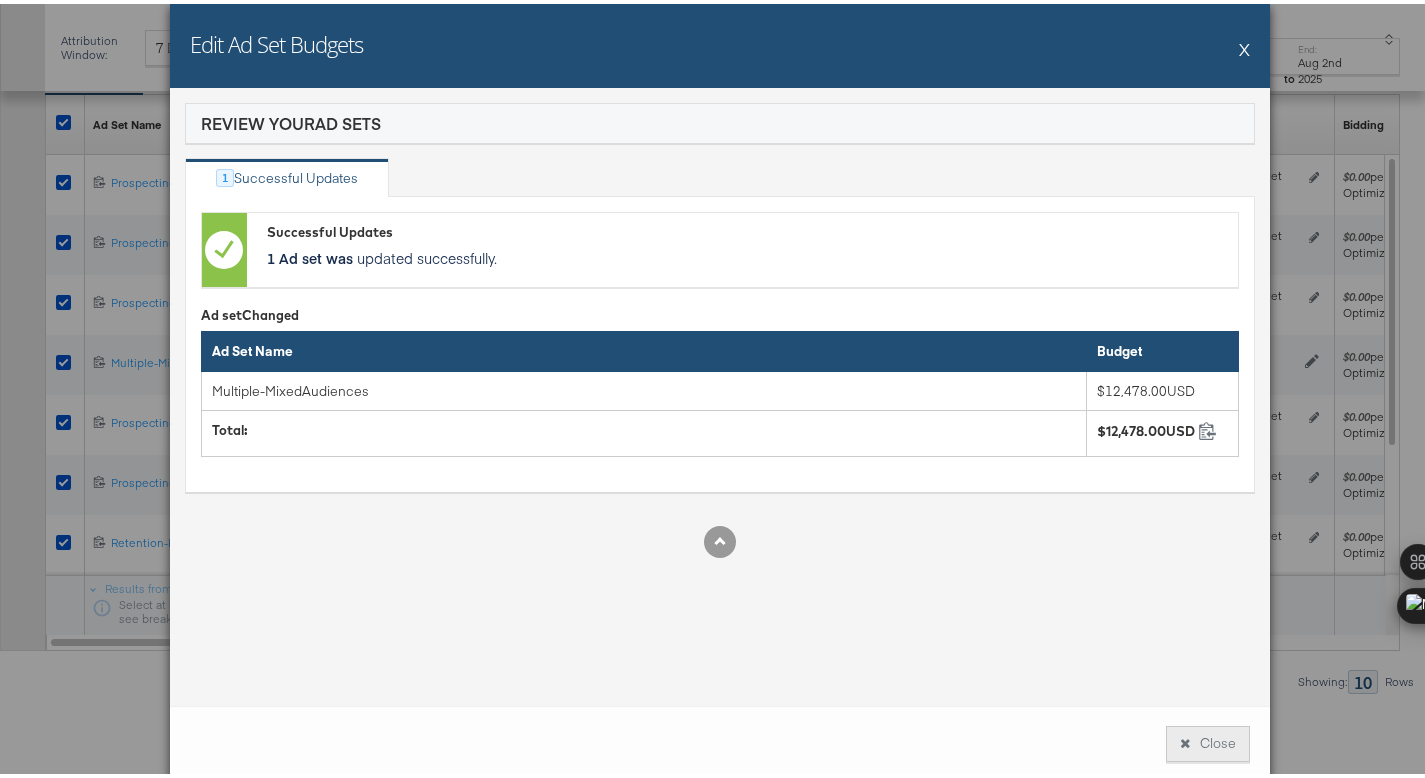 click on "Close" at bounding box center [1208, 740] 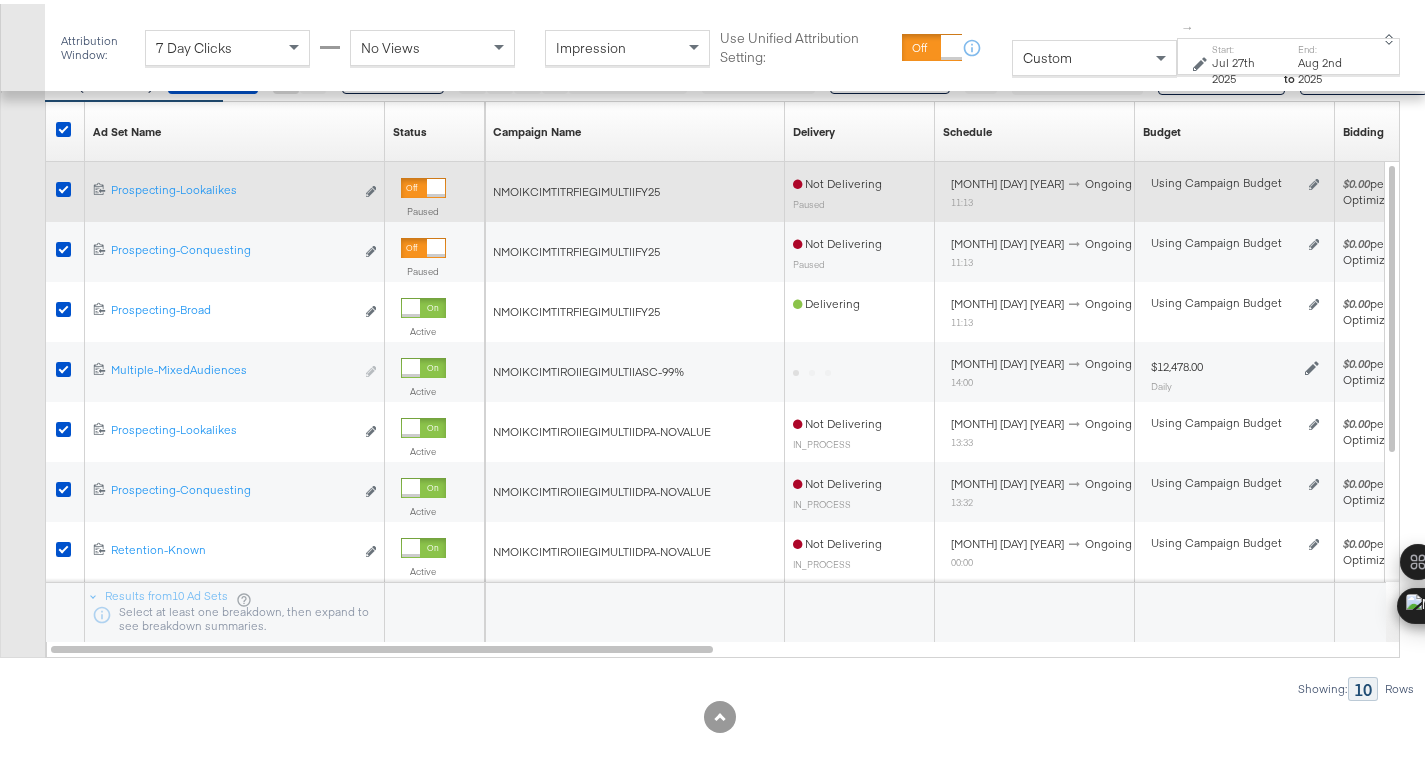 scroll, scrollTop: 0, scrollLeft: 0, axis: both 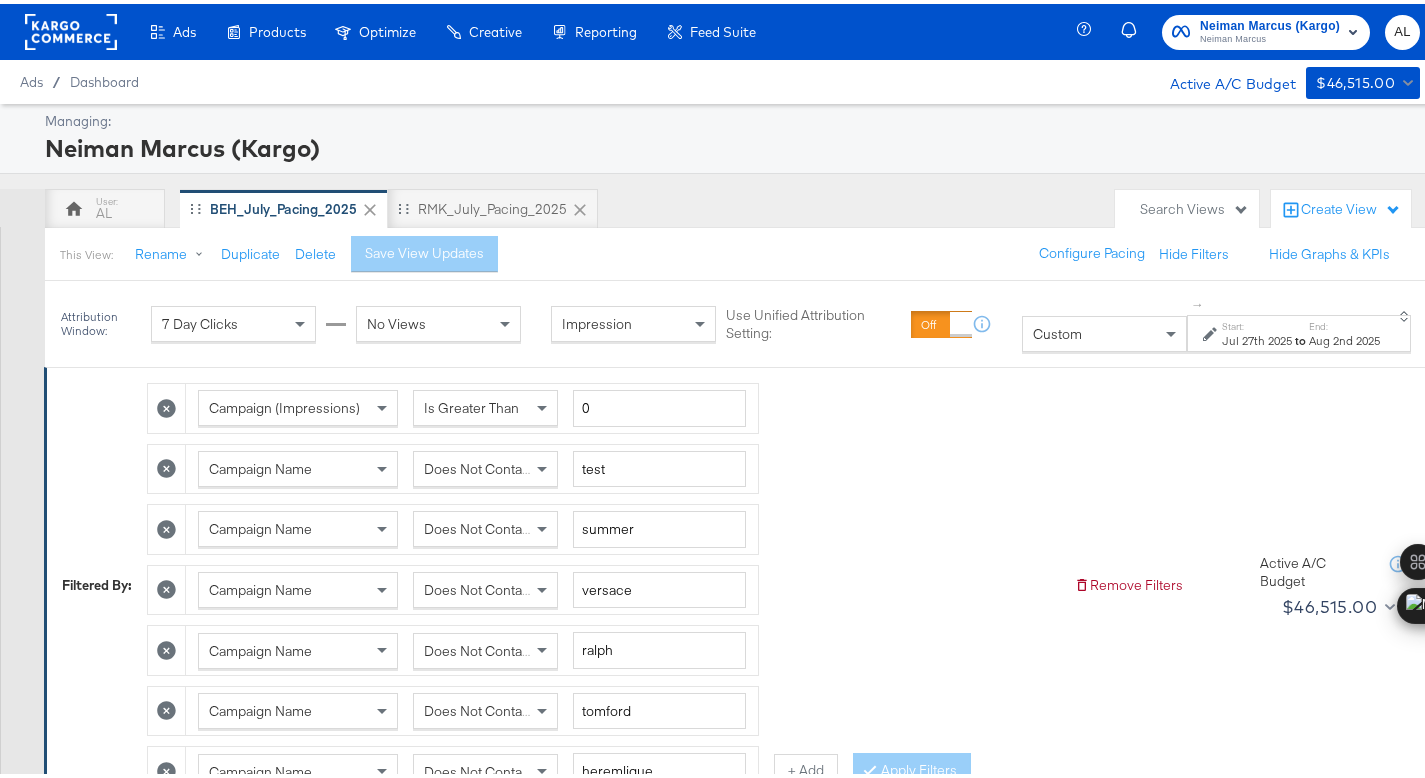 click 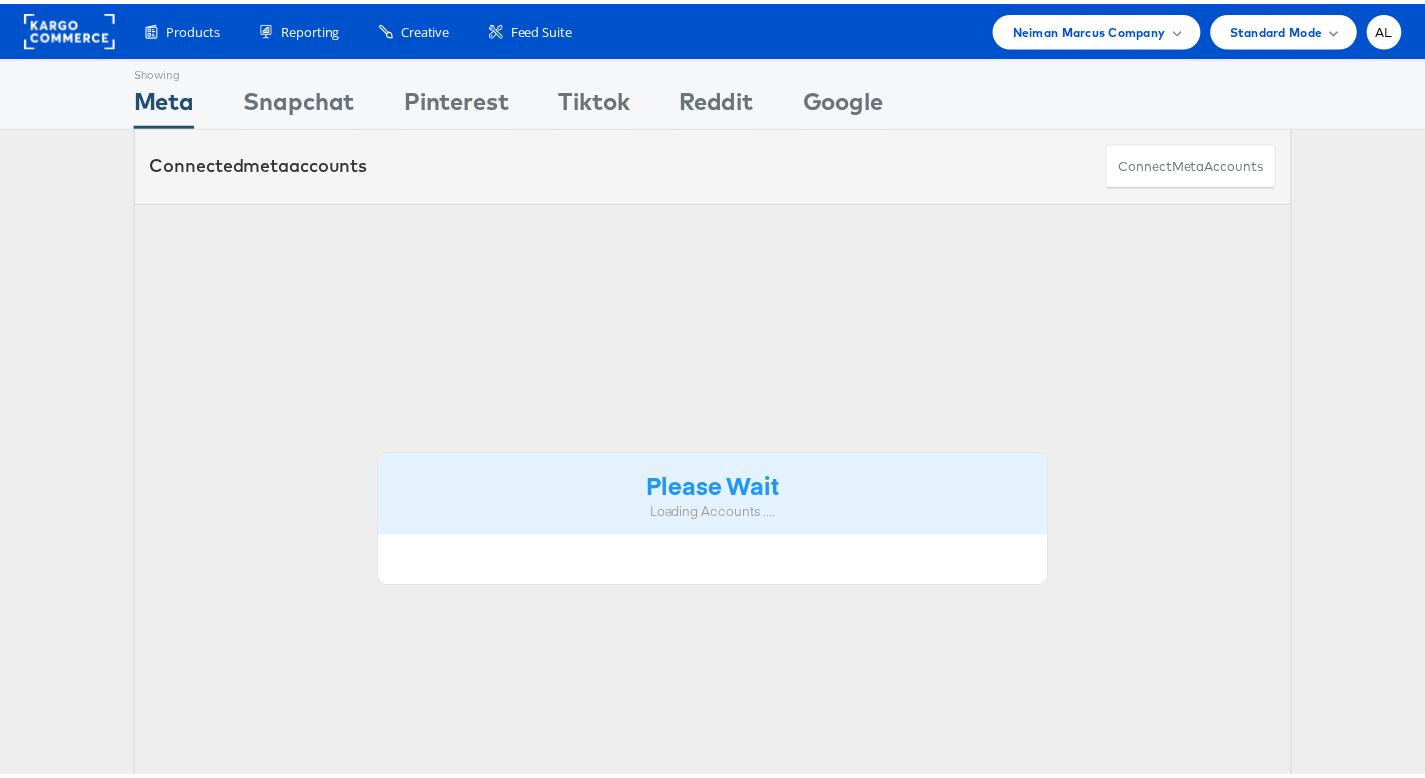 scroll, scrollTop: 0, scrollLeft: 0, axis: both 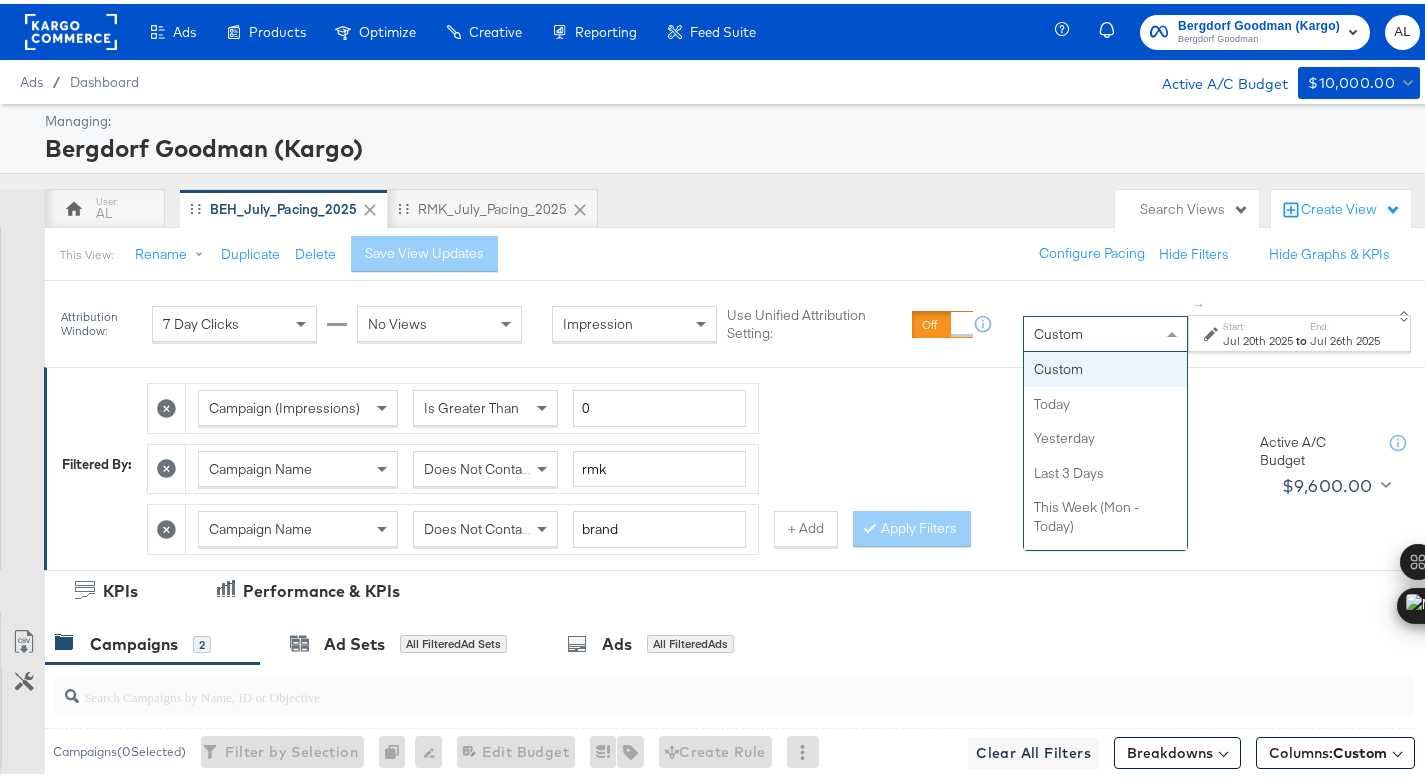 click on "Custom" at bounding box center (1058, 330) 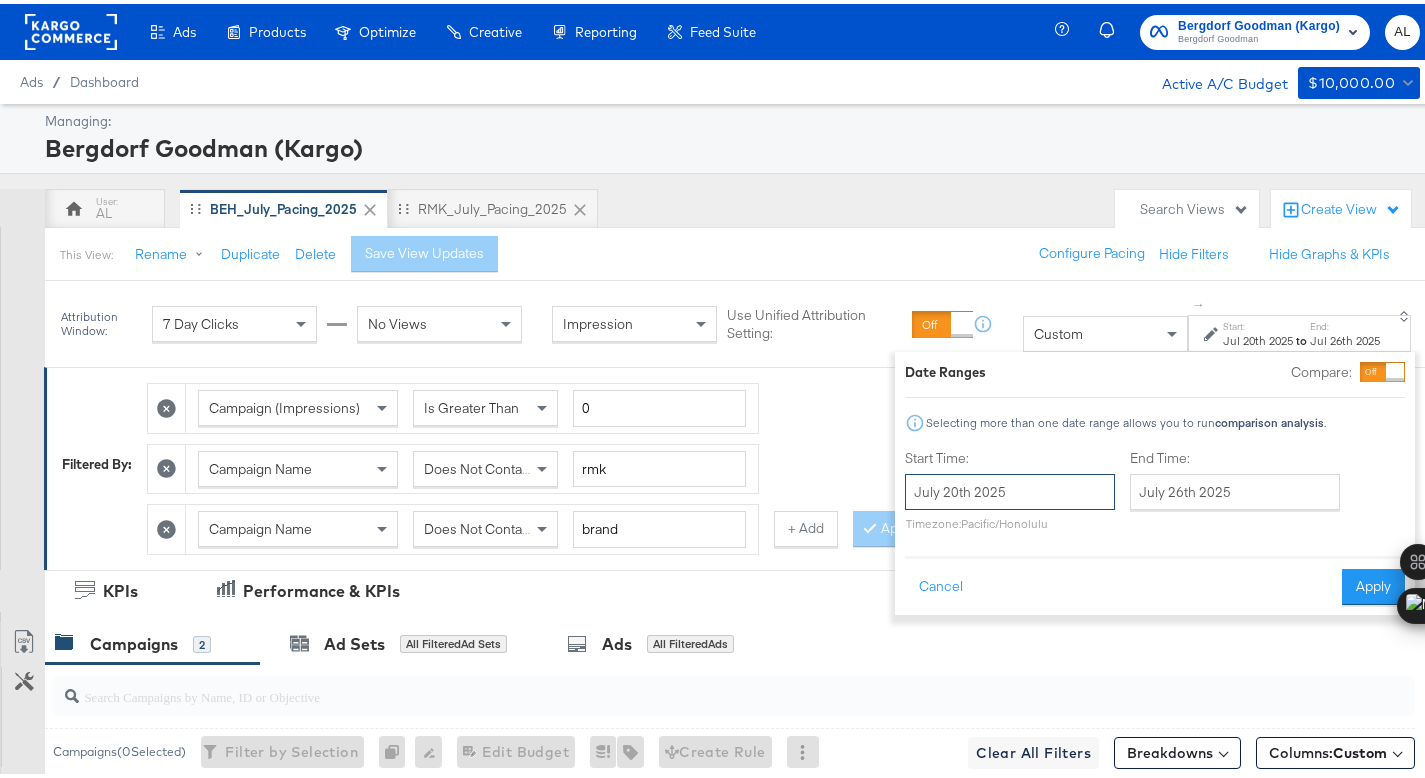 click on "July 20th 2025" at bounding box center [1010, 488] 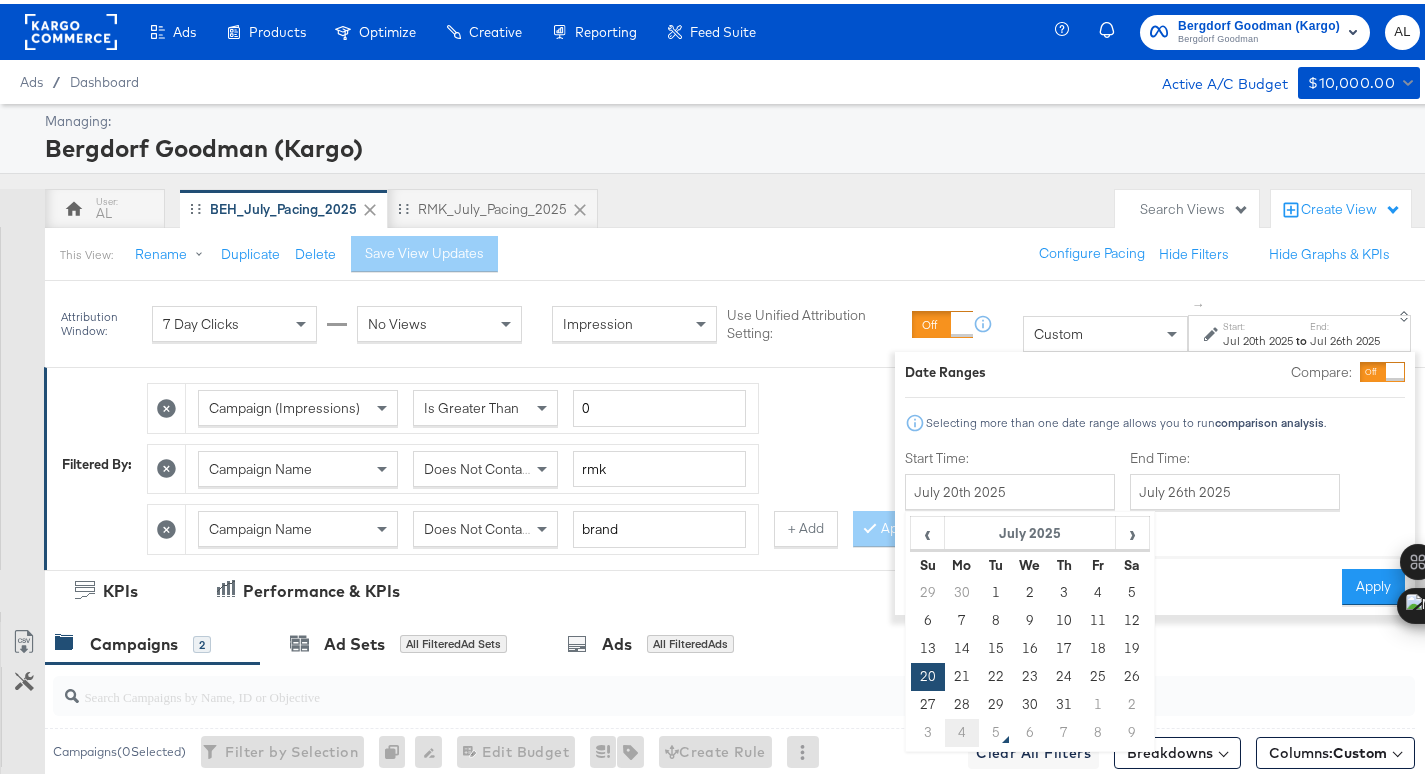 click on "4" at bounding box center [961, 729] 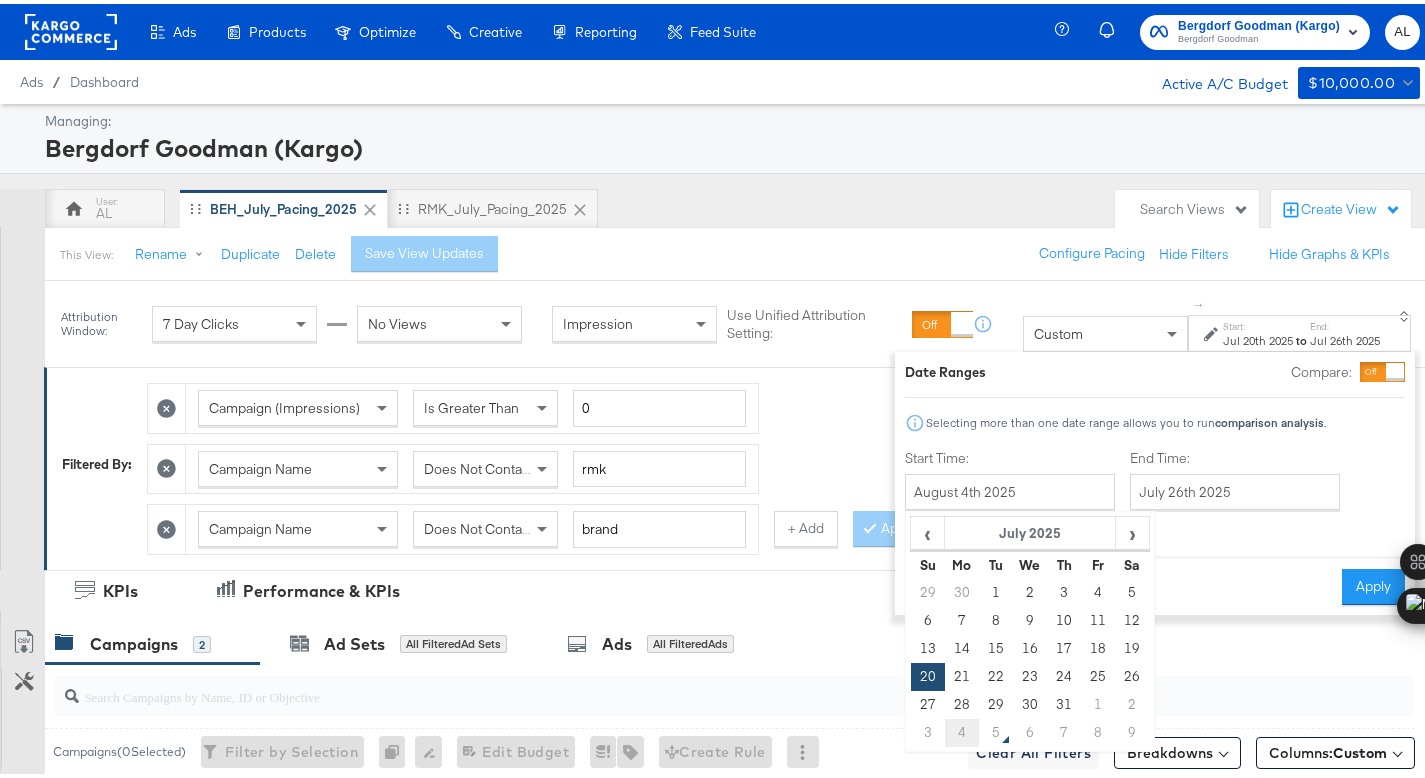 type on "August 4th 2025" 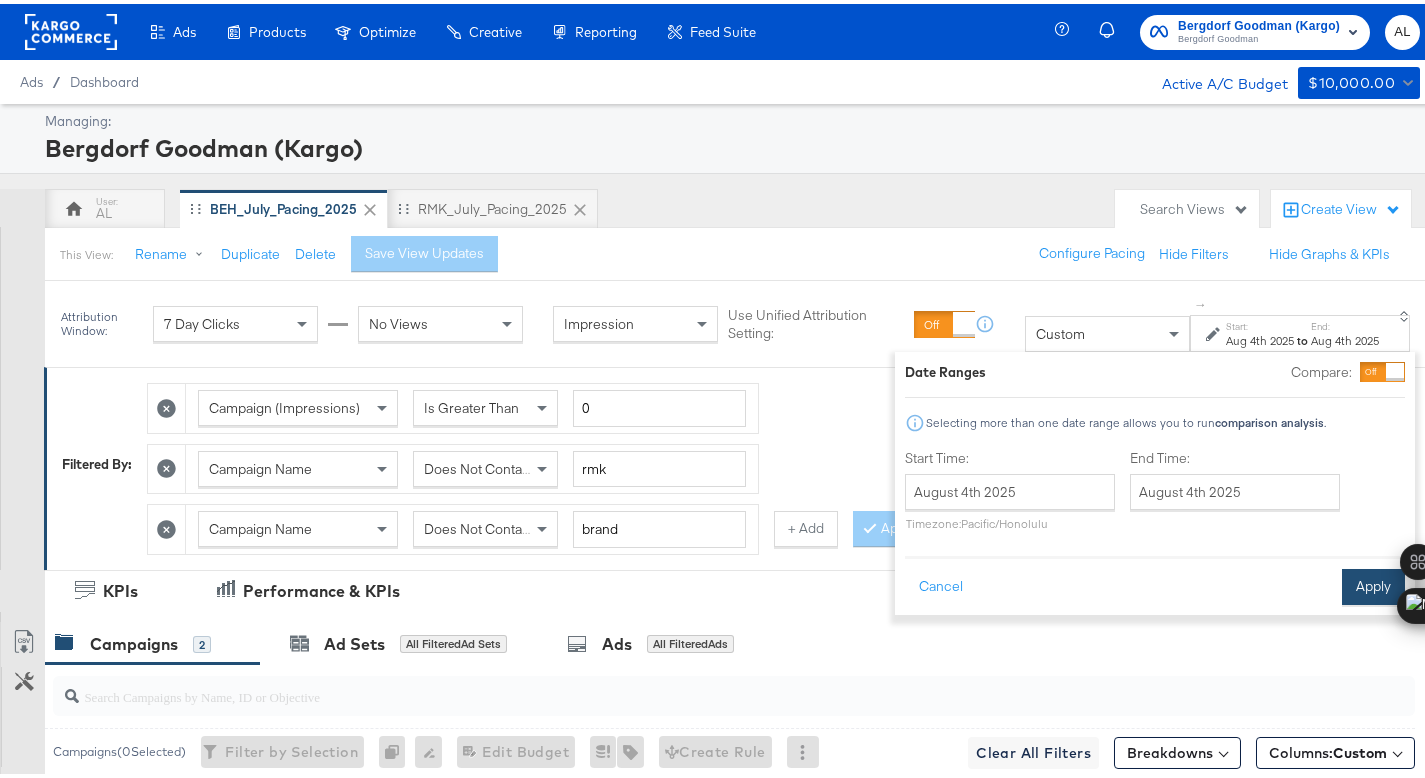click on "Apply" at bounding box center (1373, 583) 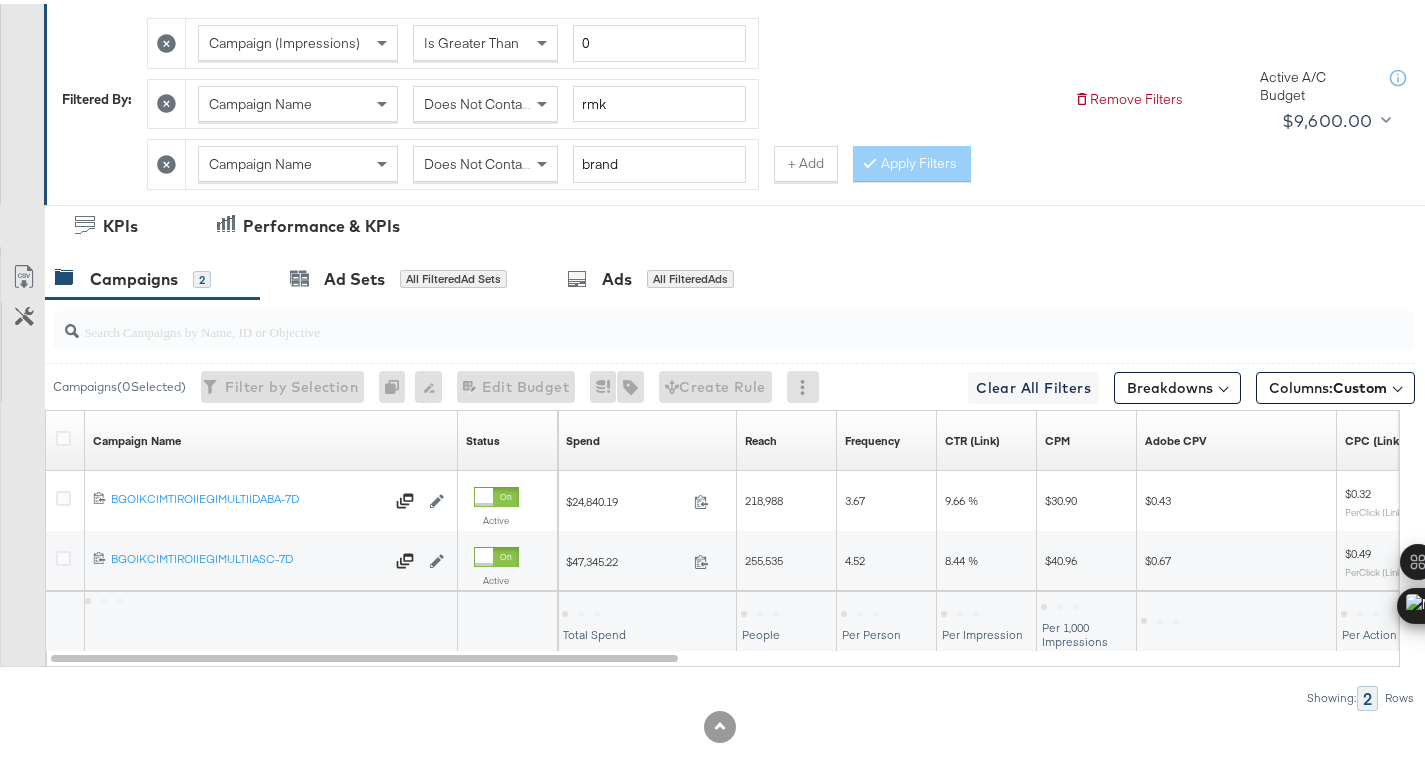 scroll, scrollTop: 381, scrollLeft: 0, axis: vertical 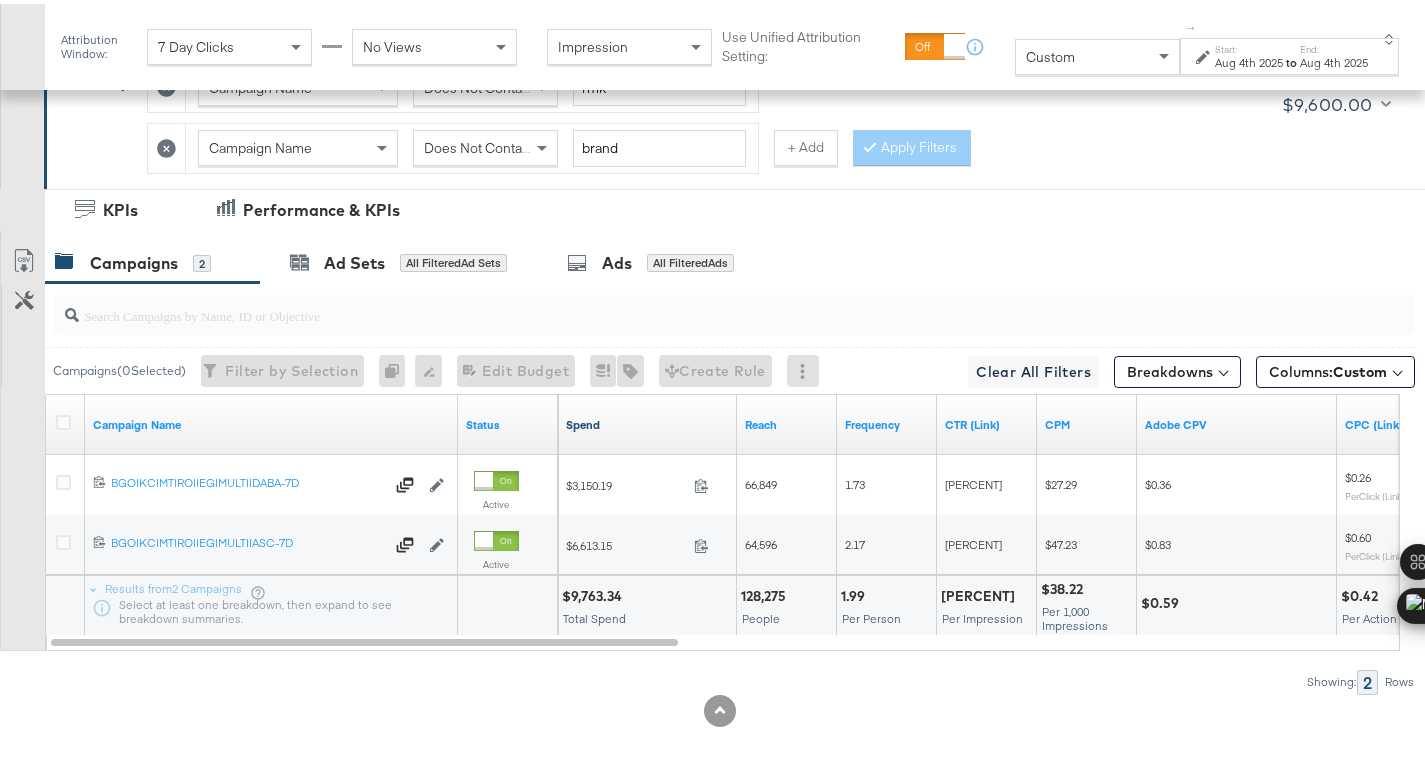 click on "$9,763.34" at bounding box center (595, 592) 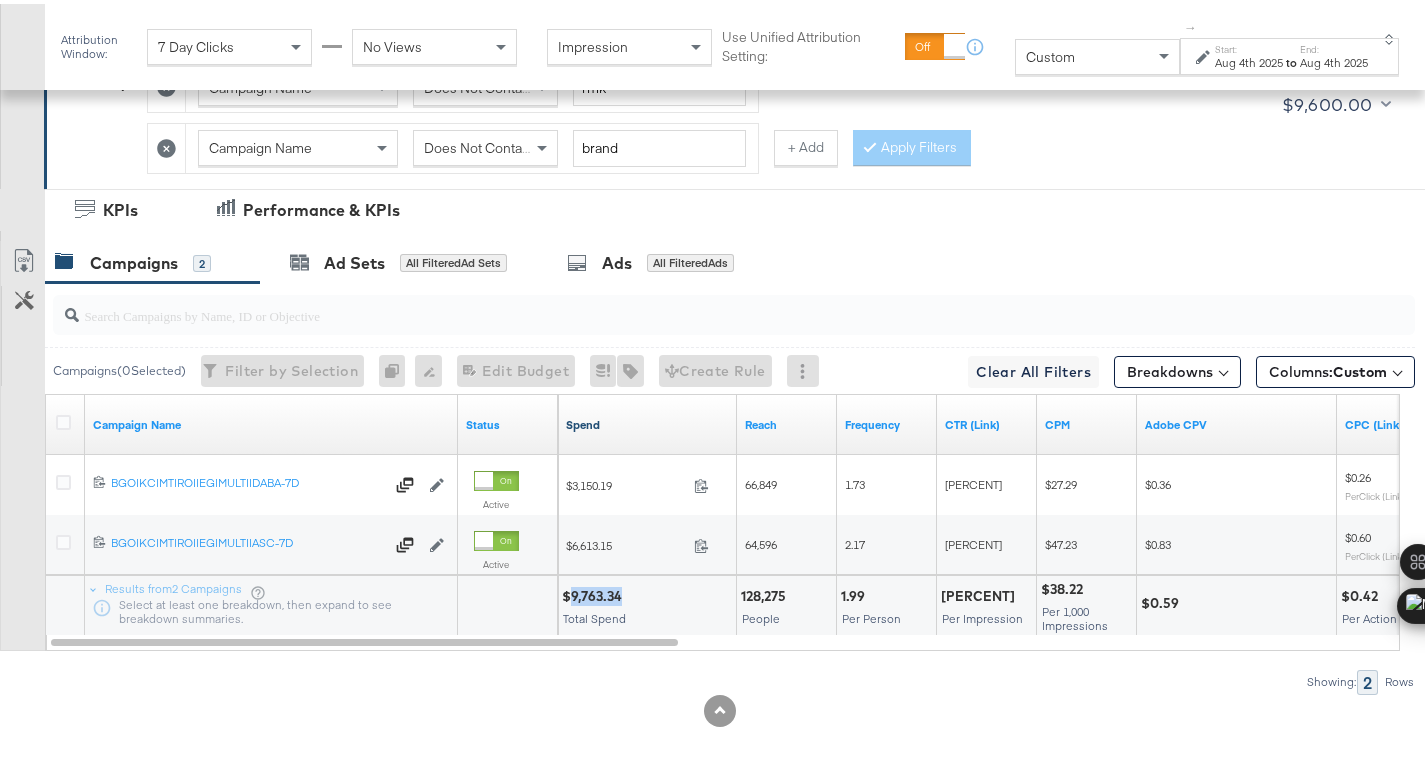 click on "$9,763.34" at bounding box center (595, 592) 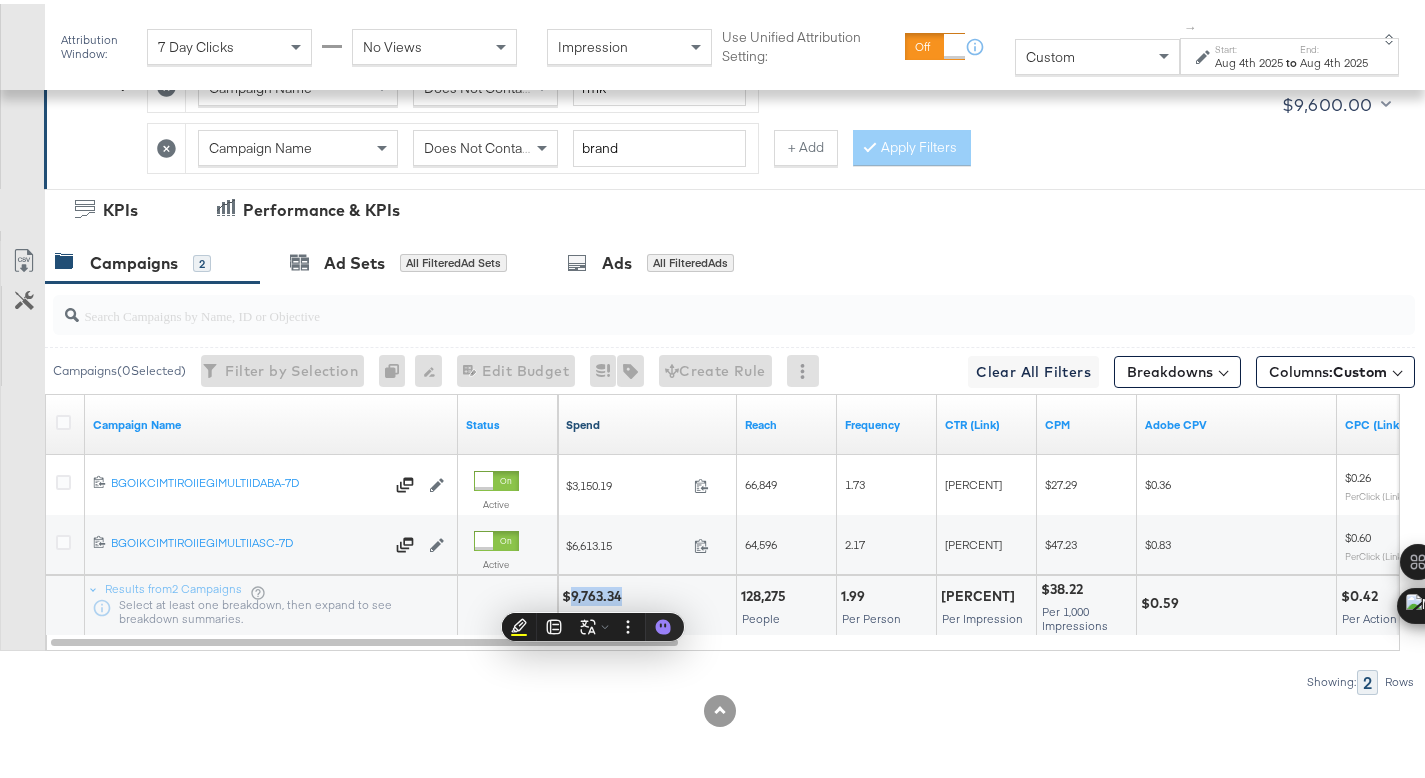 copy on "9,763.34" 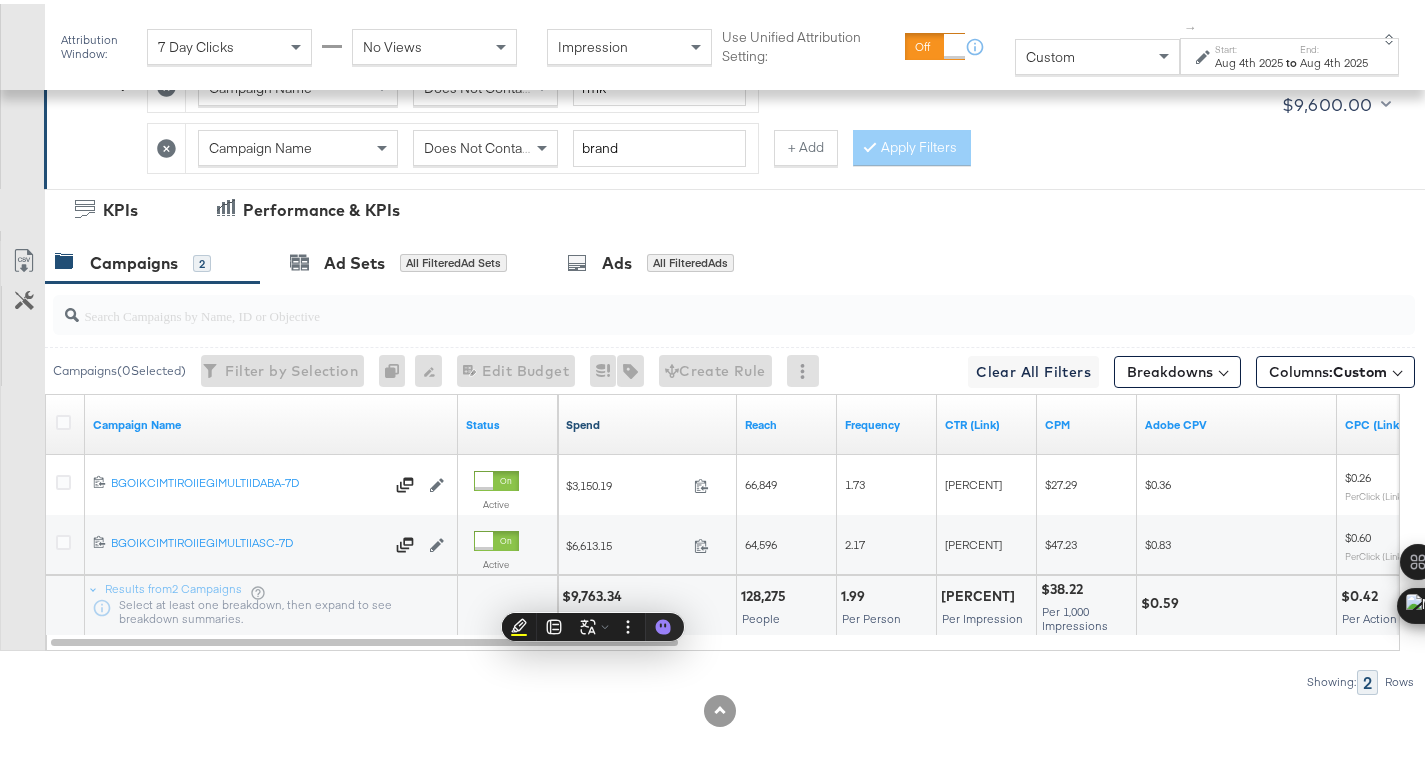 click on "Aug 4th 2025" at bounding box center [1334, 59] 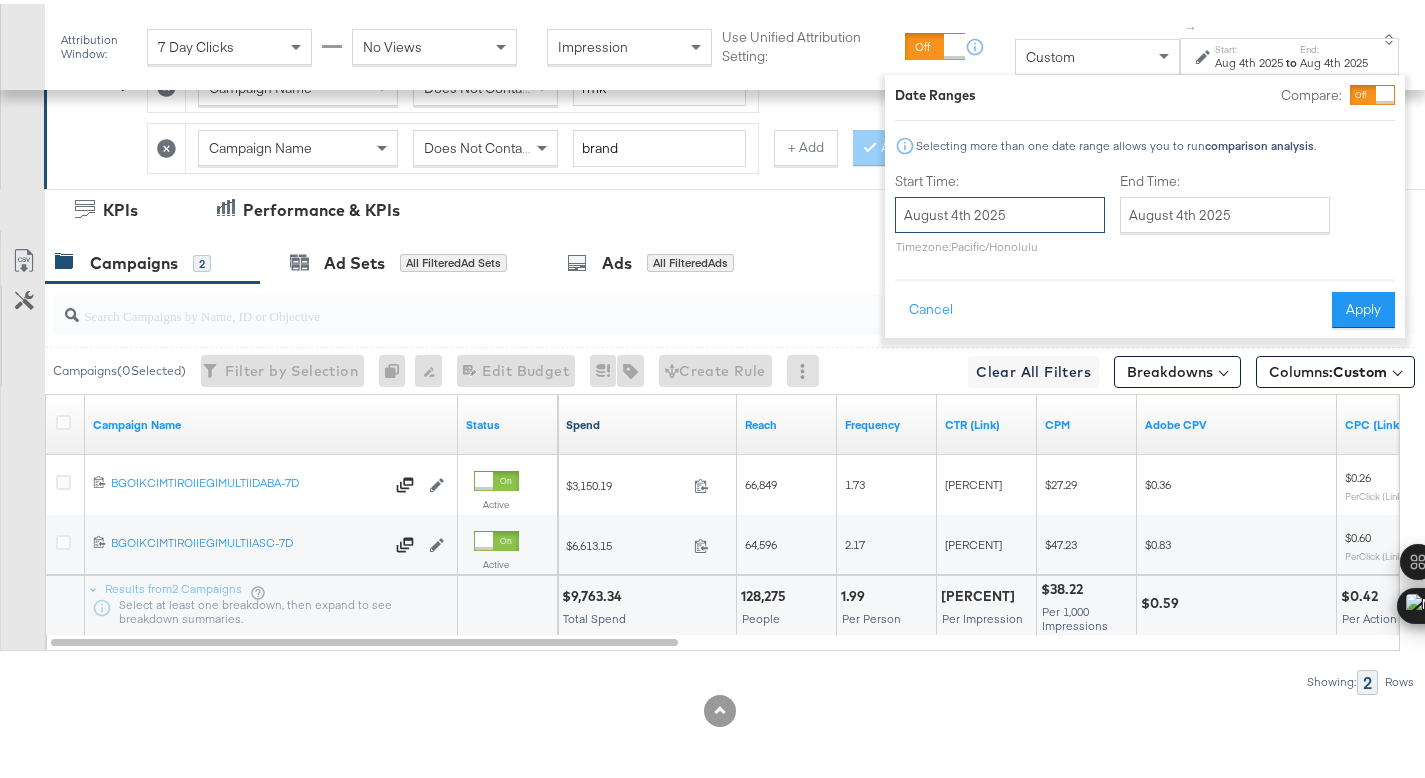click on "August 4th 2025" at bounding box center (1000, 211) 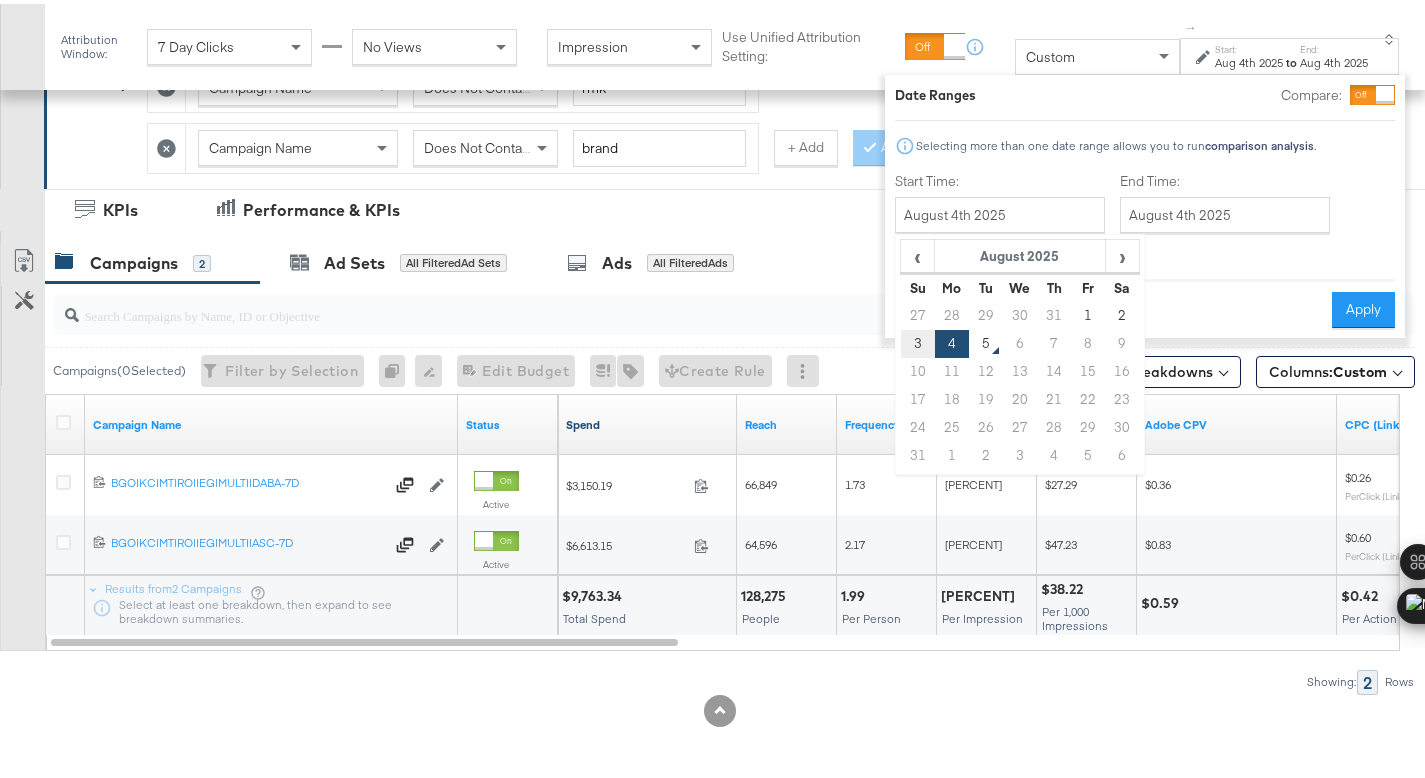 click on "3" at bounding box center [917, 340] 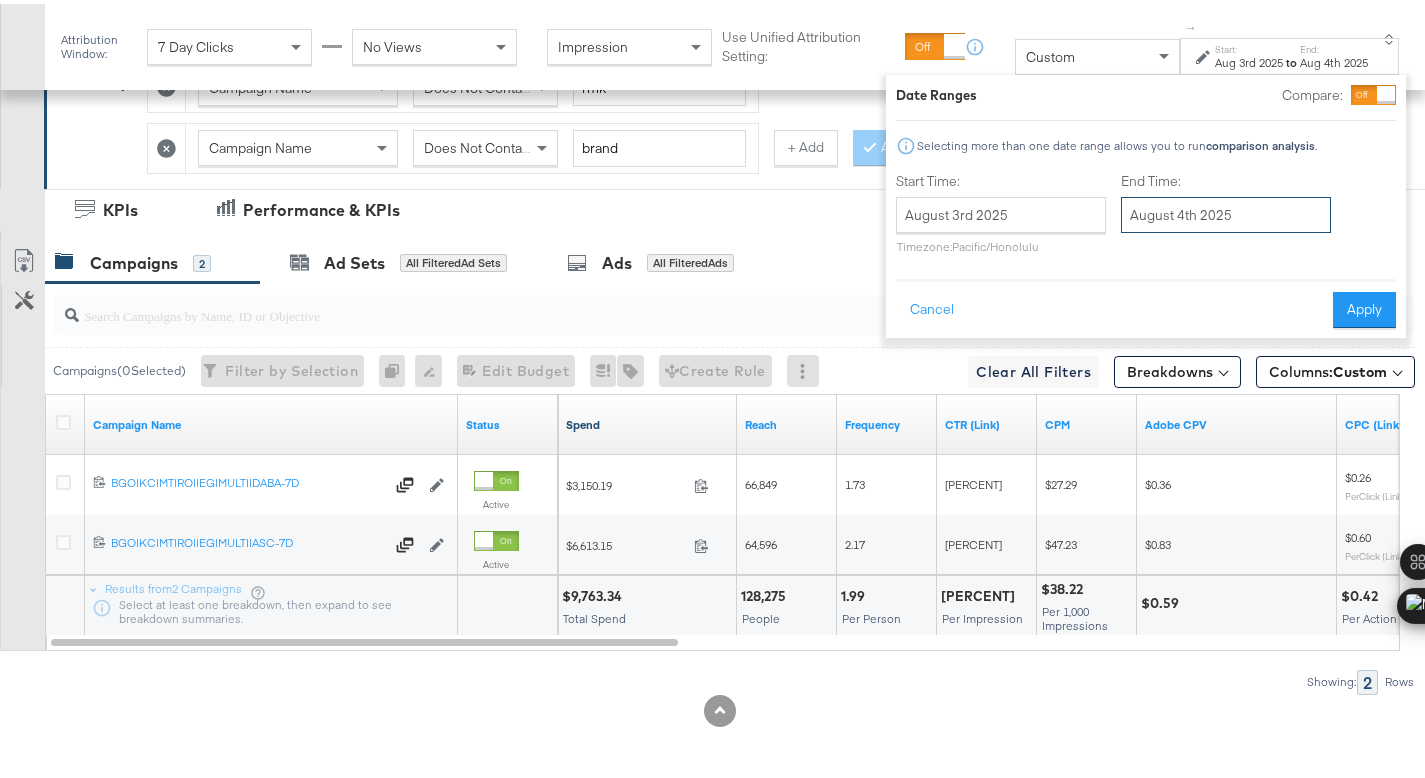 click on "August 4th 2025" at bounding box center [1226, 211] 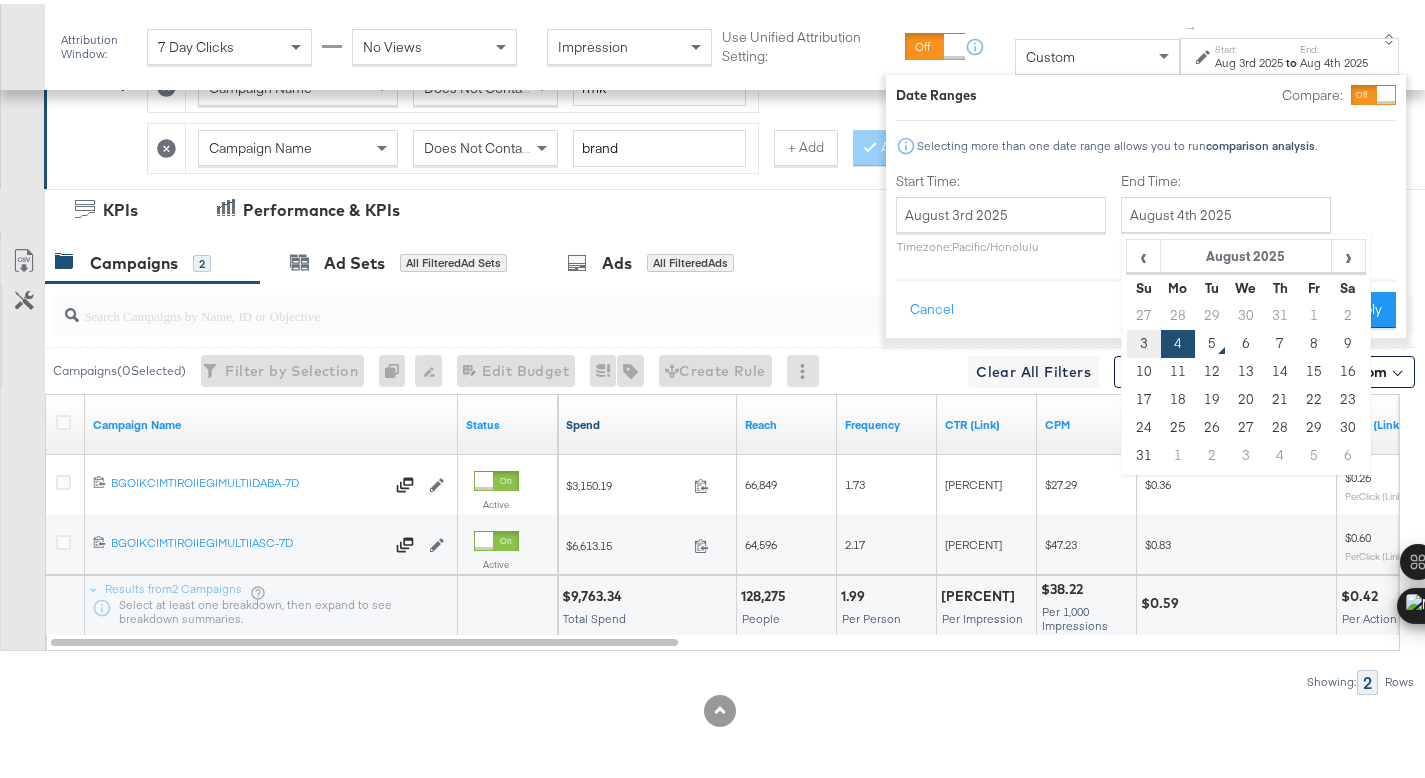 click on "3" at bounding box center (1143, 340) 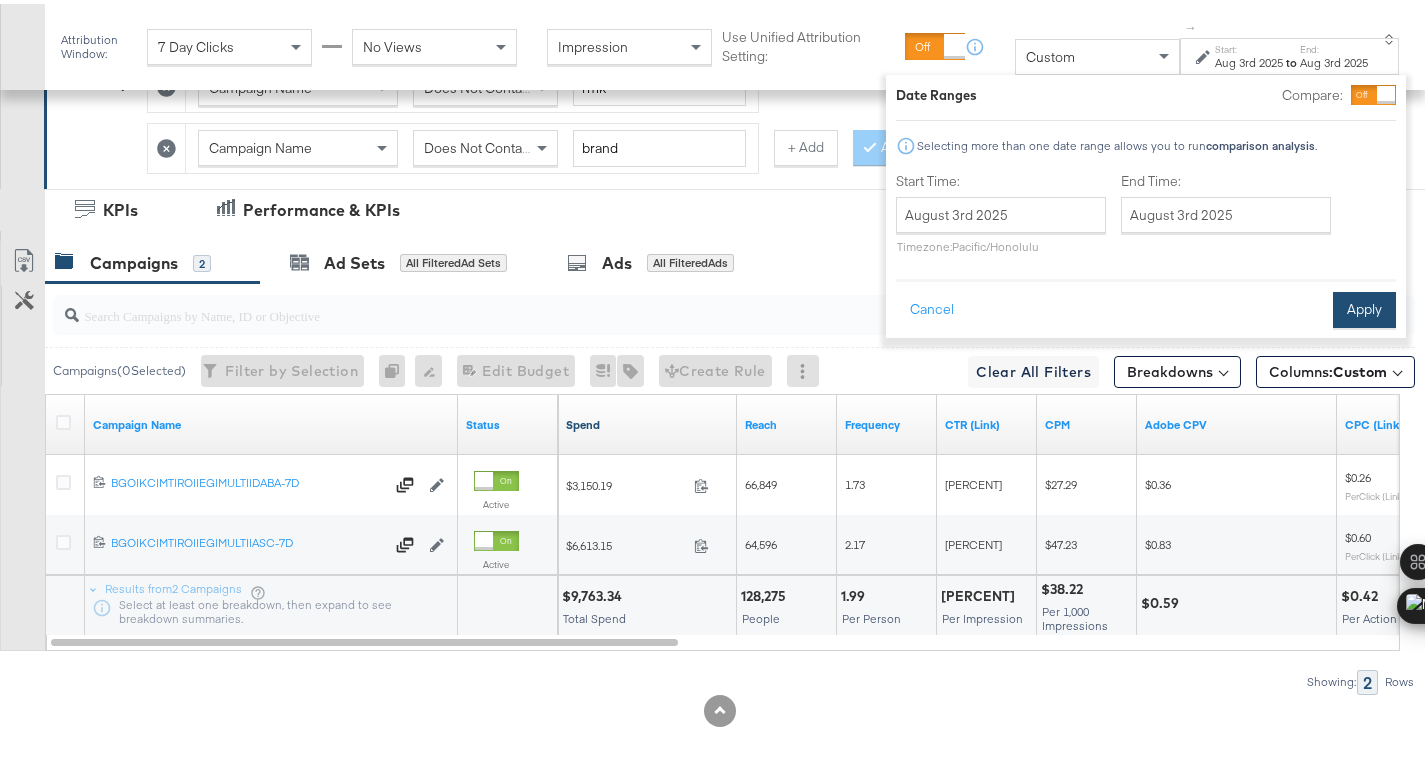 click on "Apply" at bounding box center [1364, 306] 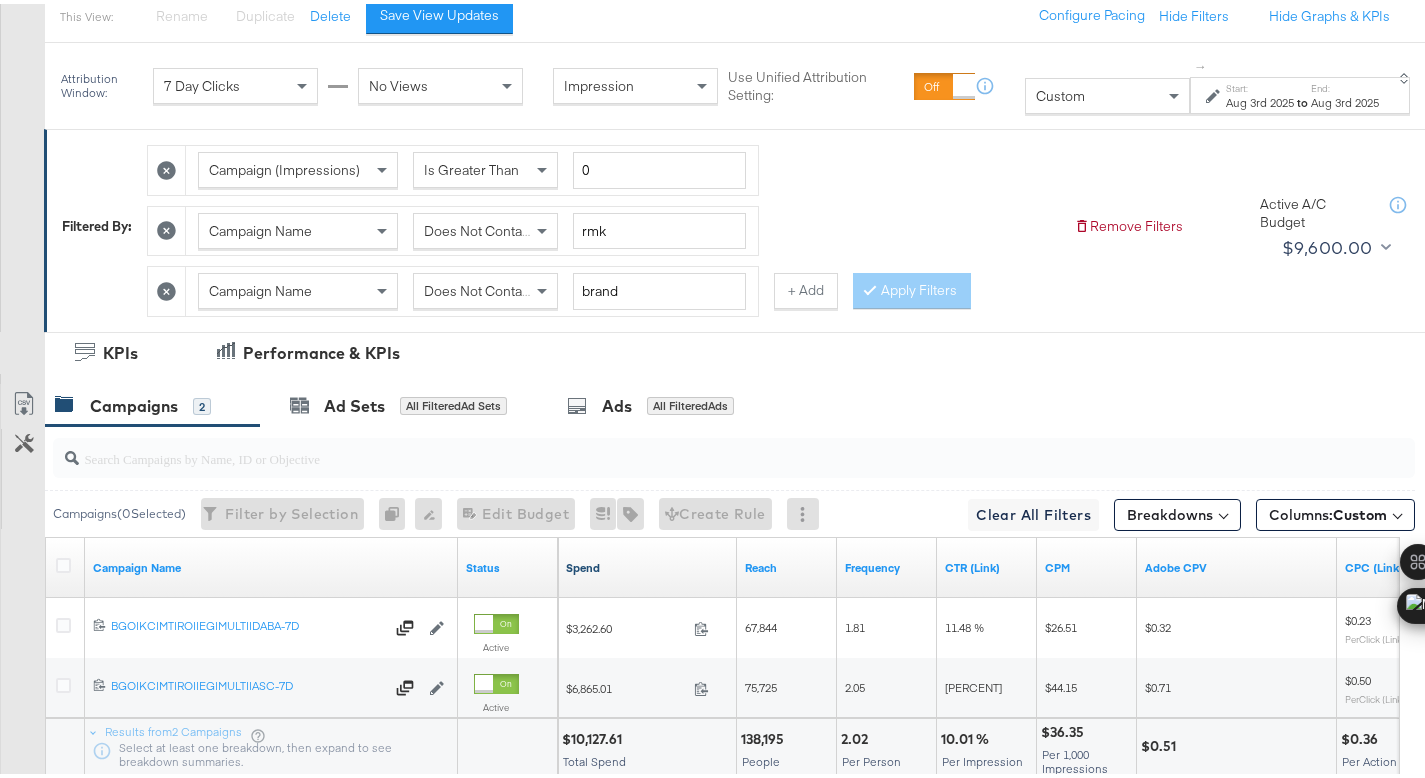scroll, scrollTop: 0, scrollLeft: 0, axis: both 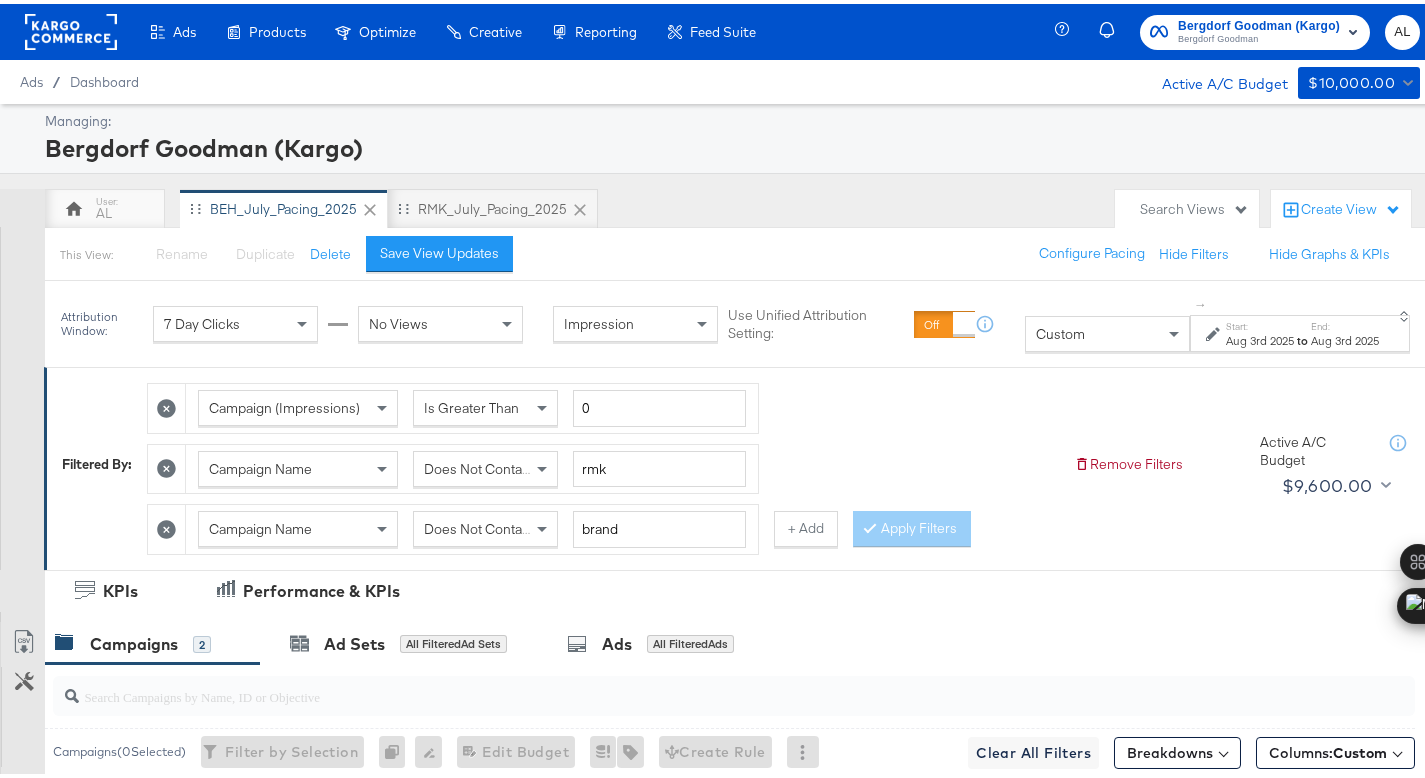 click 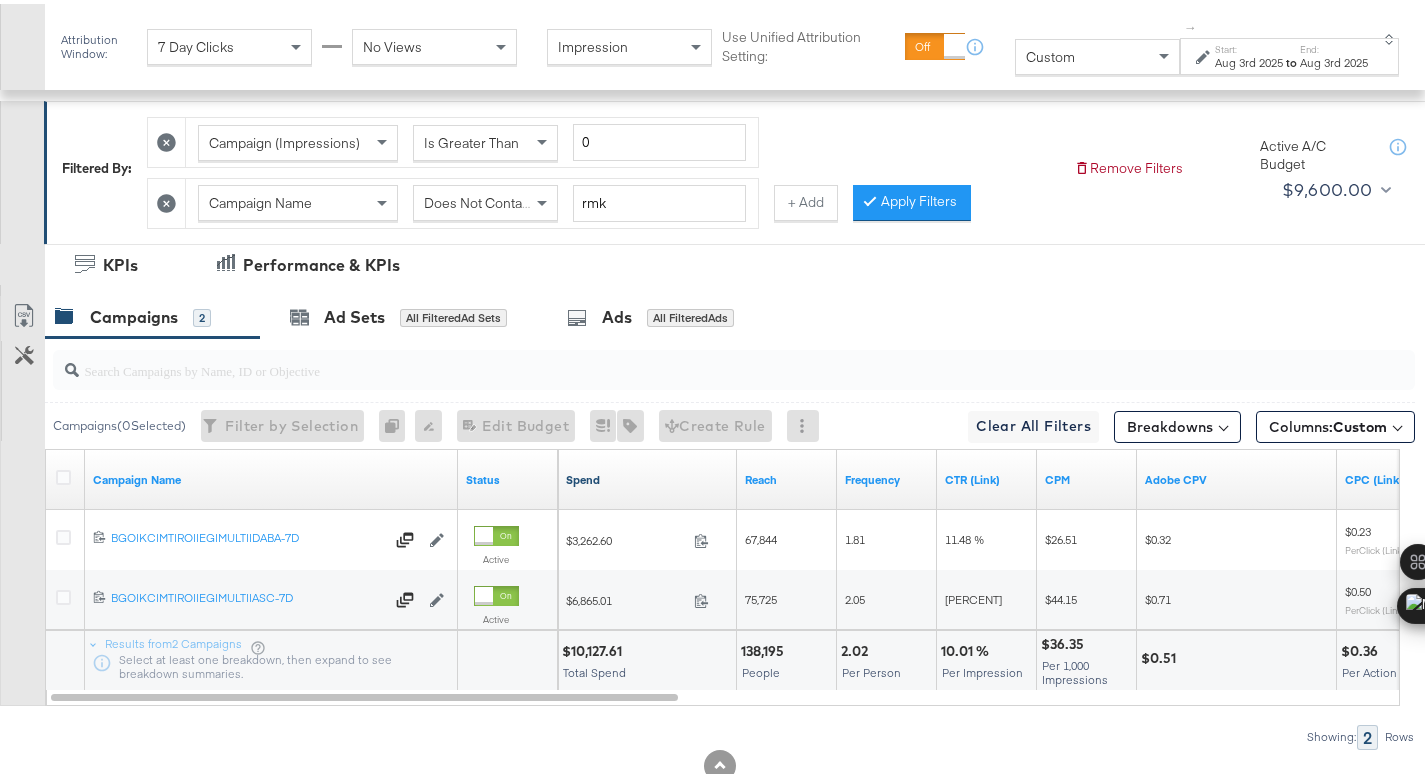 scroll, scrollTop: 302, scrollLeft: 0, axis: vertical 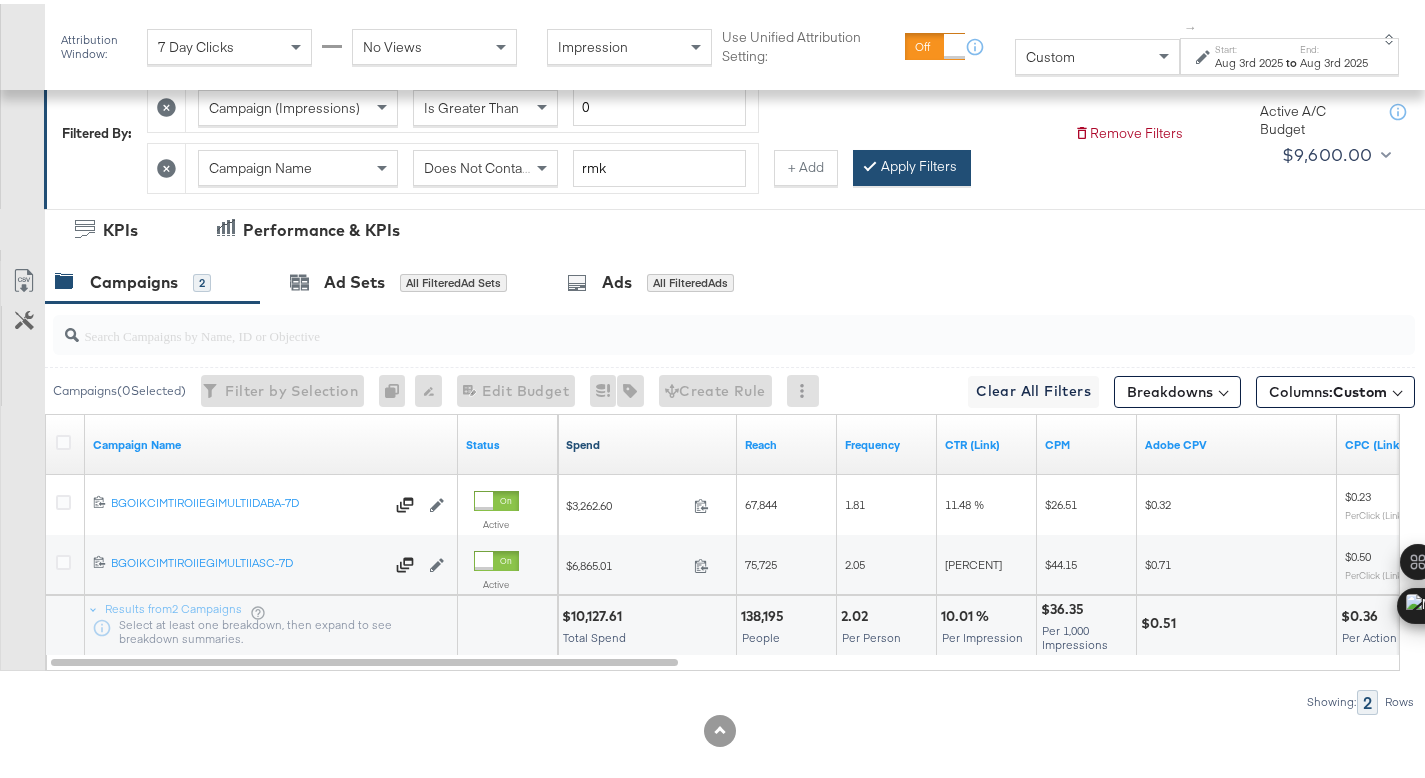 click on "Apply Filters" at bounding box center [912, 164] 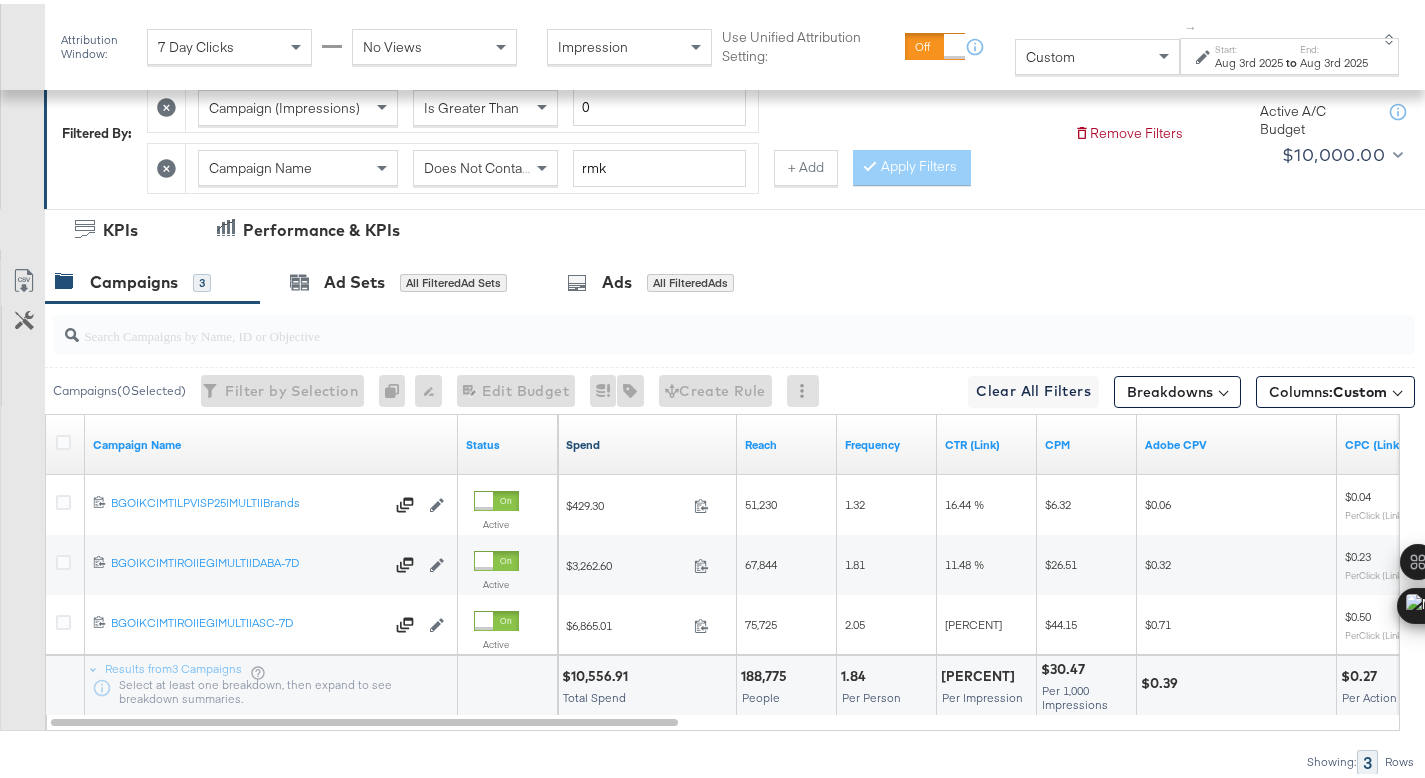click on "$10,556.91" at bounding box center [598, 672] 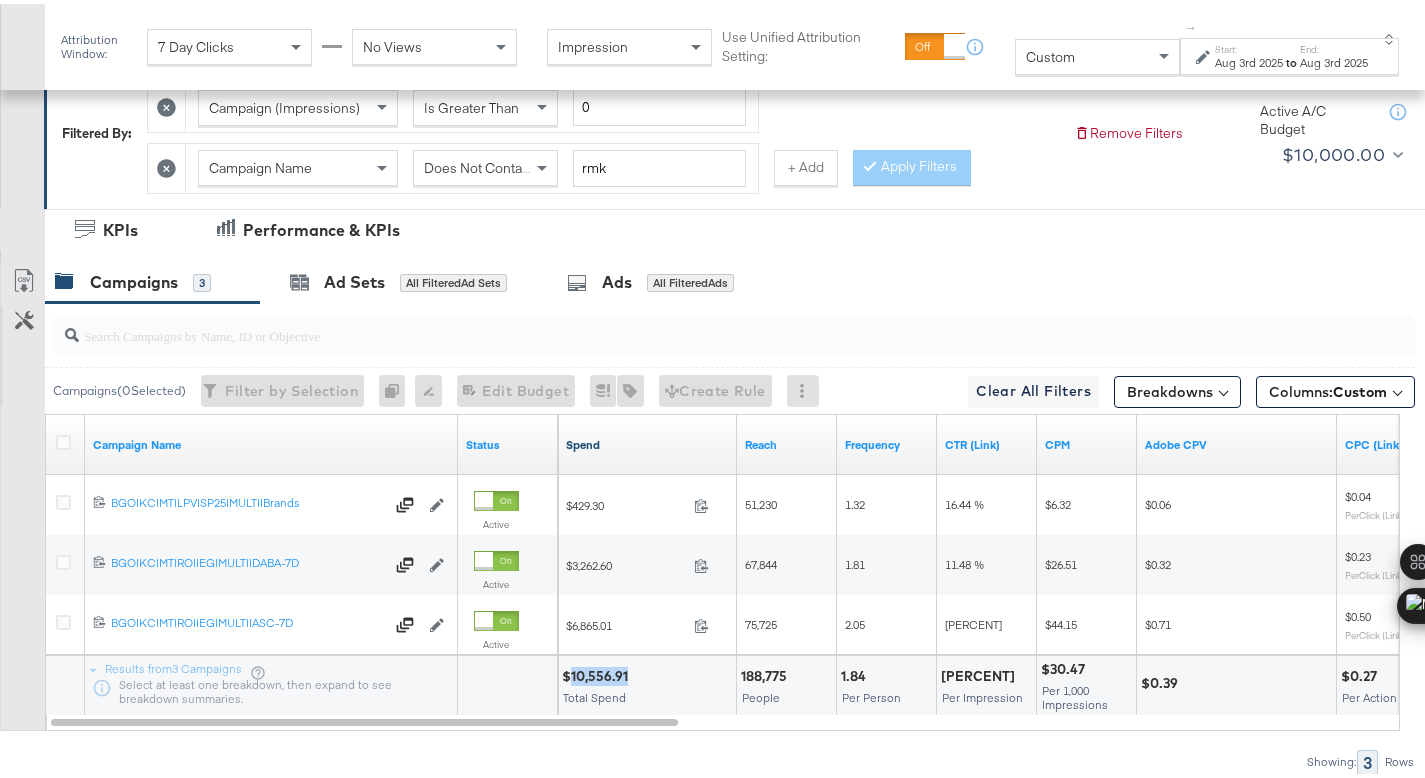 click on "$10,556.91" at bounding box center [598, 672] 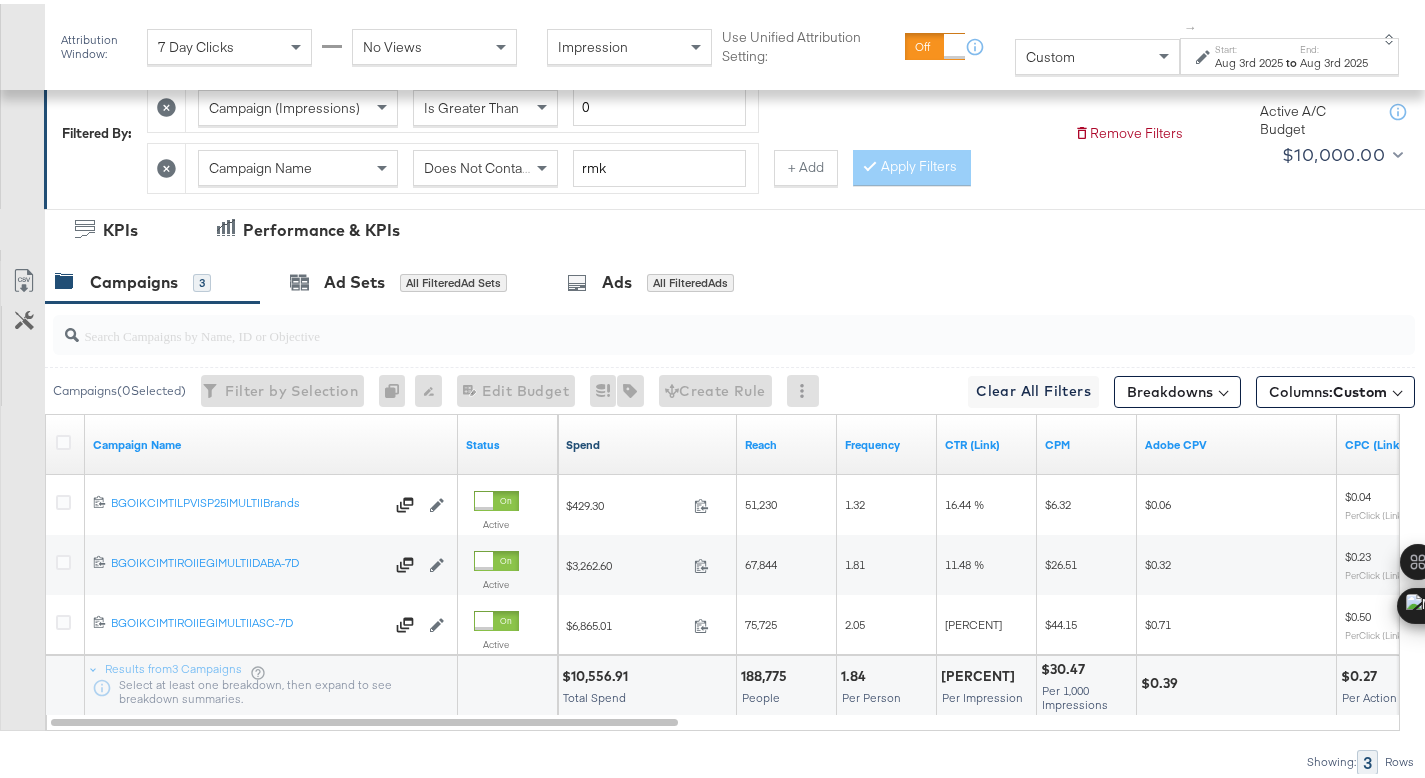 click on "Aug 3rd 2025" at bounding box center (1249, 59) 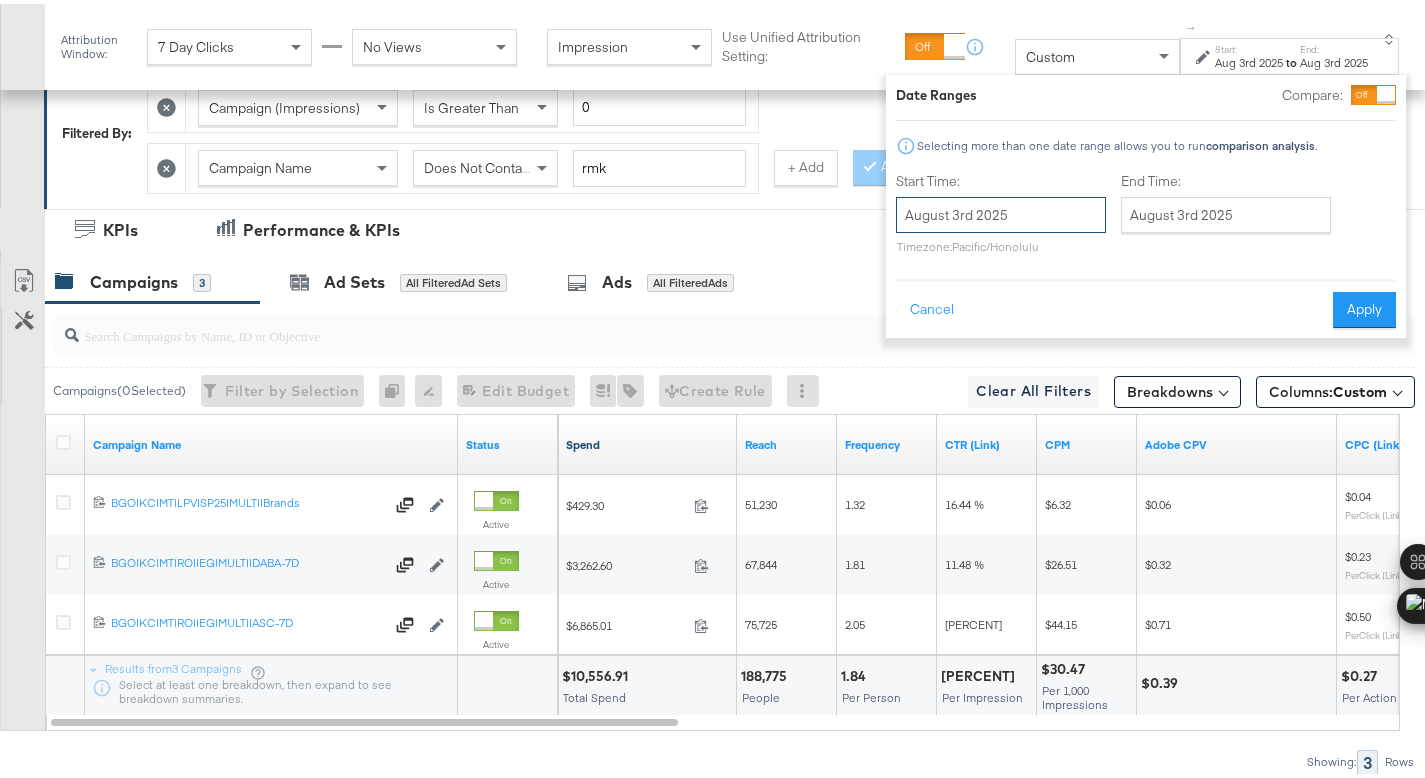 click on "August 3rd 2025" at bounding box center [1001, 211] 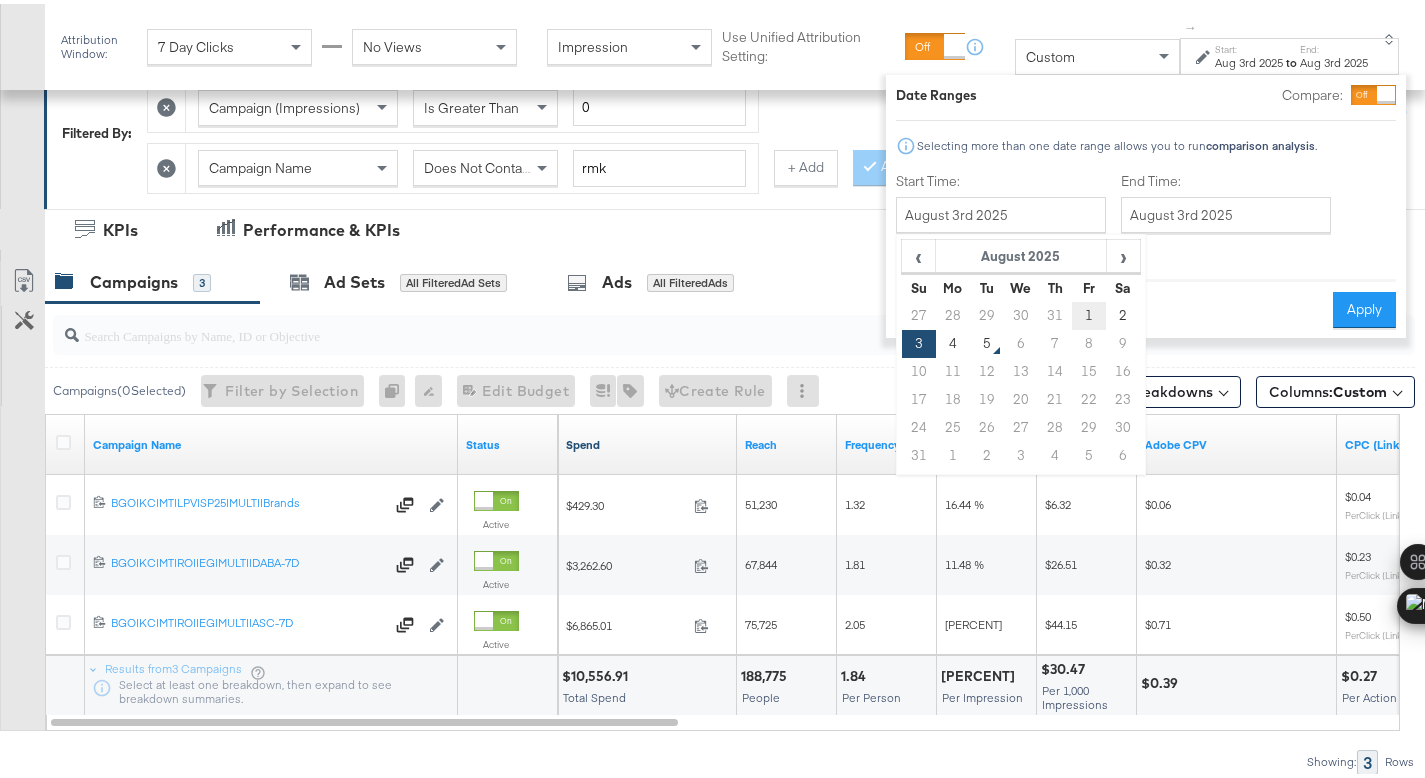 click on "1" at bounding box center [1089, 312] 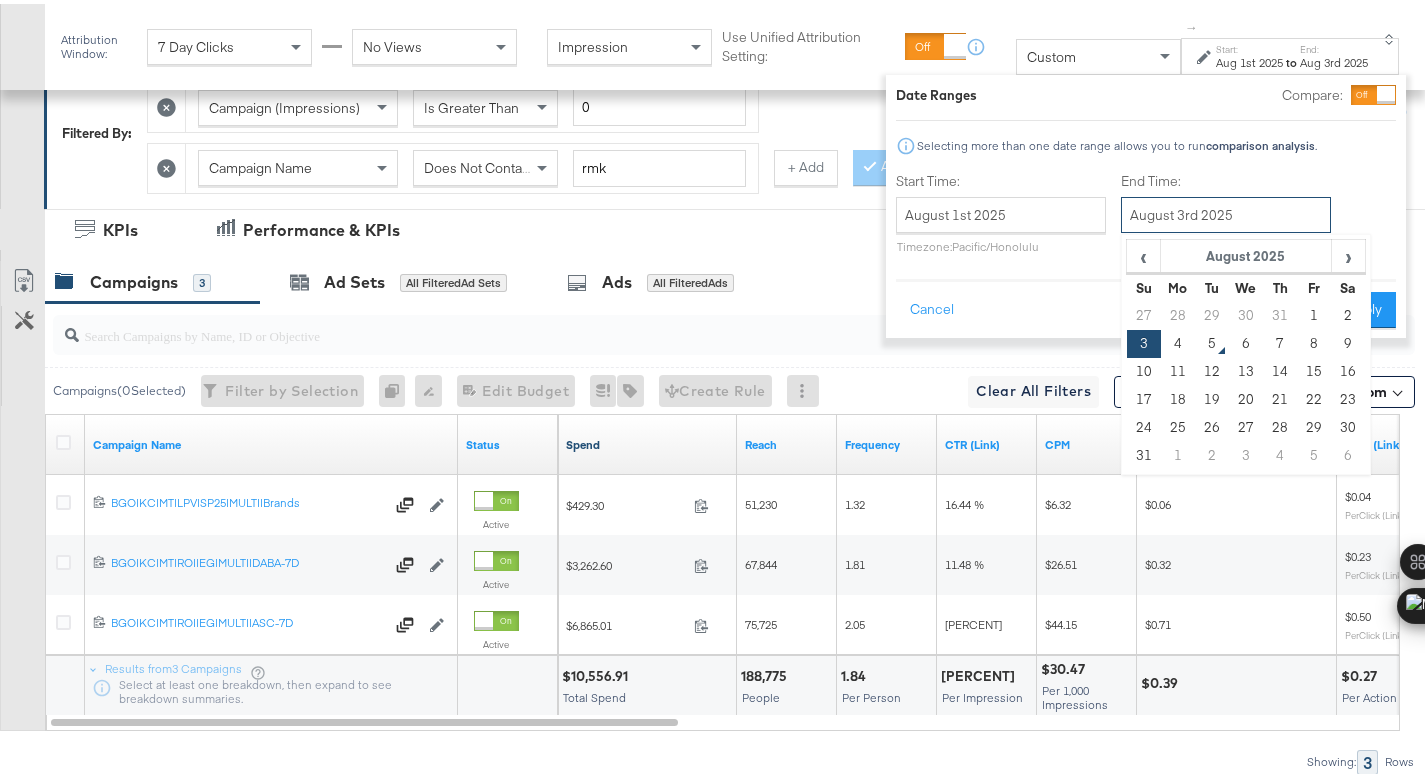 click on "August 3rd 2025" at bounding box center [1226, 211] 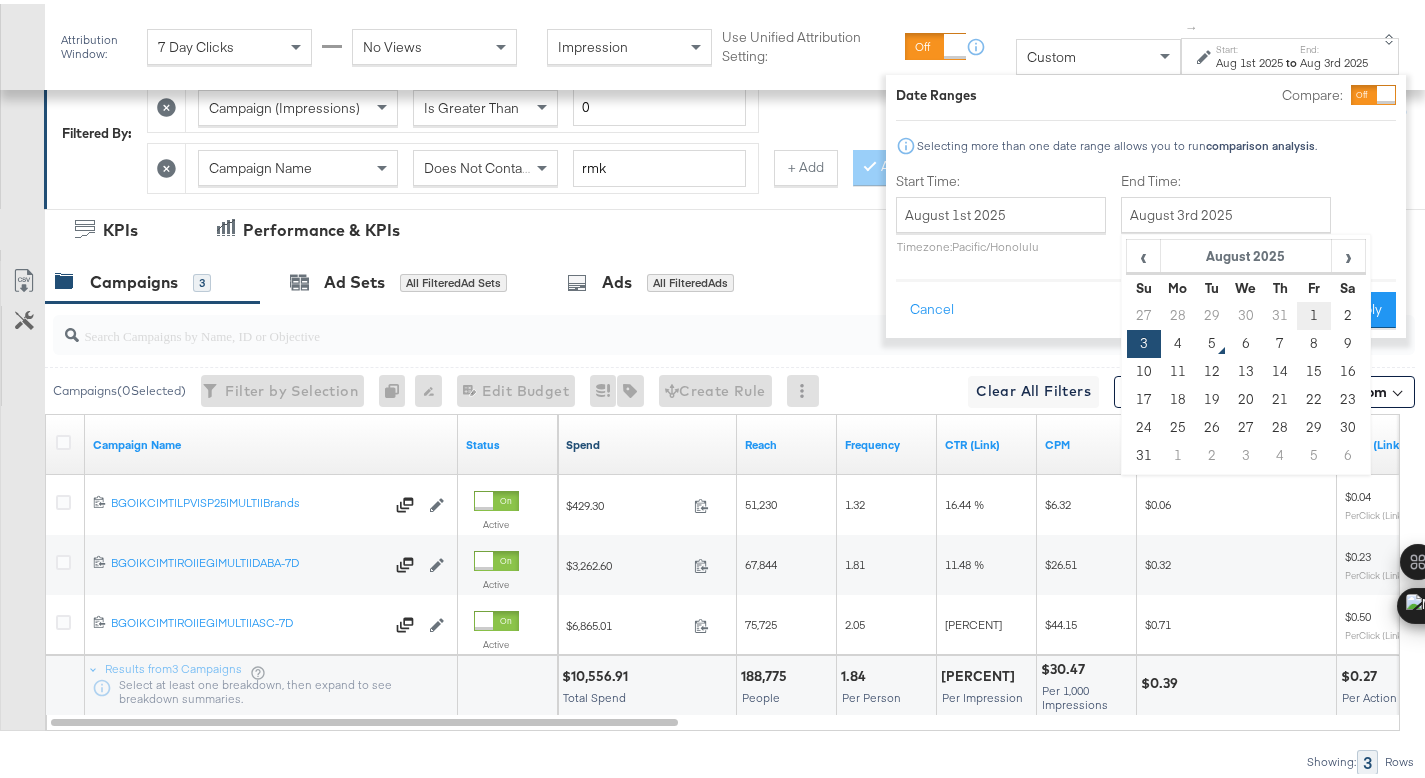 click on "1" at bounding box center (1314, 312) 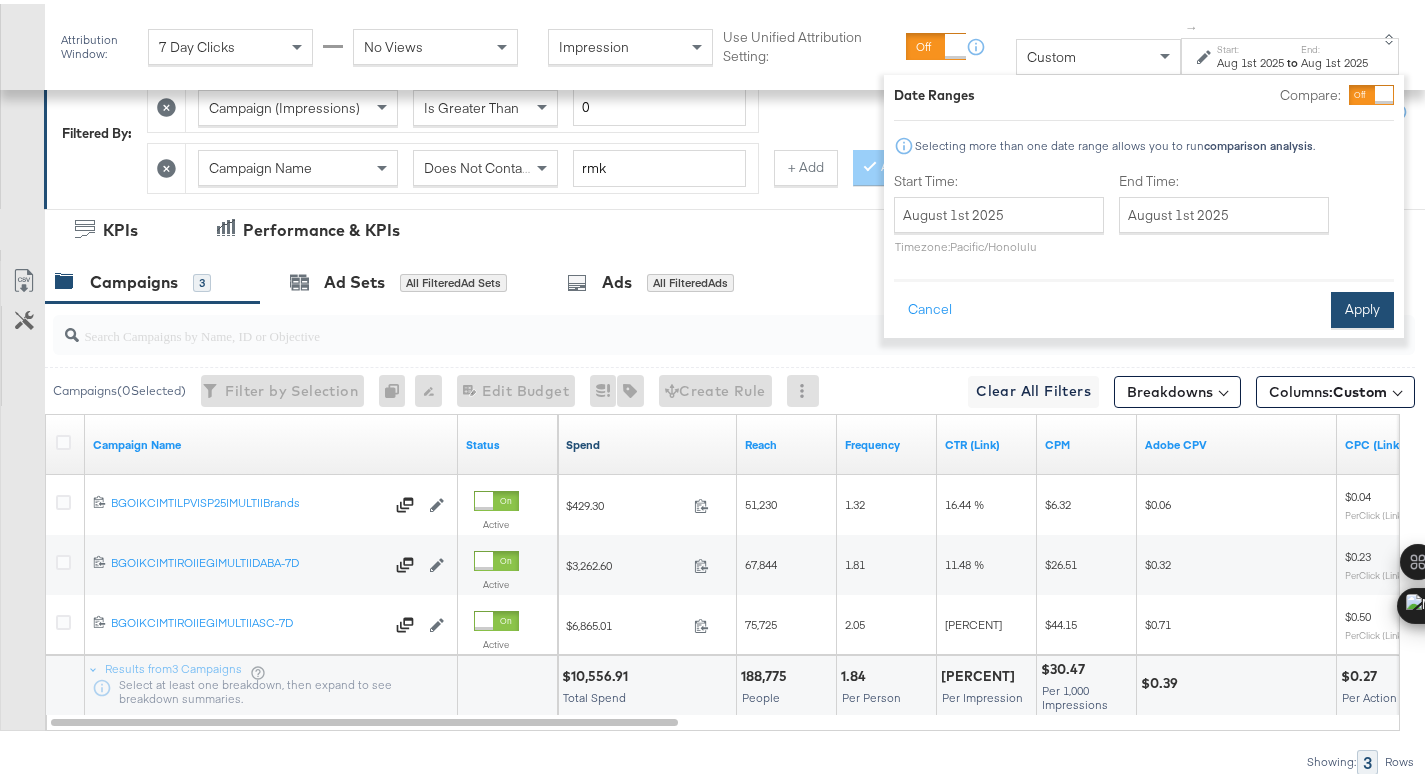 click on "Apply" at bounding box center [1362, 306] 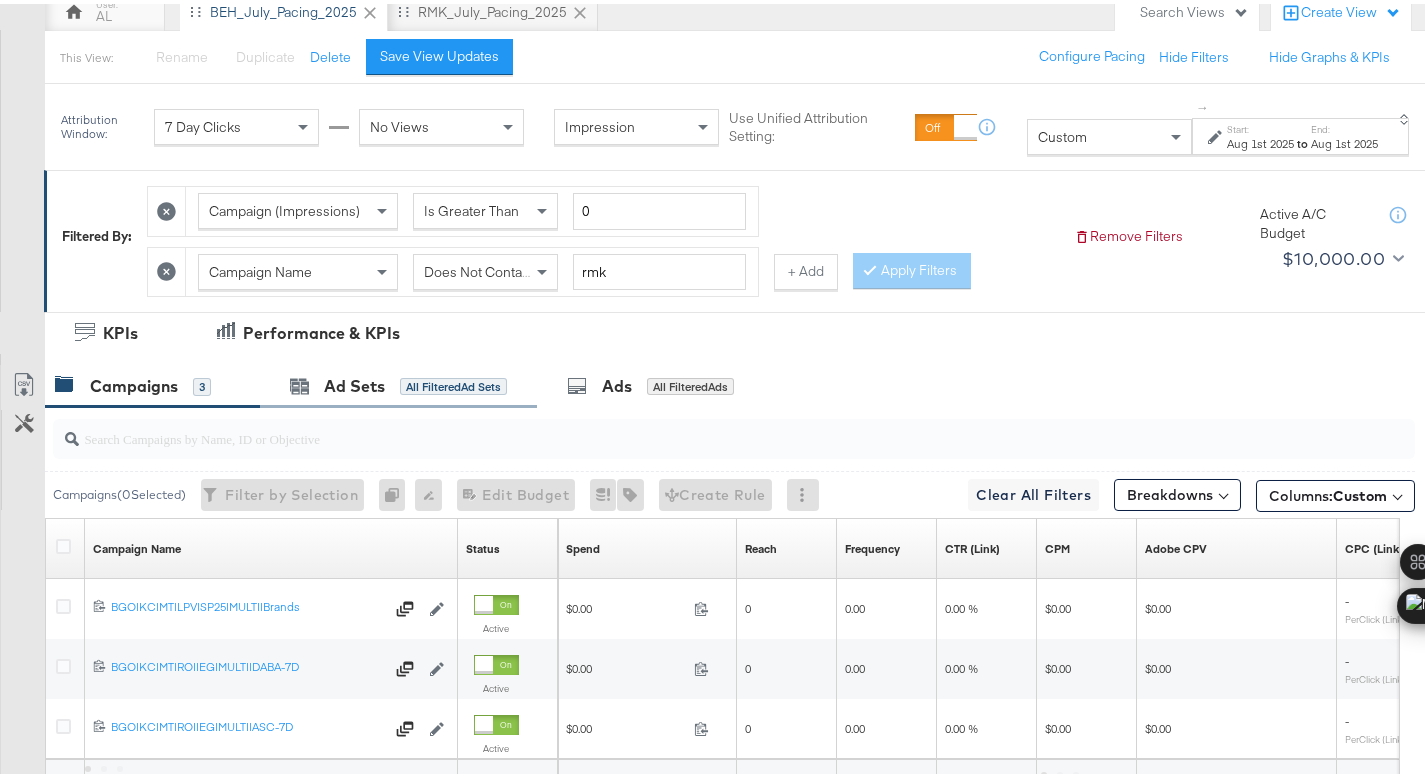 scroll, scrollTop: 0, scrollLeft: 0, axis: both 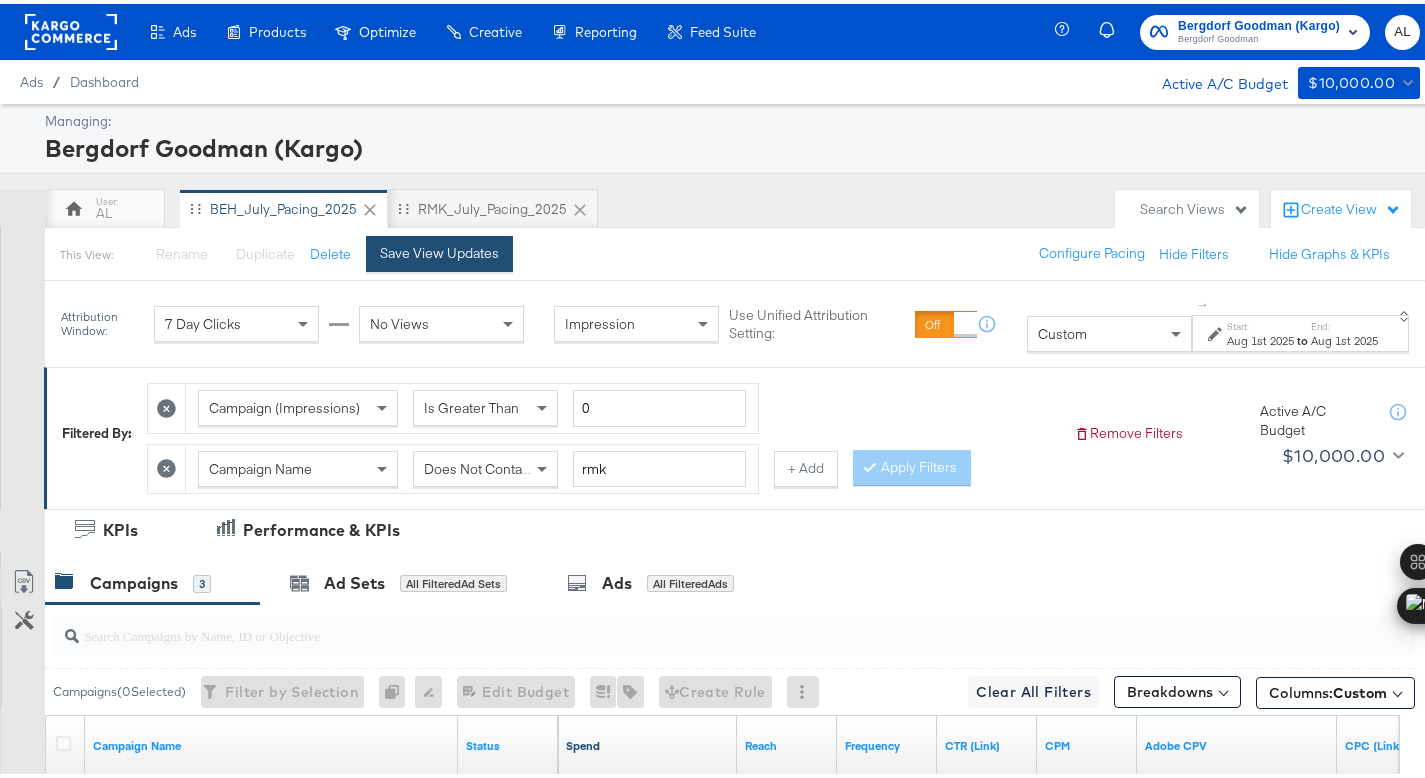 click on "Save View Updates" at bounding box center [439, 249] 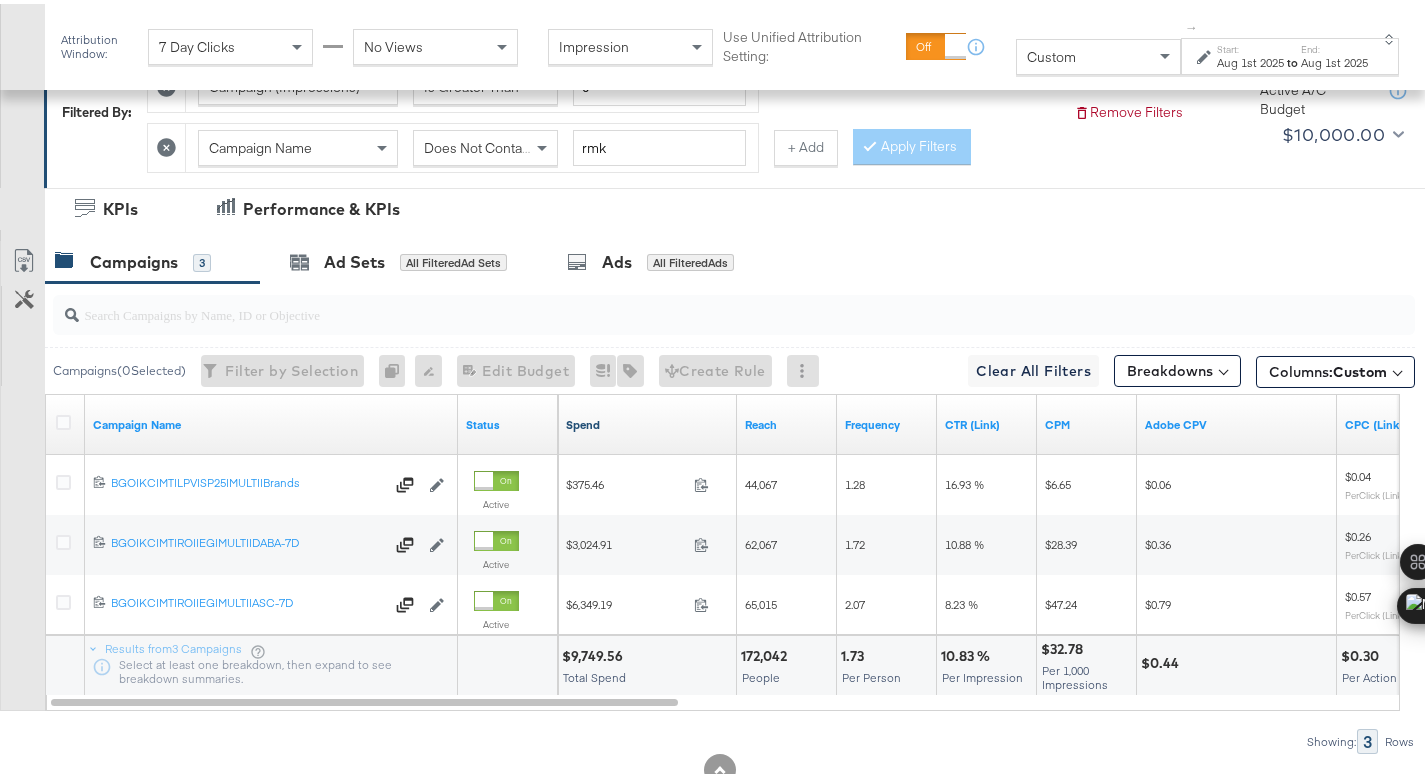 scroll, scrollTop: 381, scrollLeft: 0, axis: vertical 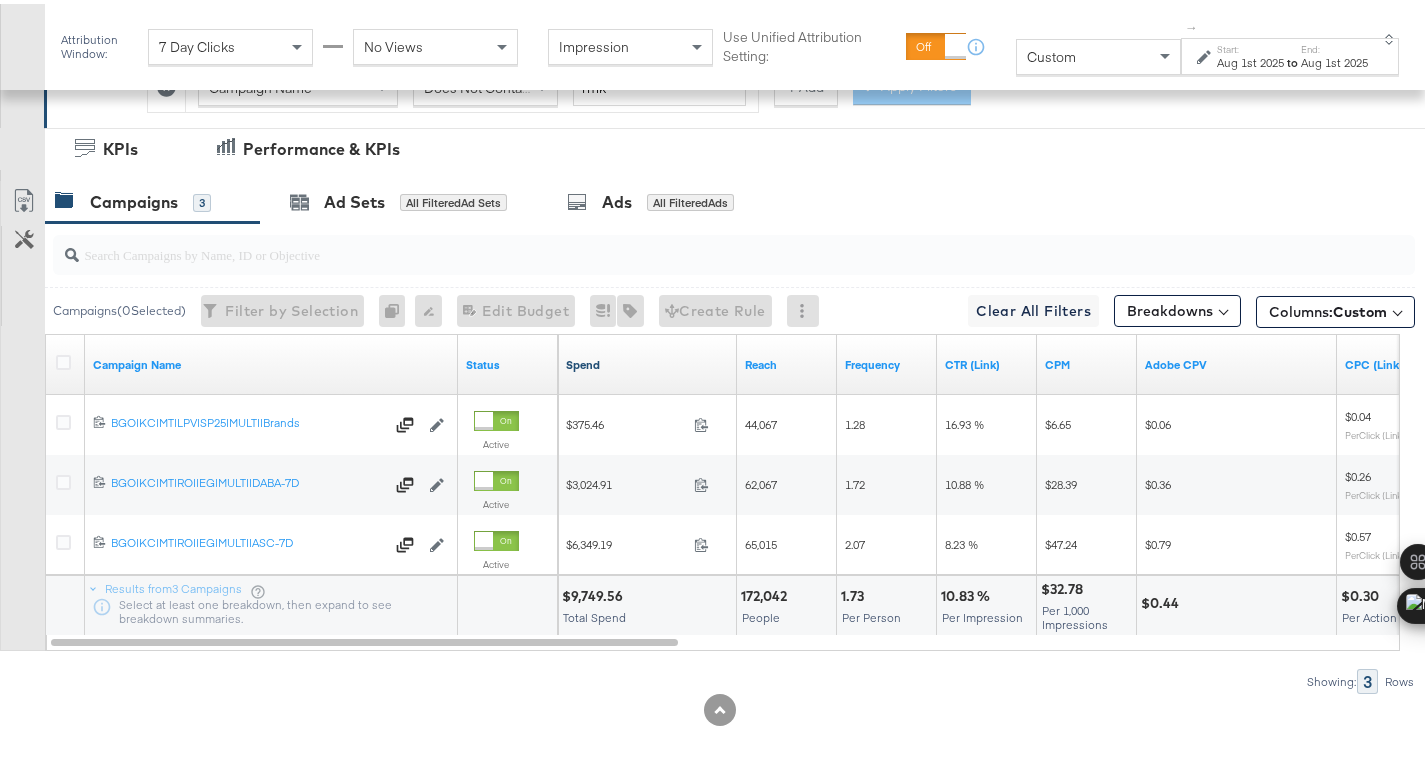 click on "$9,749.56" at bounding box center (595, 592) 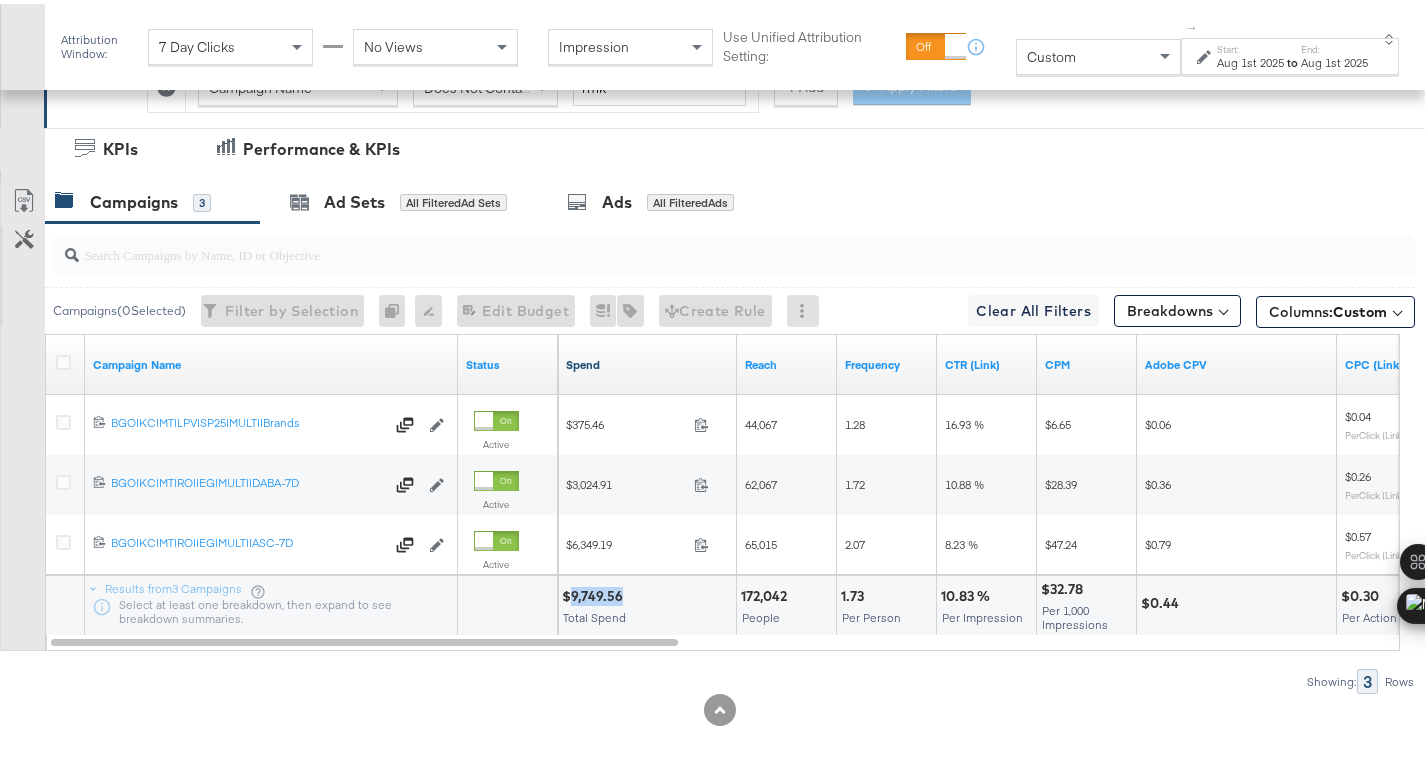 click on "$9,749.56" at bounding box center [595, 592] 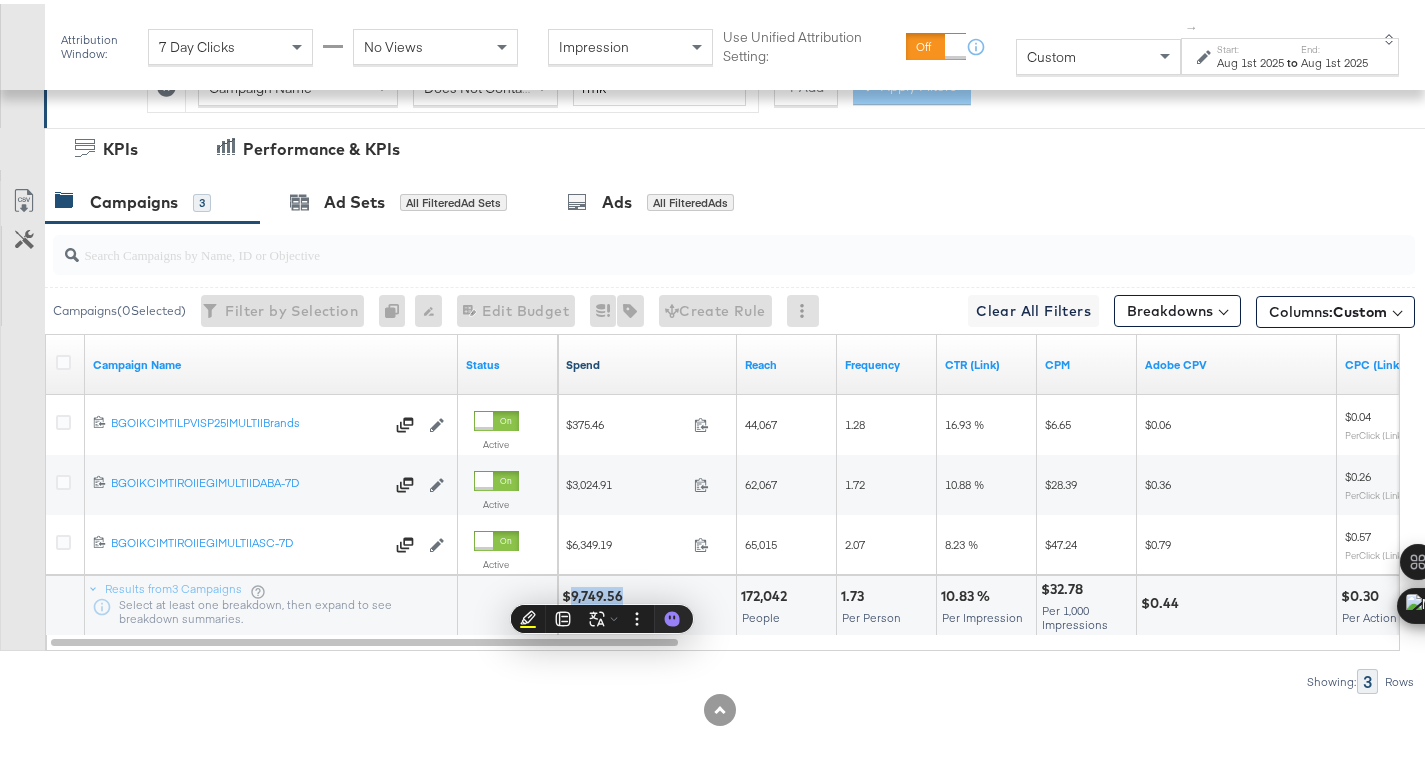 copy on "9,749.56" 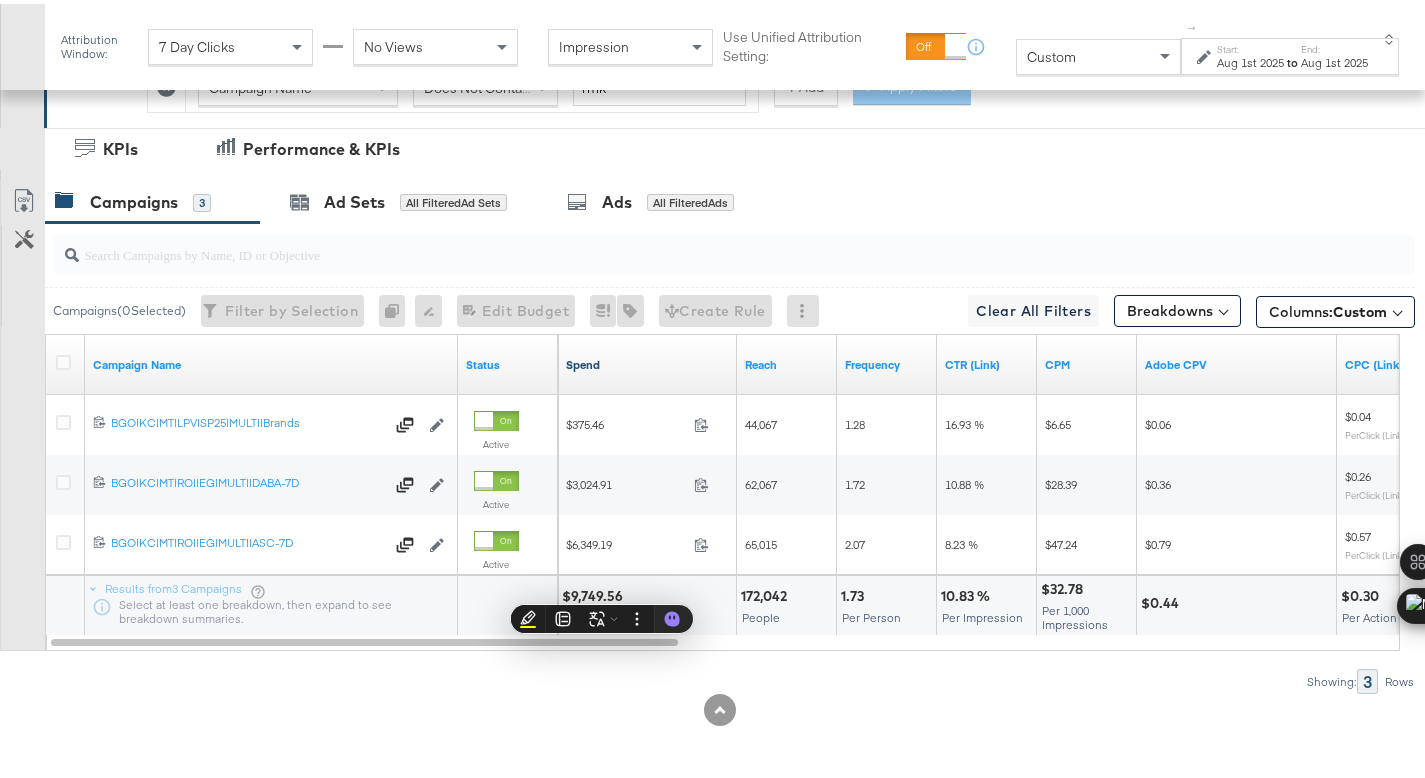 click on "Aug 1st 2025" at bounding box center (1250, 59) 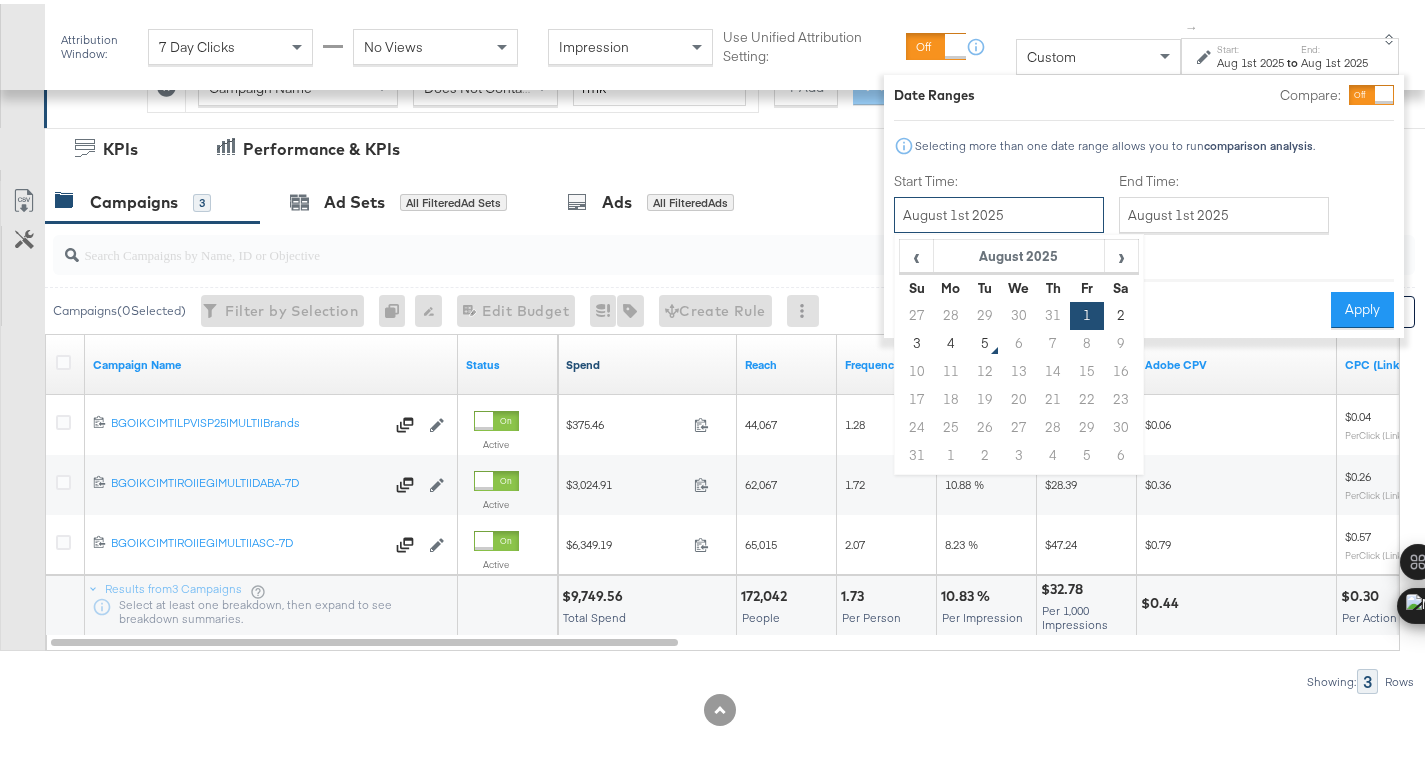 click on "August 1st 2025" at bounding box center (999, 211) 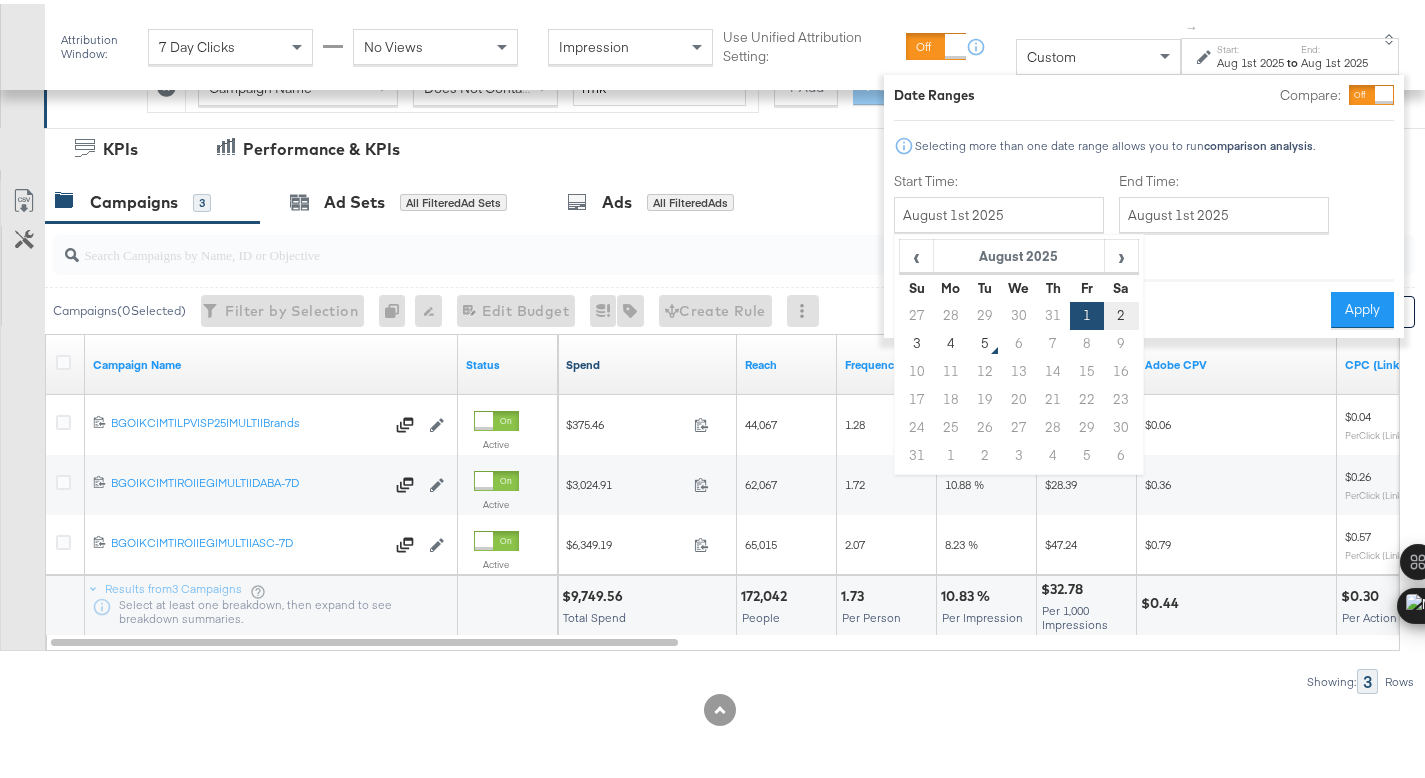 click on "2" at bounding box center (1122, 312) 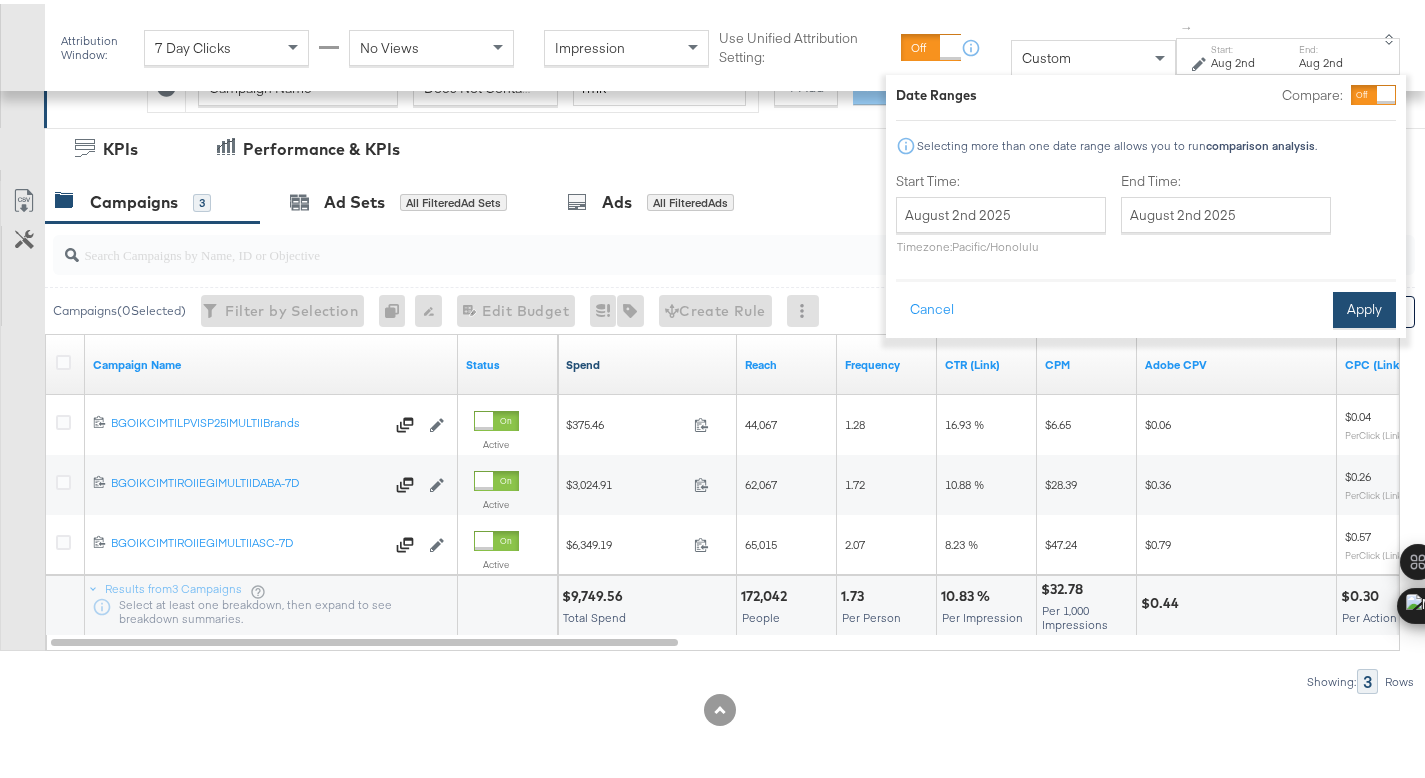 click on "Apply" at bounding box center (1364, 306) 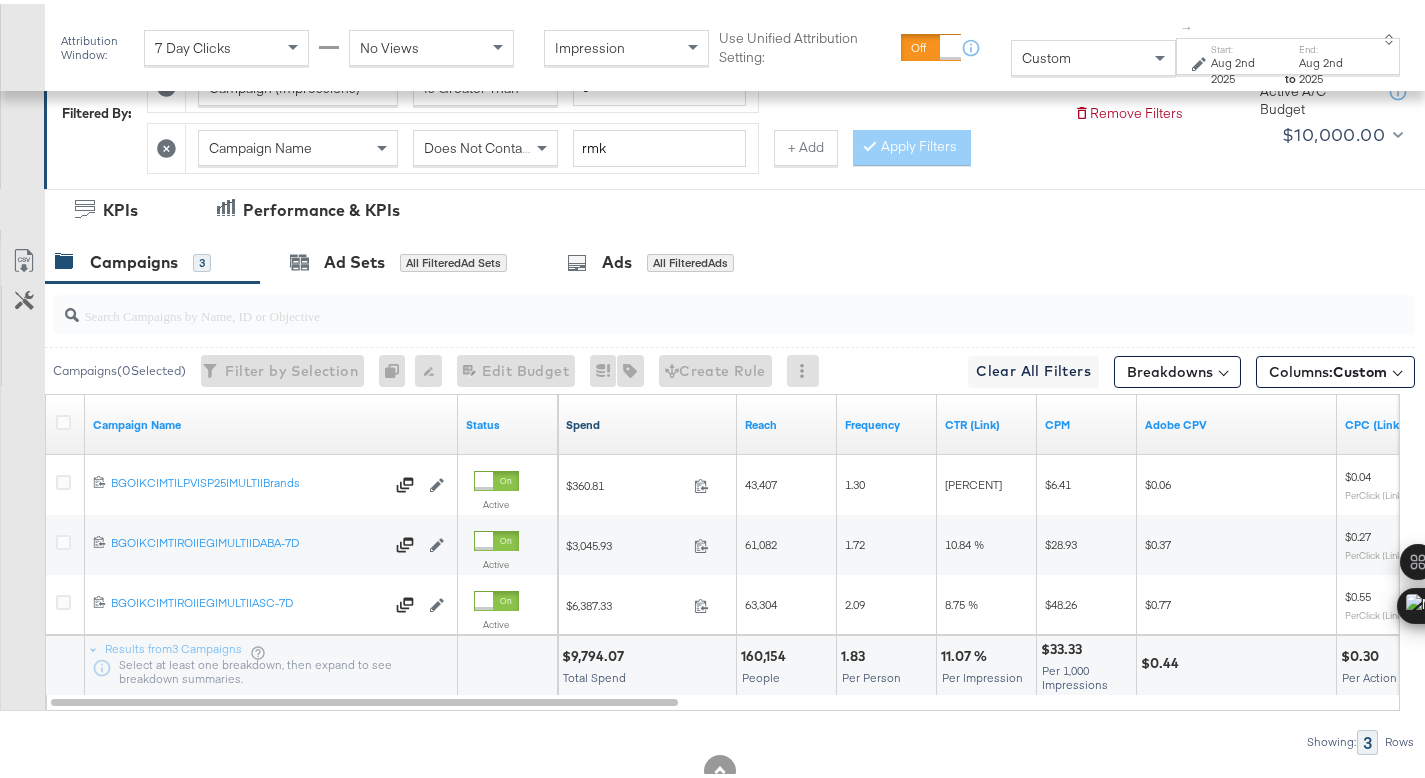 scroll, scrollTop: 382, scrollLeft: 0, axis: vertical 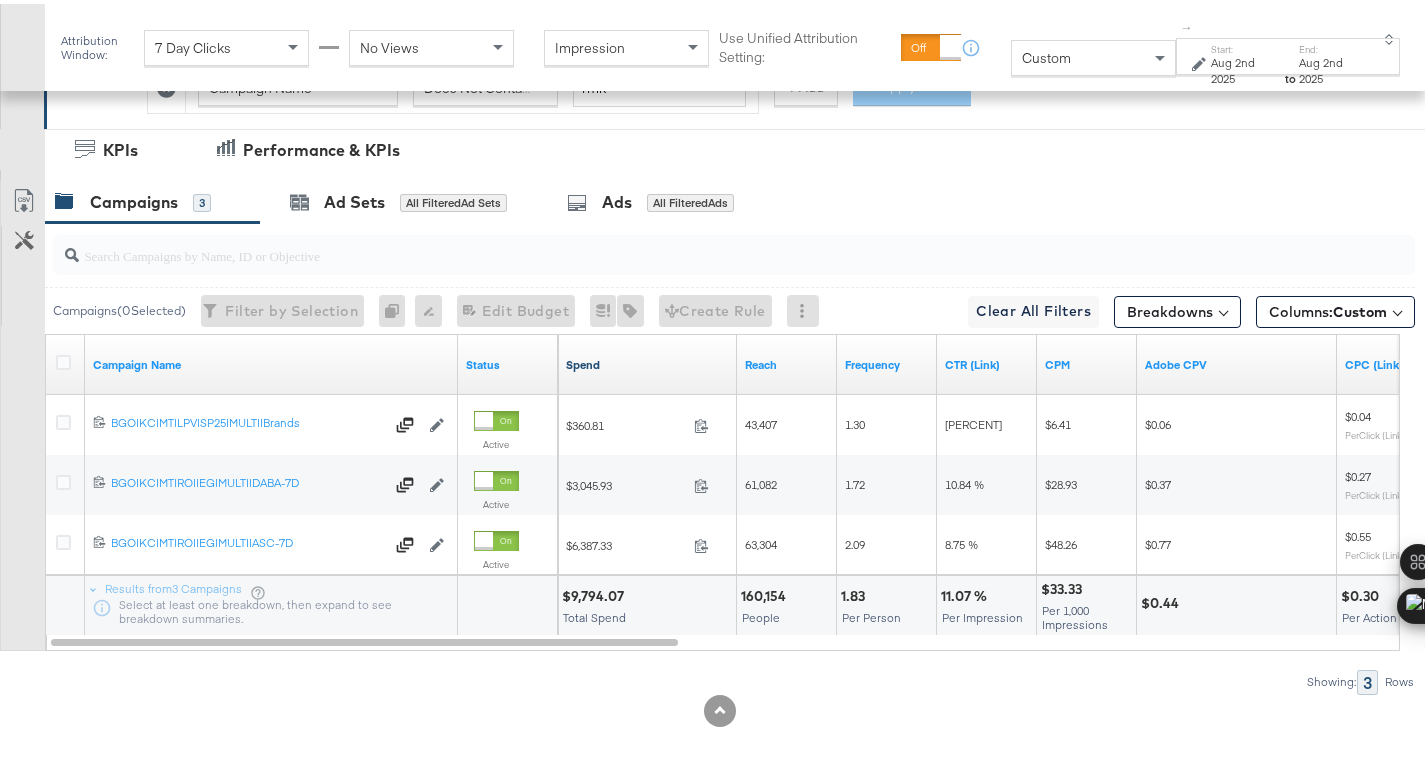 click on "$9,794.07" at bounding box center [596, 592] 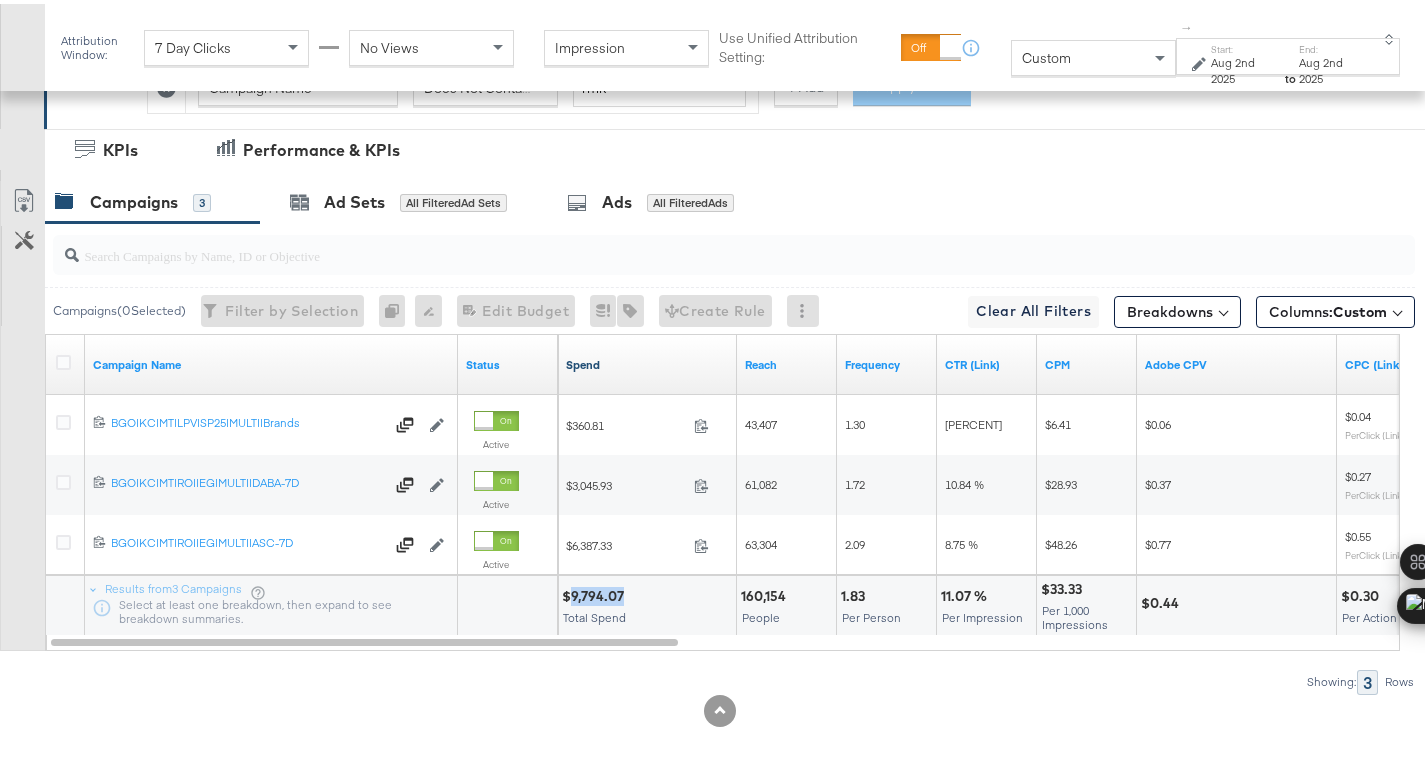 click on "$9,794.07" at bounding box center (596, 592) 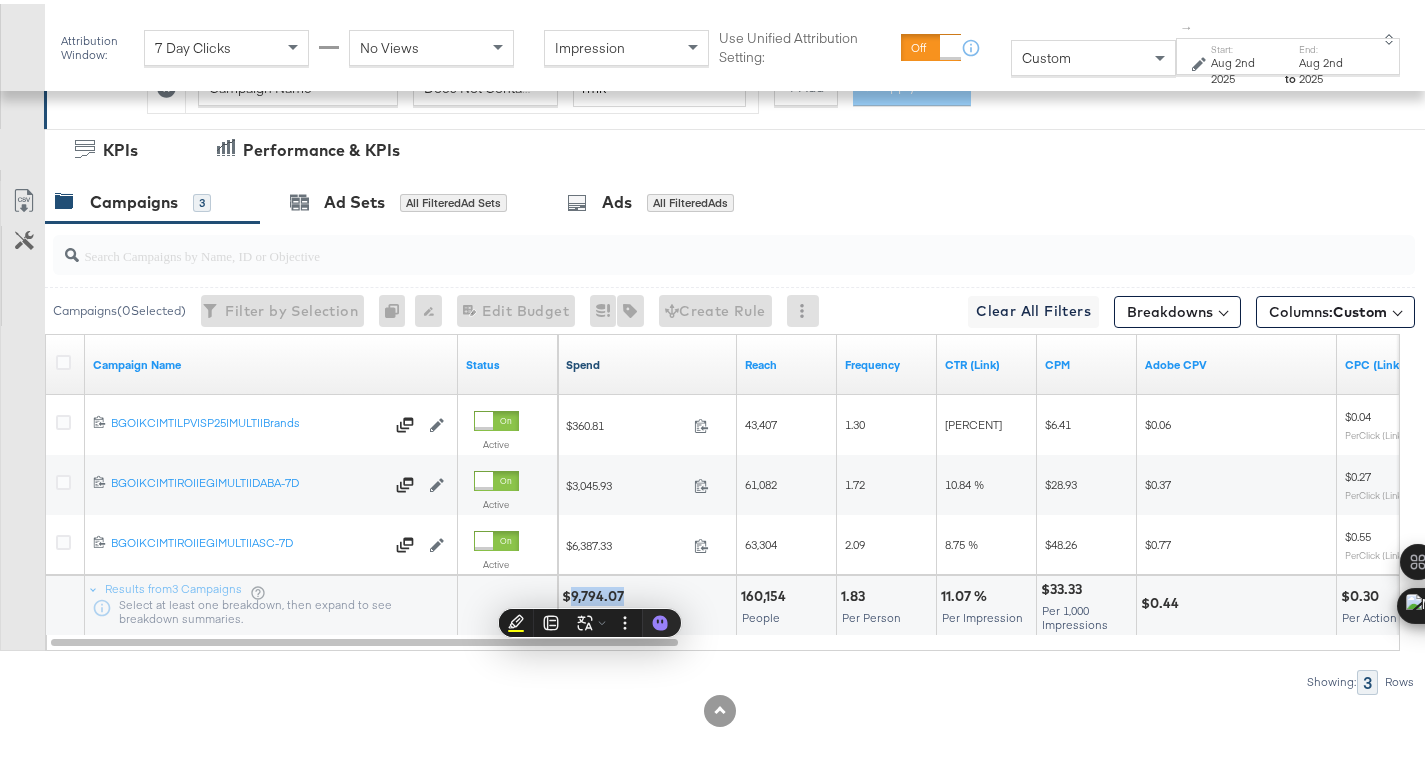 copy on "9,794.07" 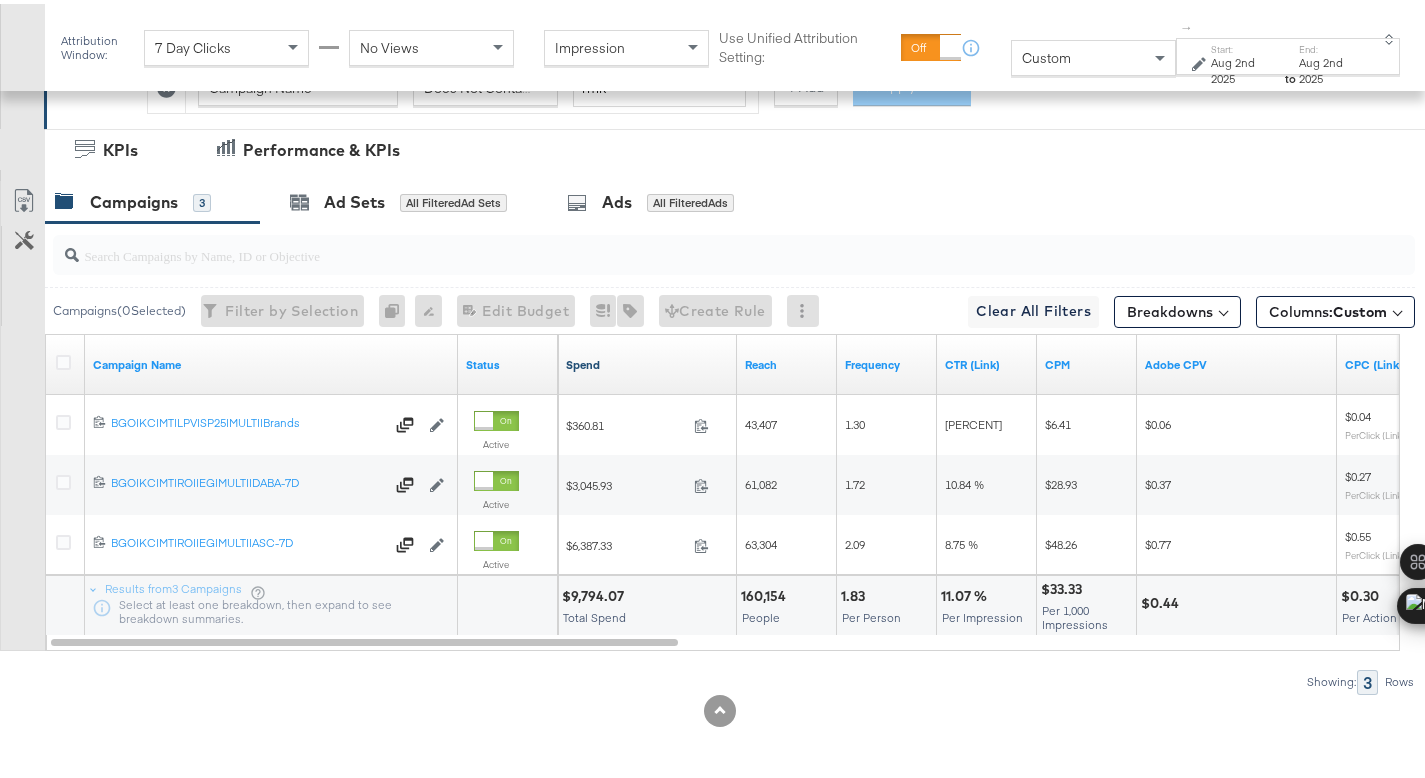 click on "Aug 2nd 2025" at bounding box center (1246, 66) 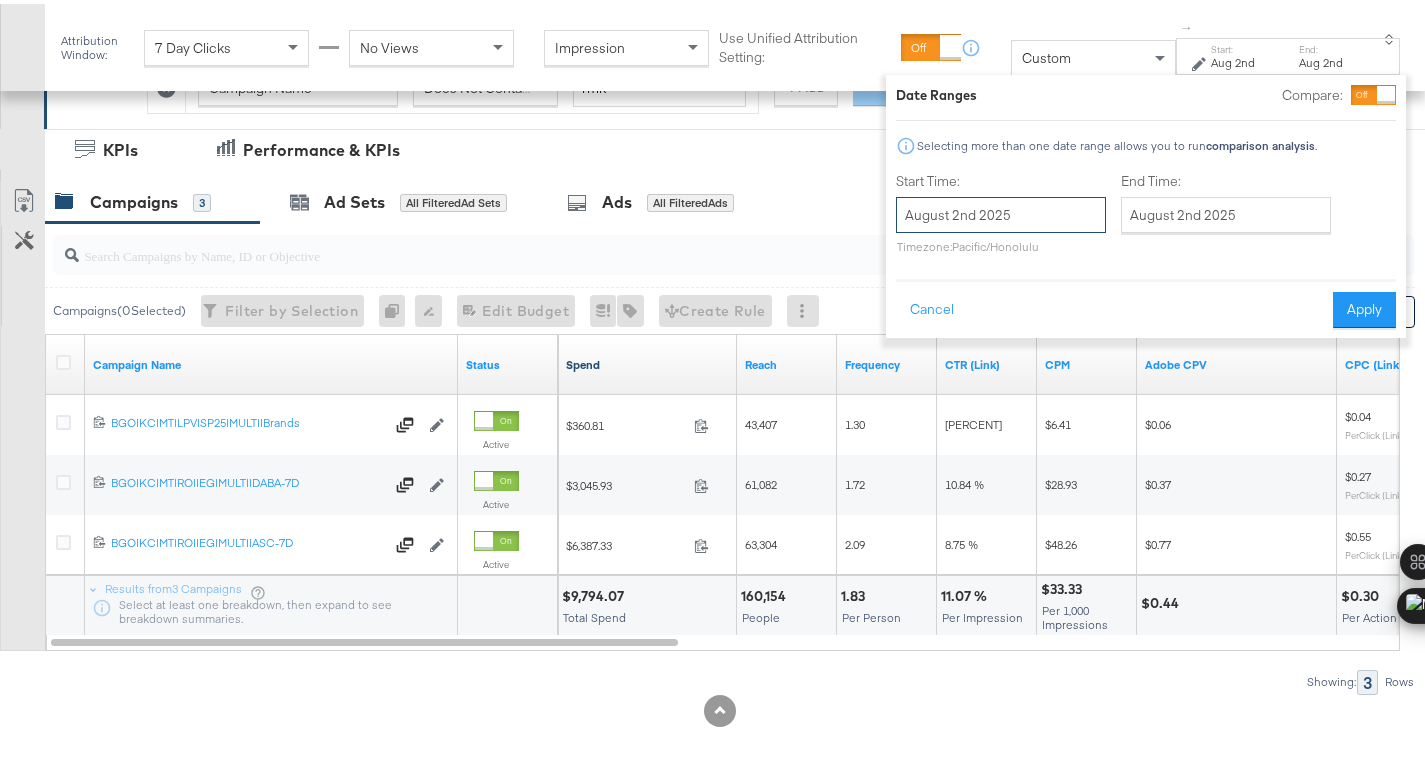 click on "August 2nd 2025" at bounding box center (1001, 211) 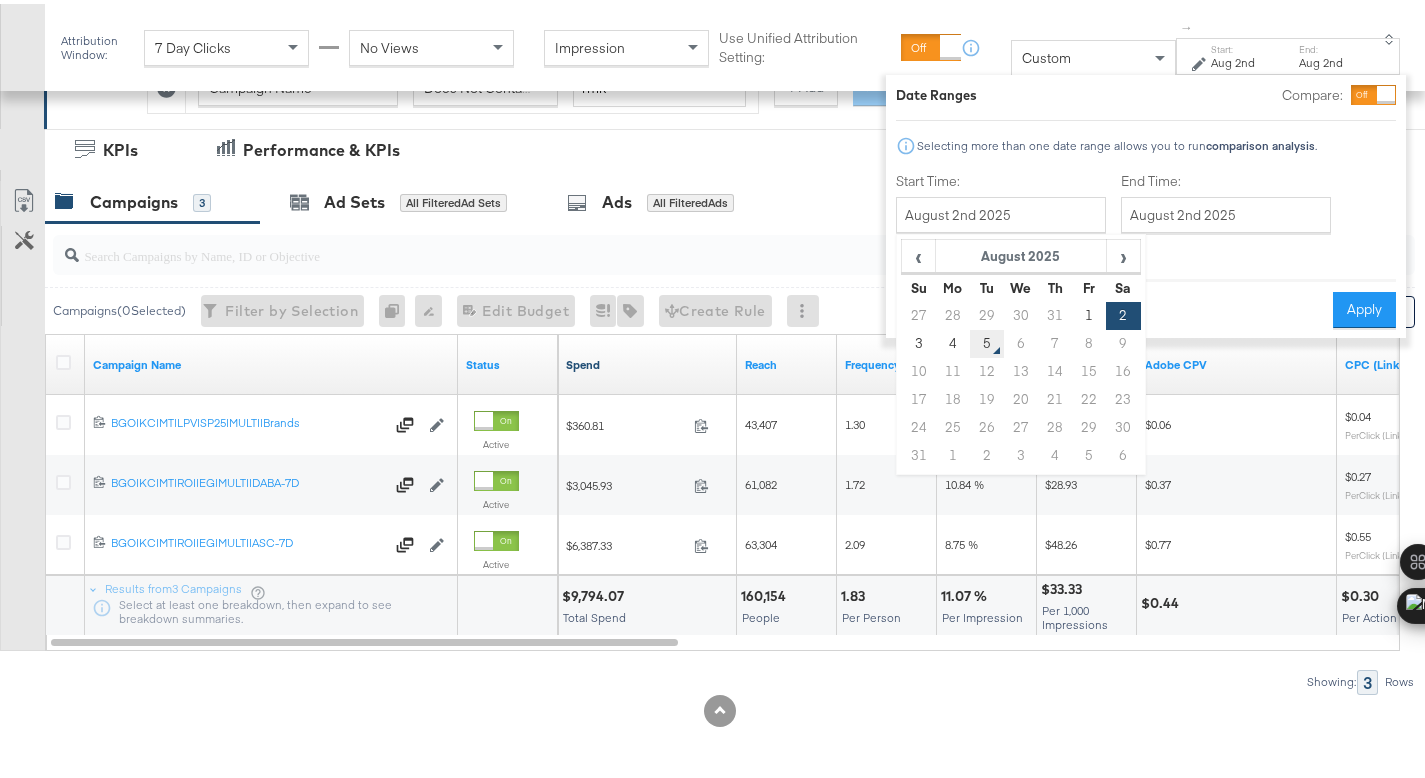 click on "5" at bounding box center (987, 340) 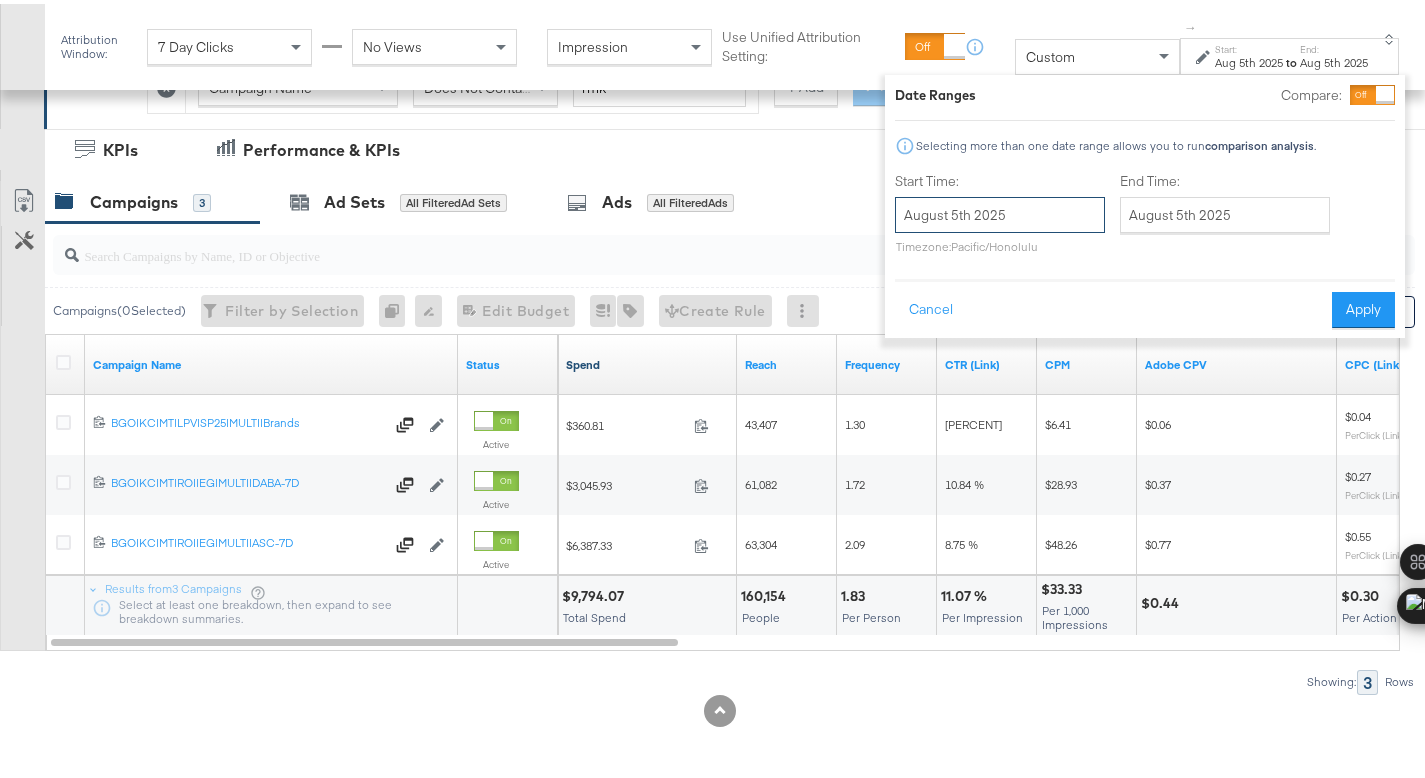 click on "August 5th 2025" at bounding box center [1000, 211] 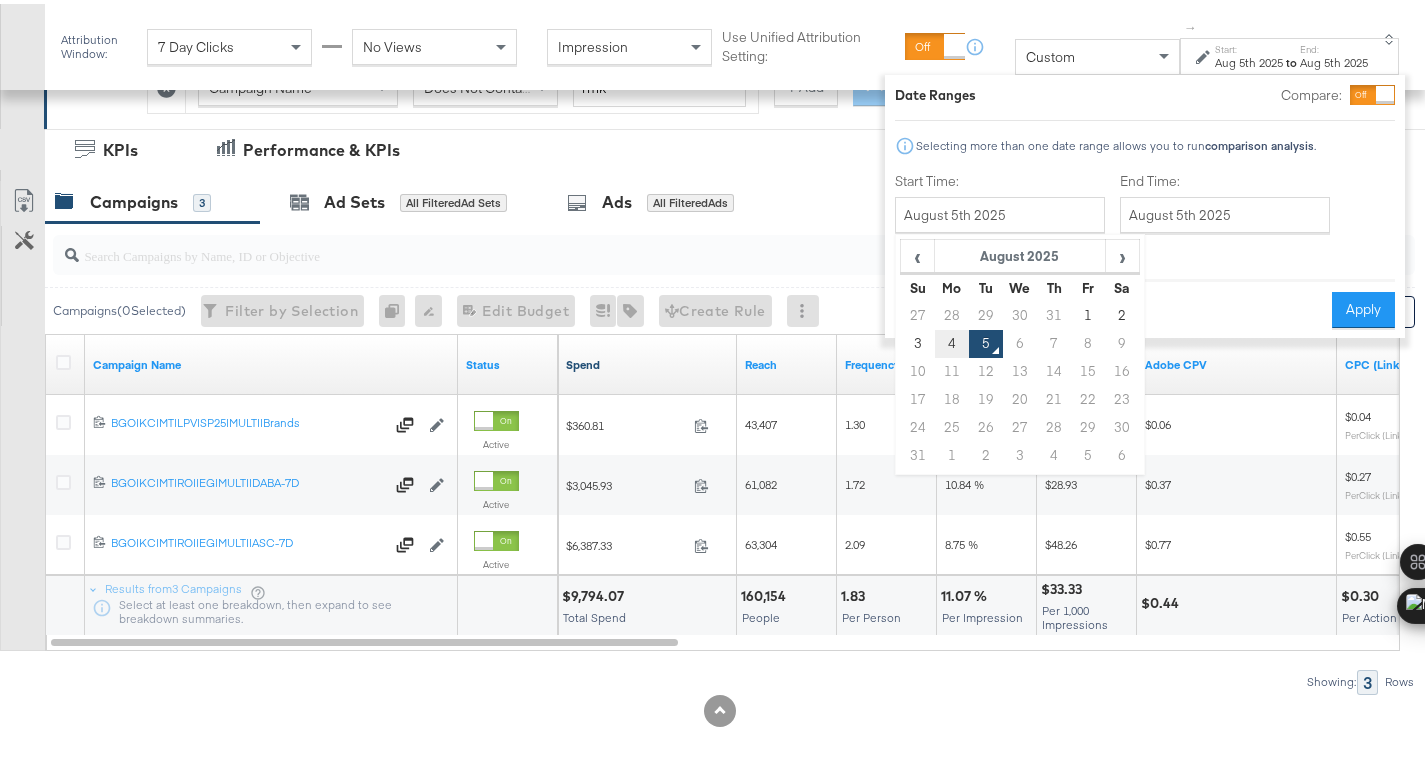 click on "4" at bounding box center (952, 340) 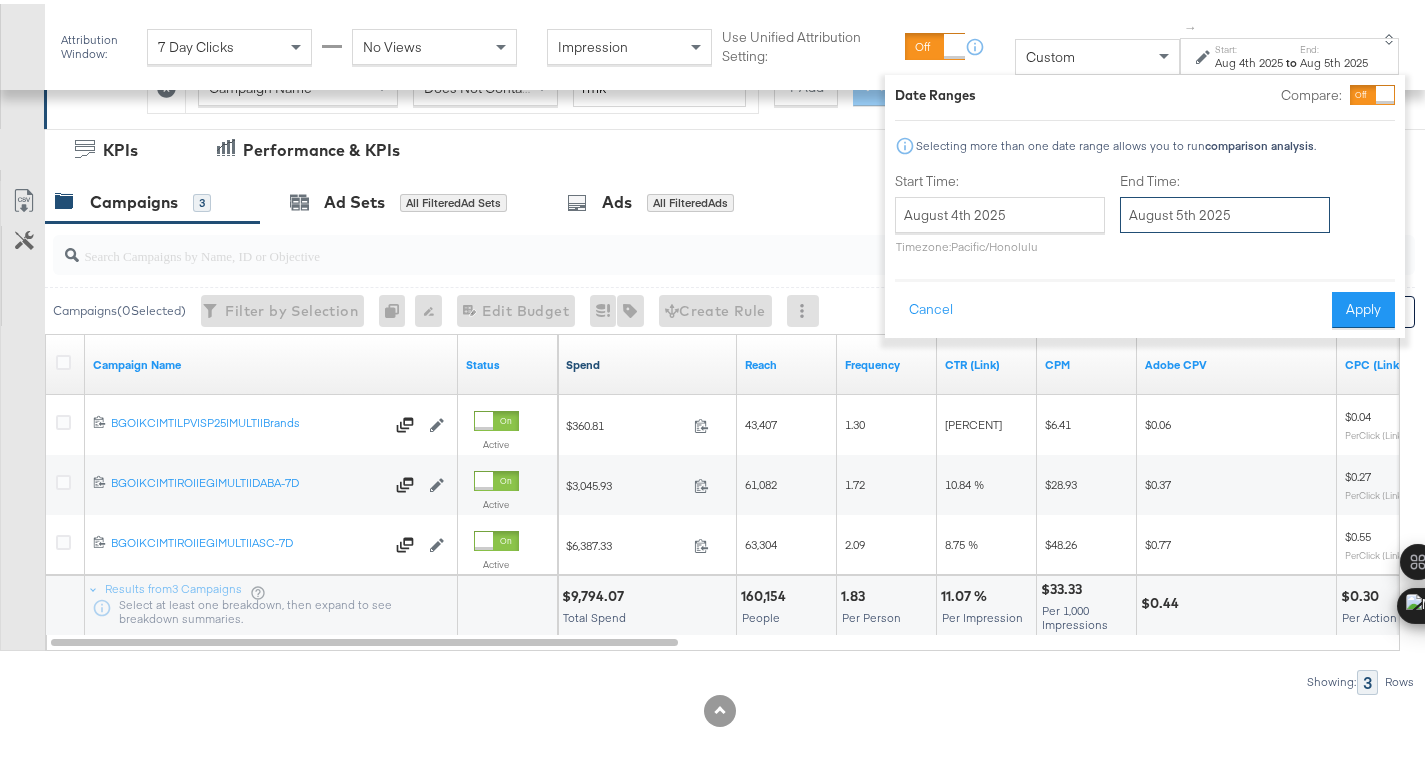 click on "August 5th 2025" at bounding box center (1225, 211) 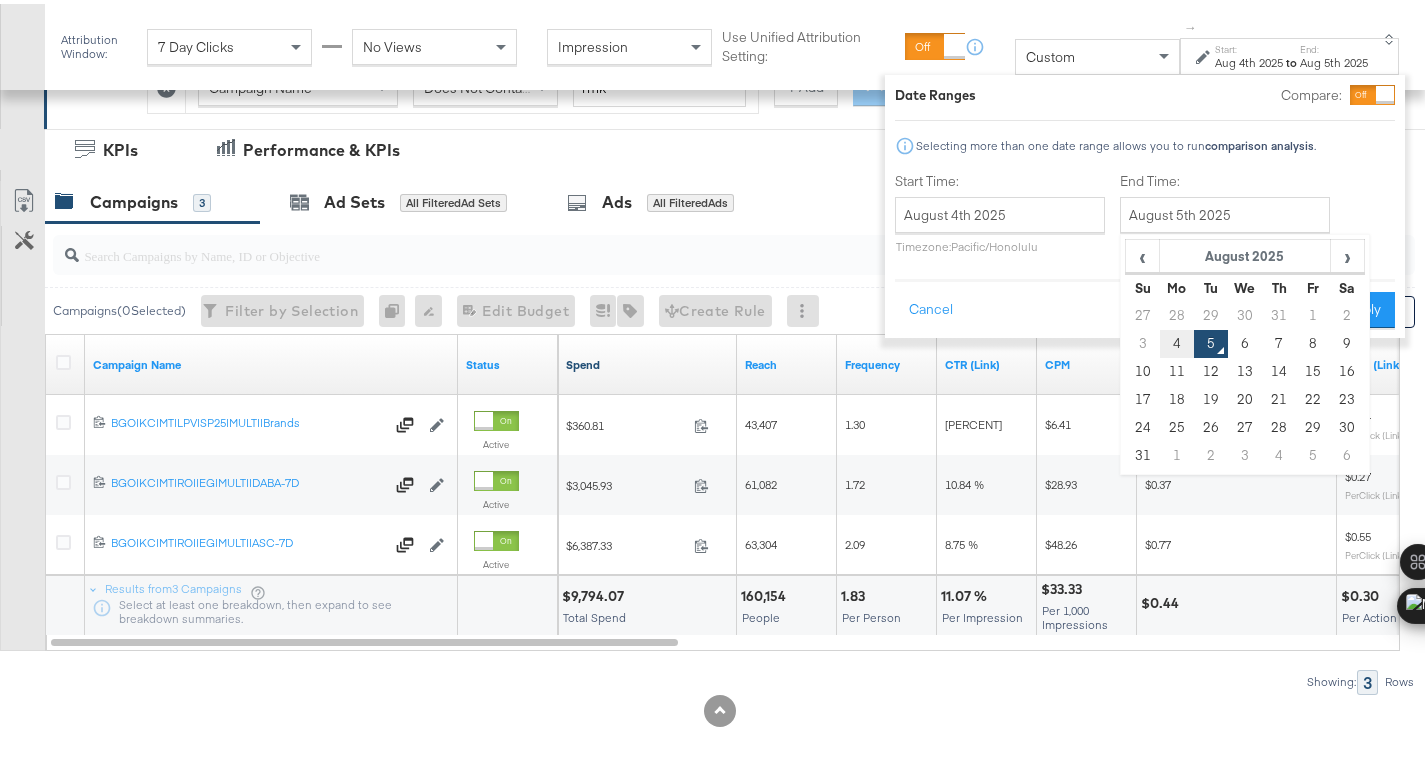 click on "4" at bounding box center [1177, 340] 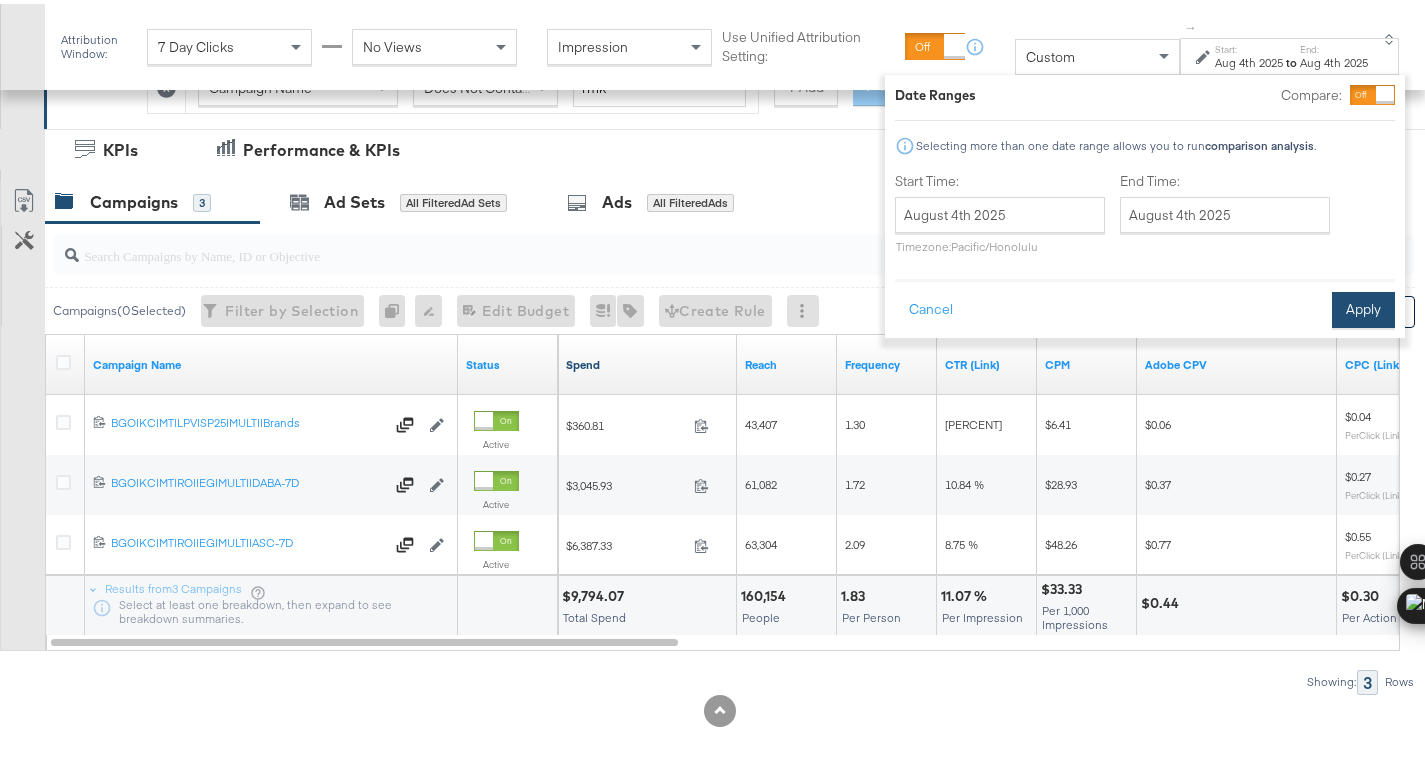 click on "Apply" at bounding box center (1363, 306) 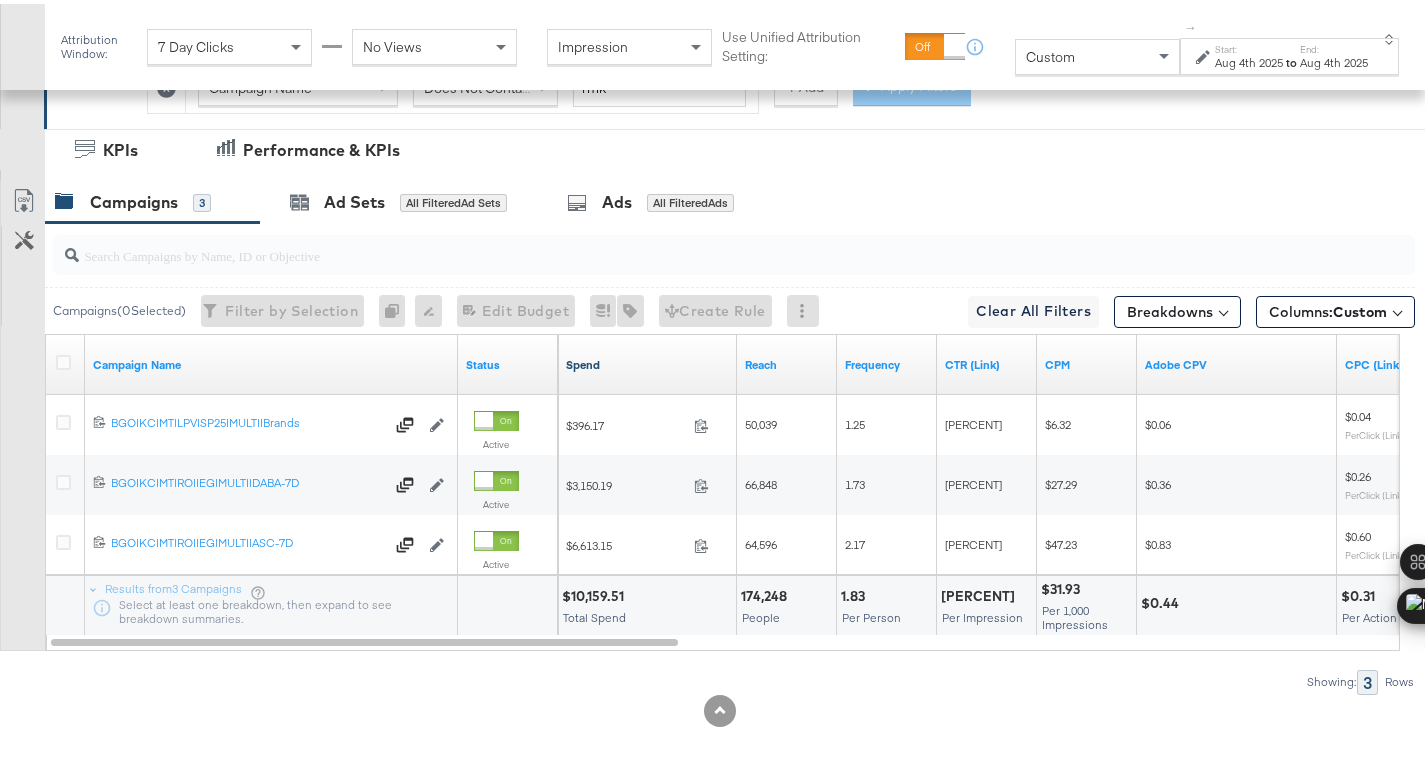 click on "$10,159.51" at bounding box center [596, 592] 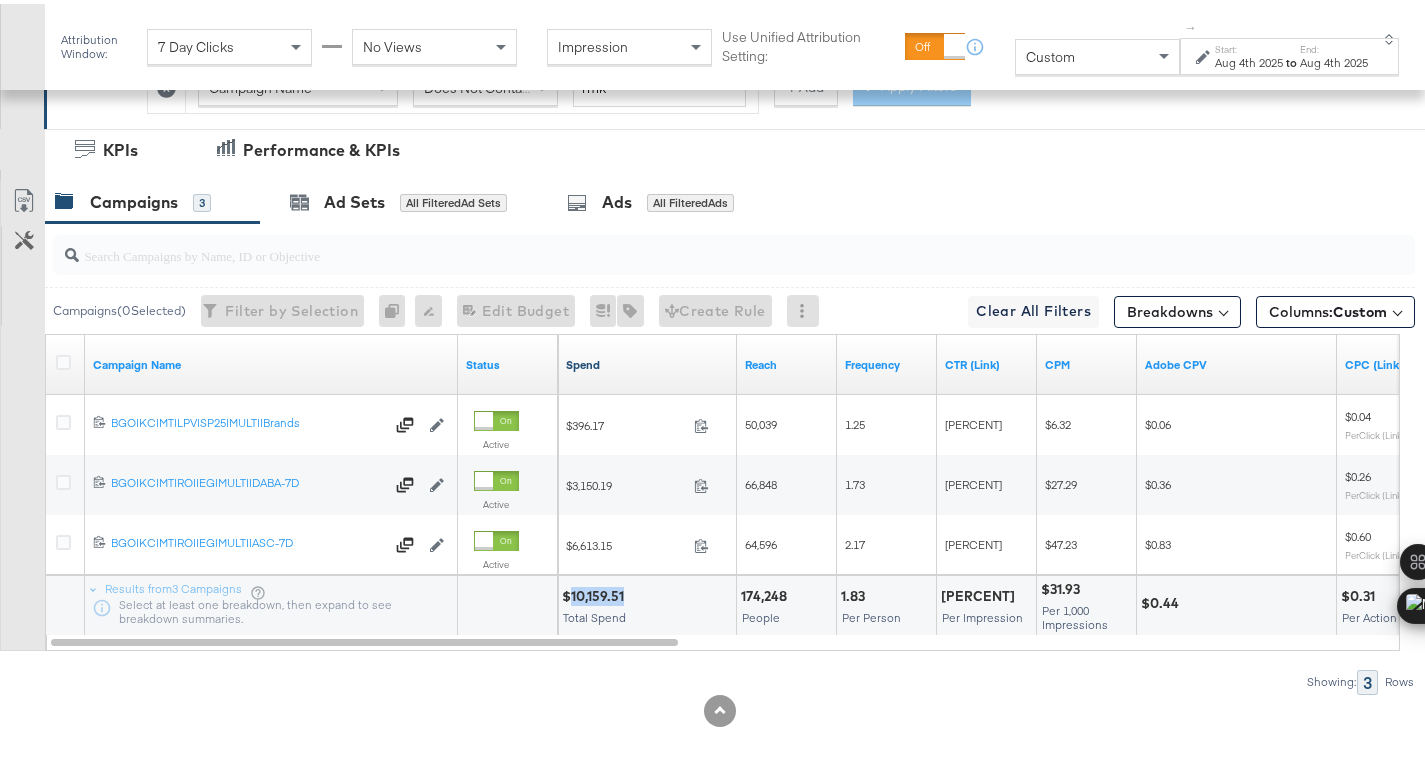 click on "$10,159.51" at bounding box center [596, 592] 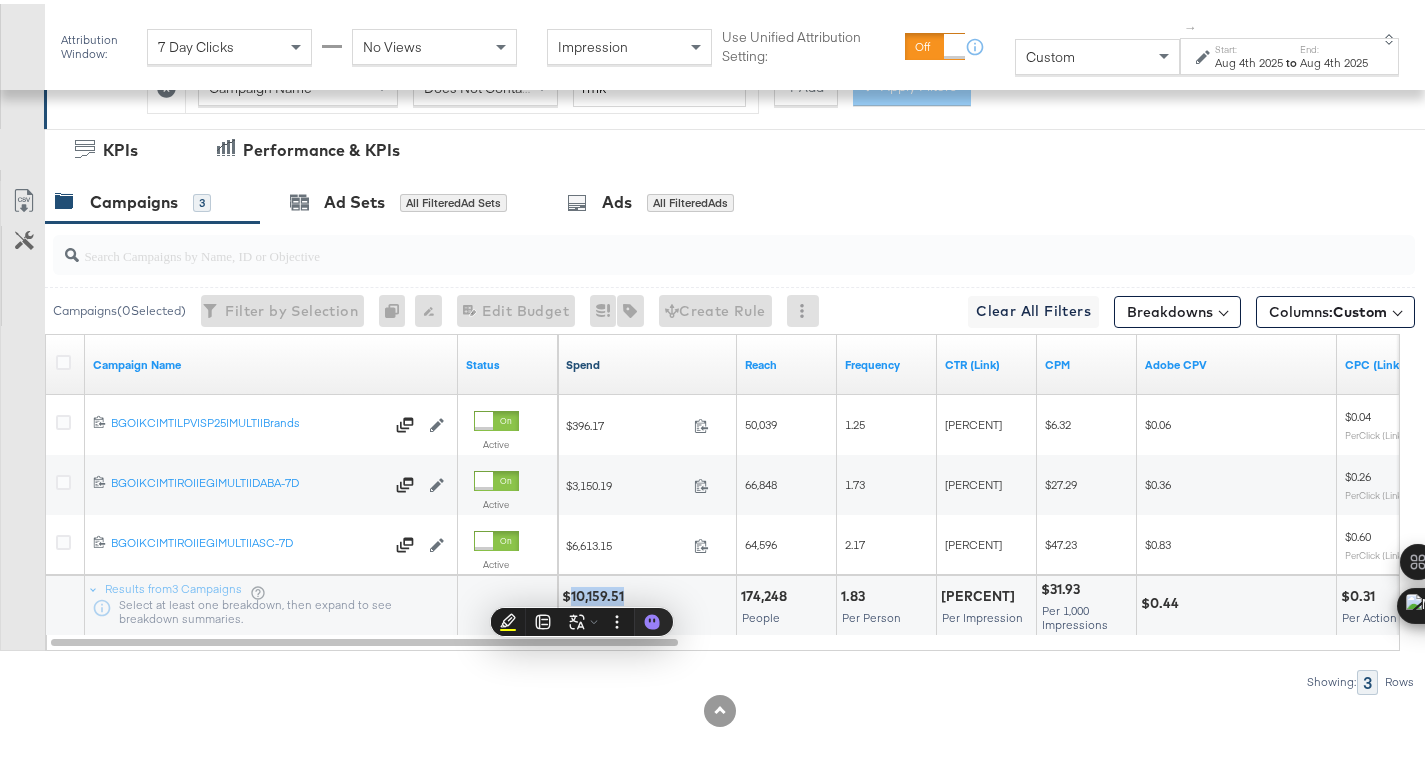 copy on "10,159.51" 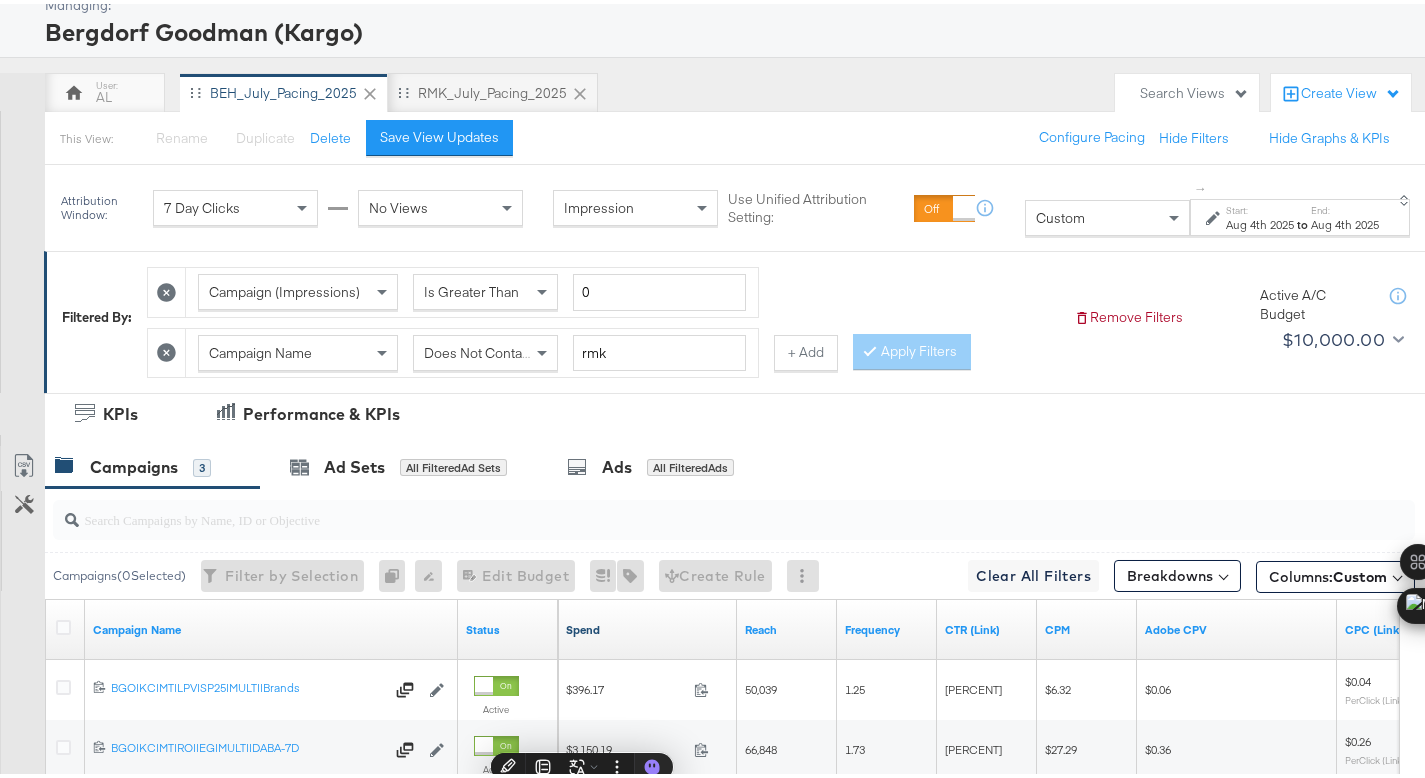 scroll, scrollTop: 118, scrollLeft: 0, axis: vertical 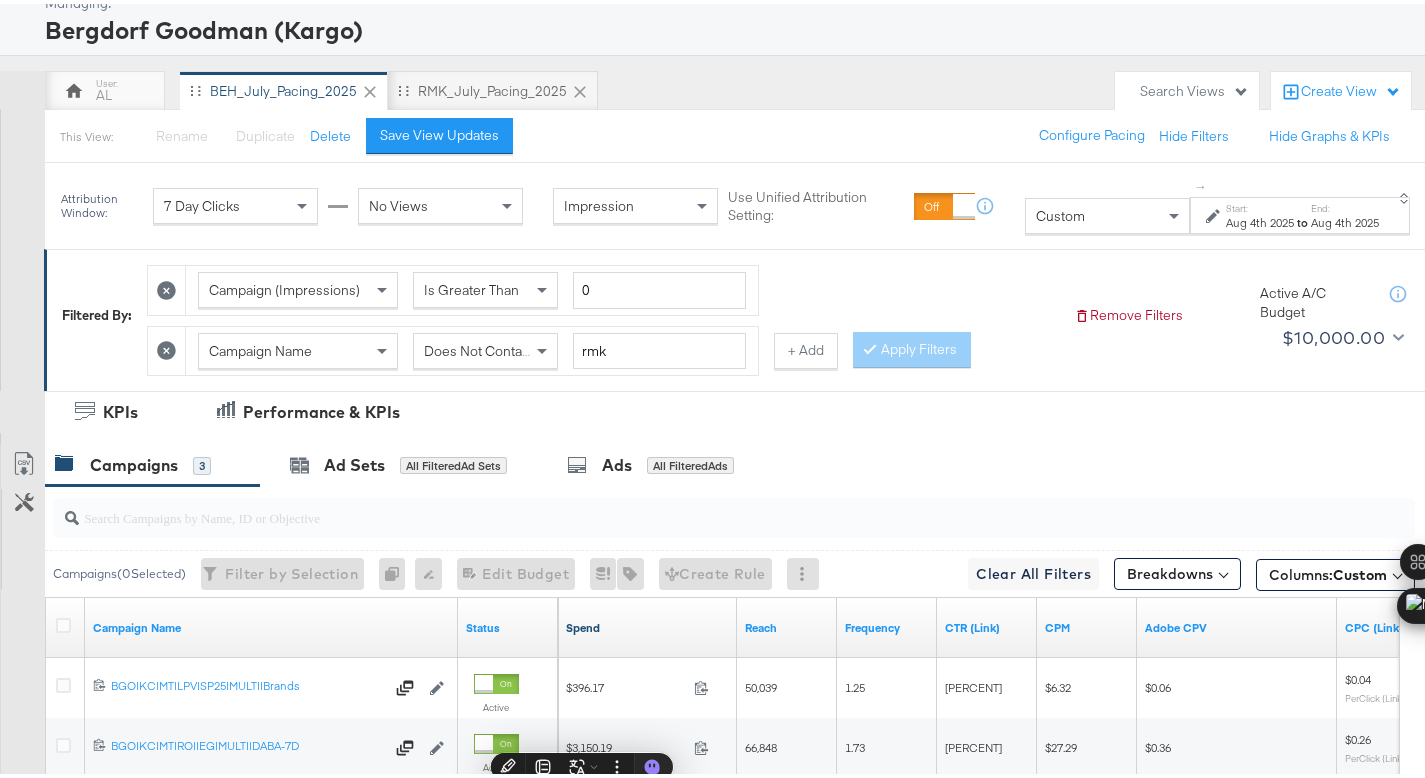 click on "Start:  Aug 4th 2025    to     End:  Aug 4th 2025" at bounding box center (1302, 212) 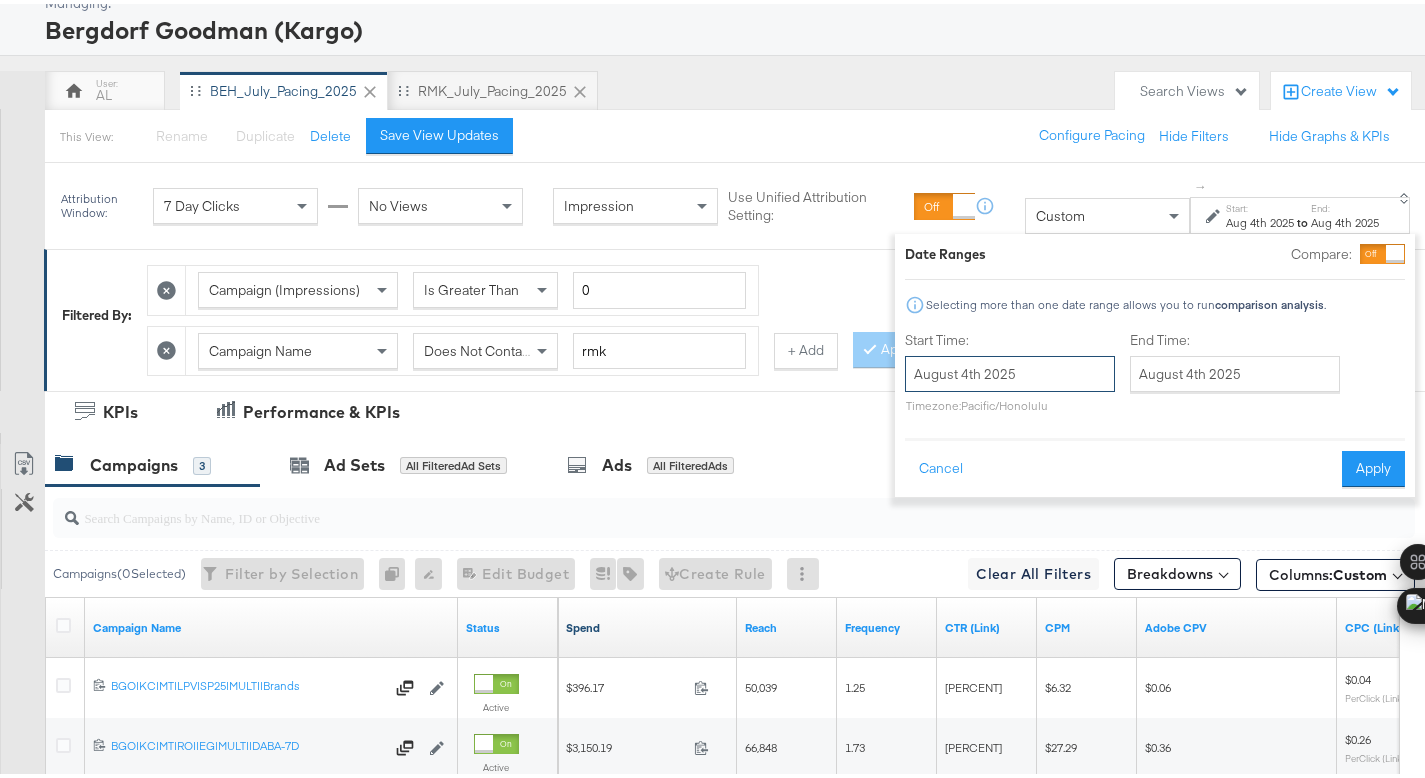 click on "August 4th 2025" at bounding box center (1010, 370) 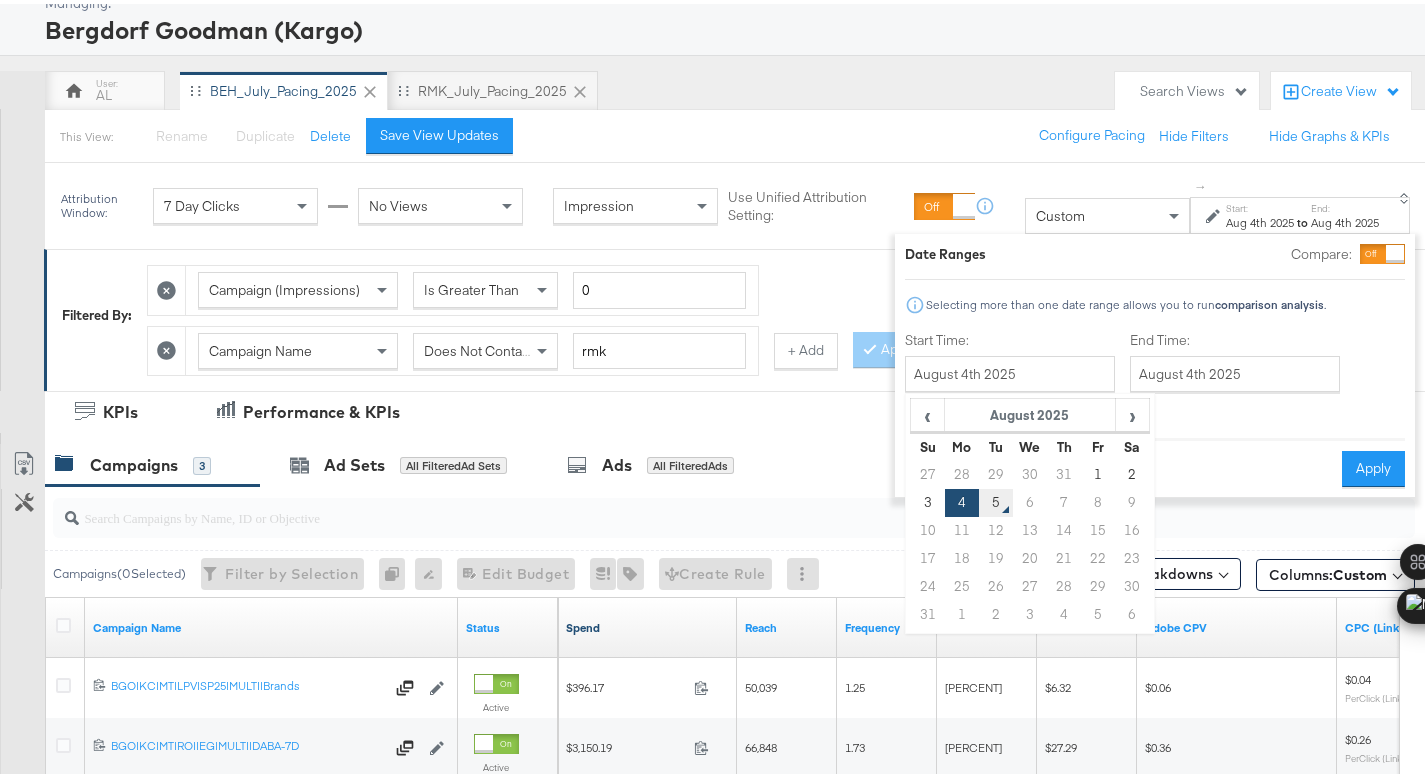 click on "5" at bounding box center (996, 499) 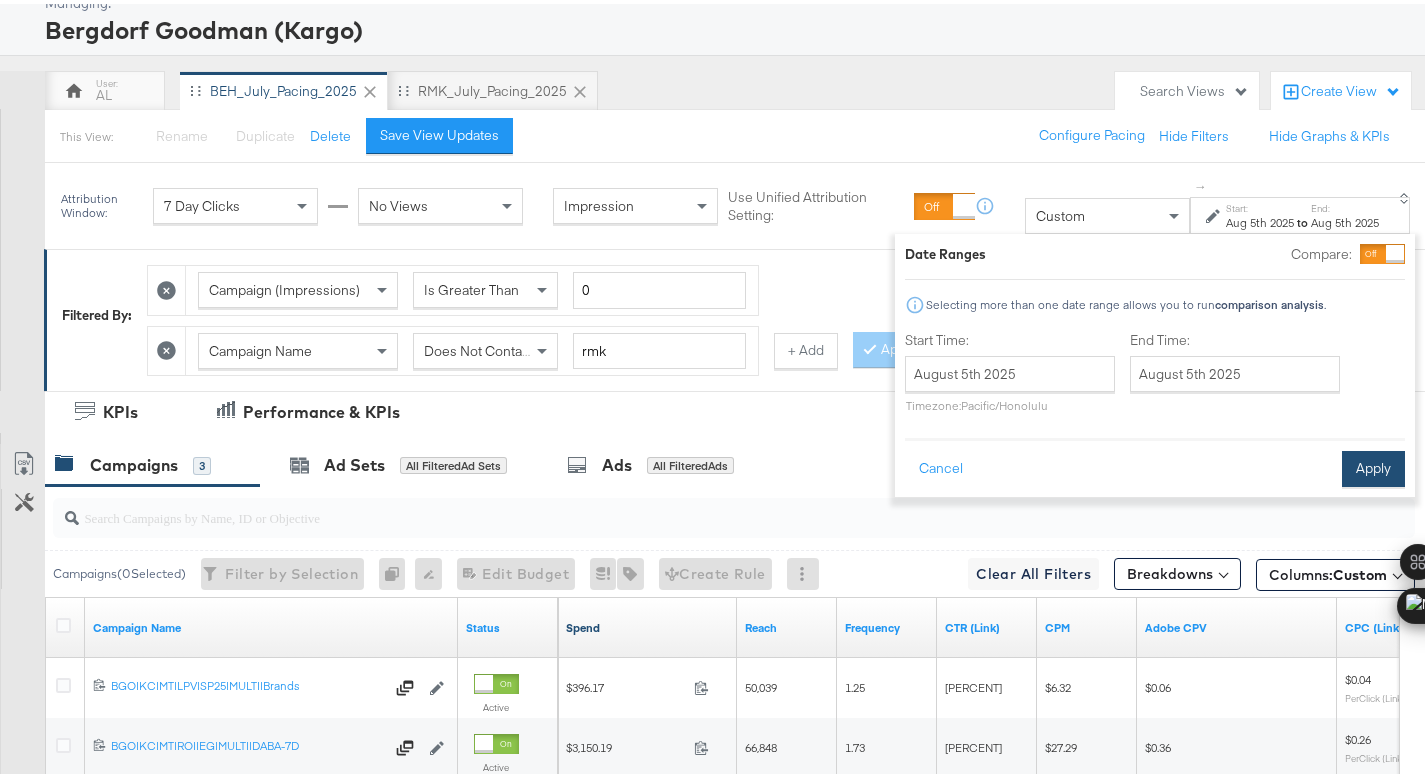 click on "Apply" at bounding box center (1373, 465) 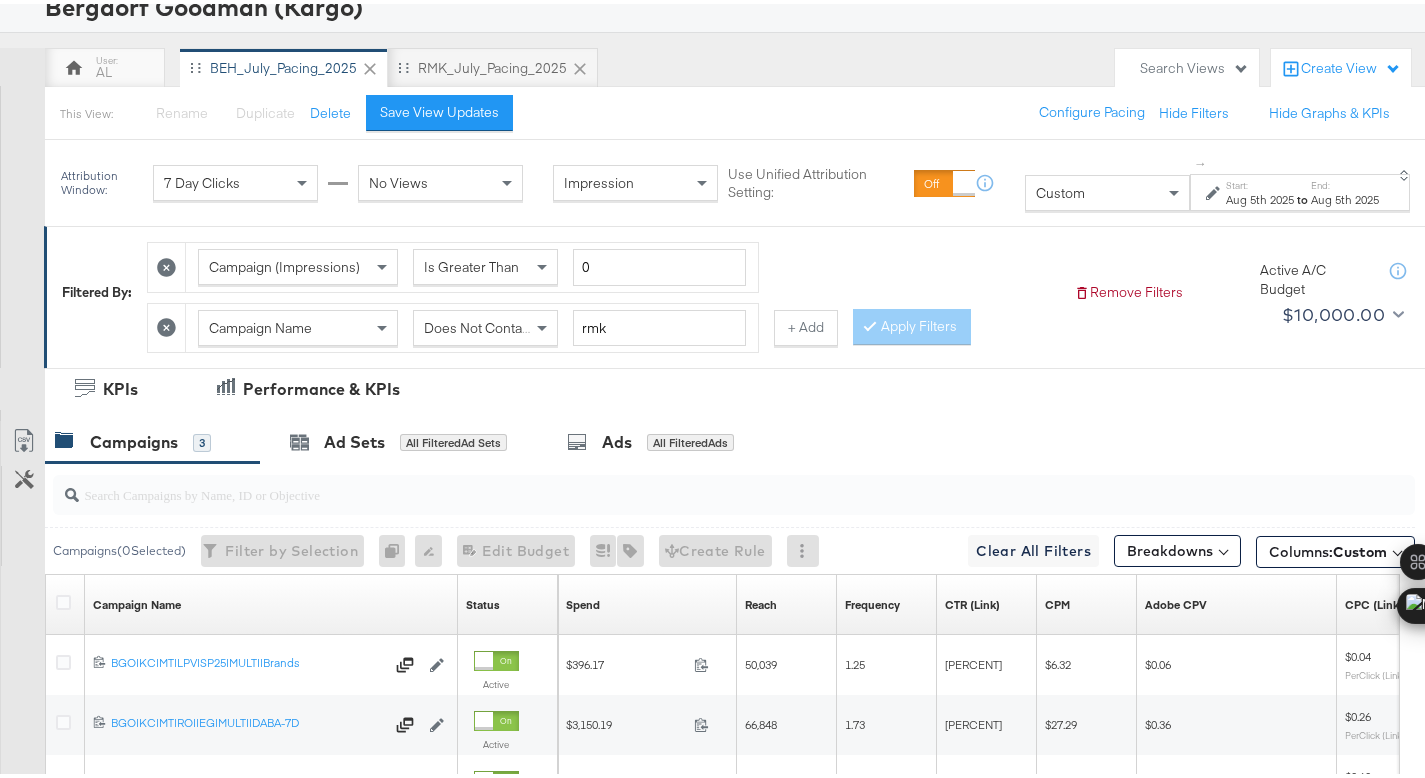 scroll, scrollTop: 381, scrollLeft: 0, axis: vertical 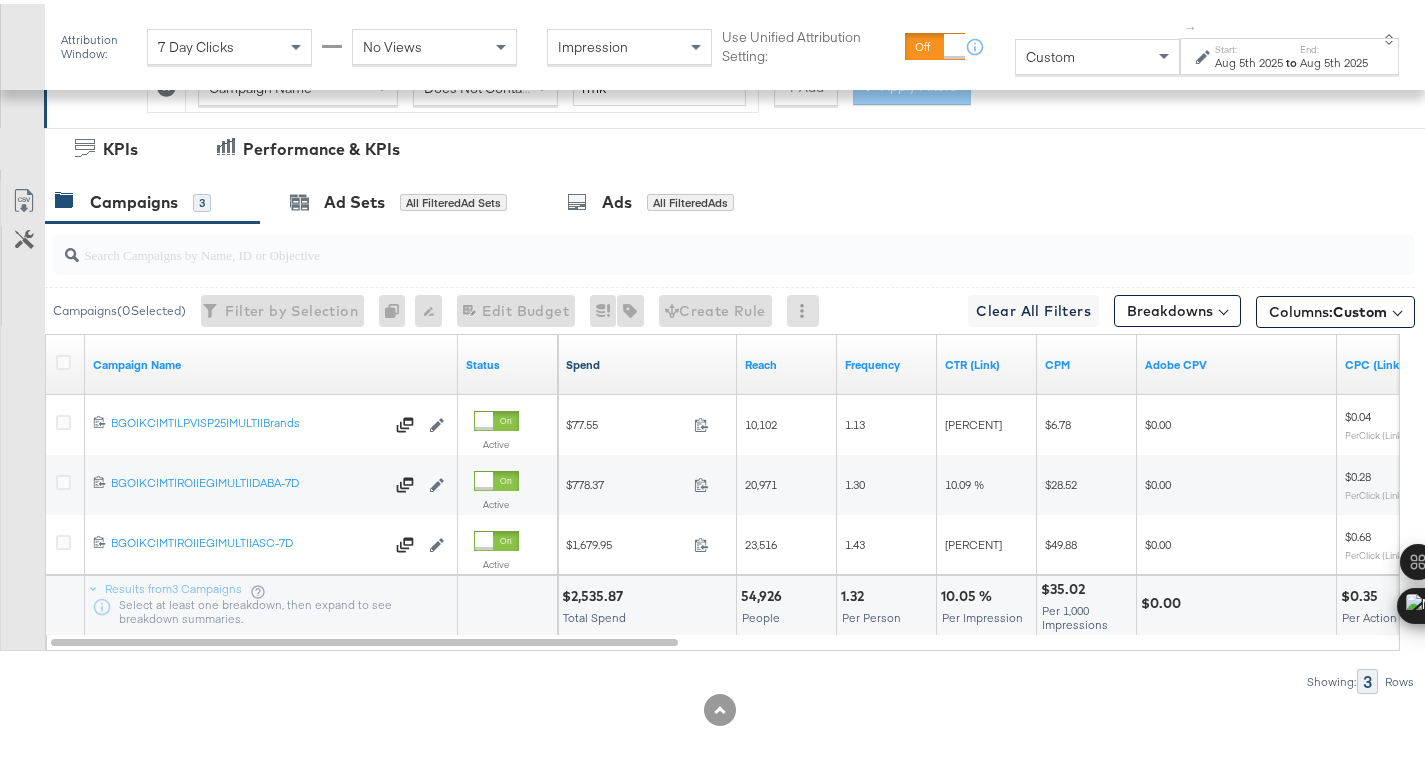 click on "Start:" at bounding box center (1249, 45) 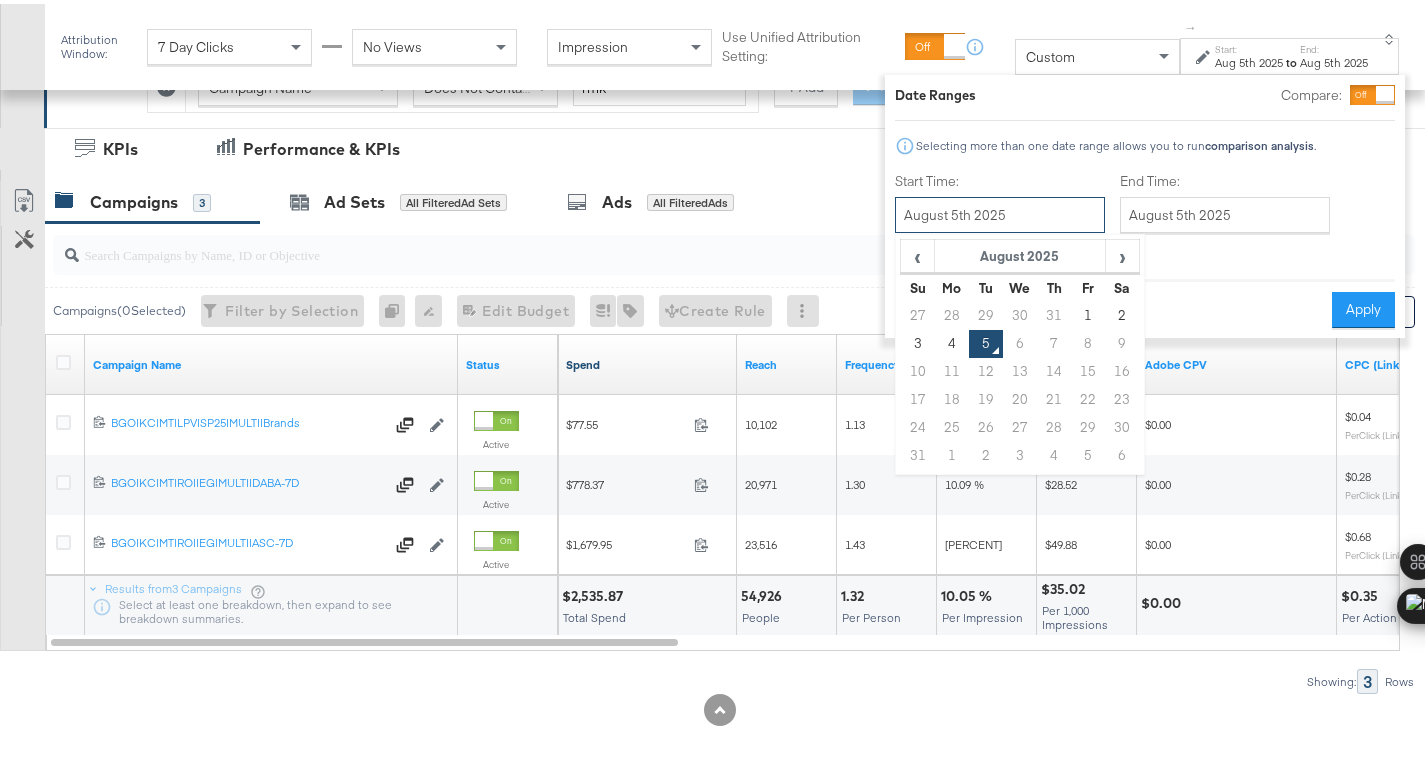 click on "August 5th 2025" at bounding box center (1000, 211) 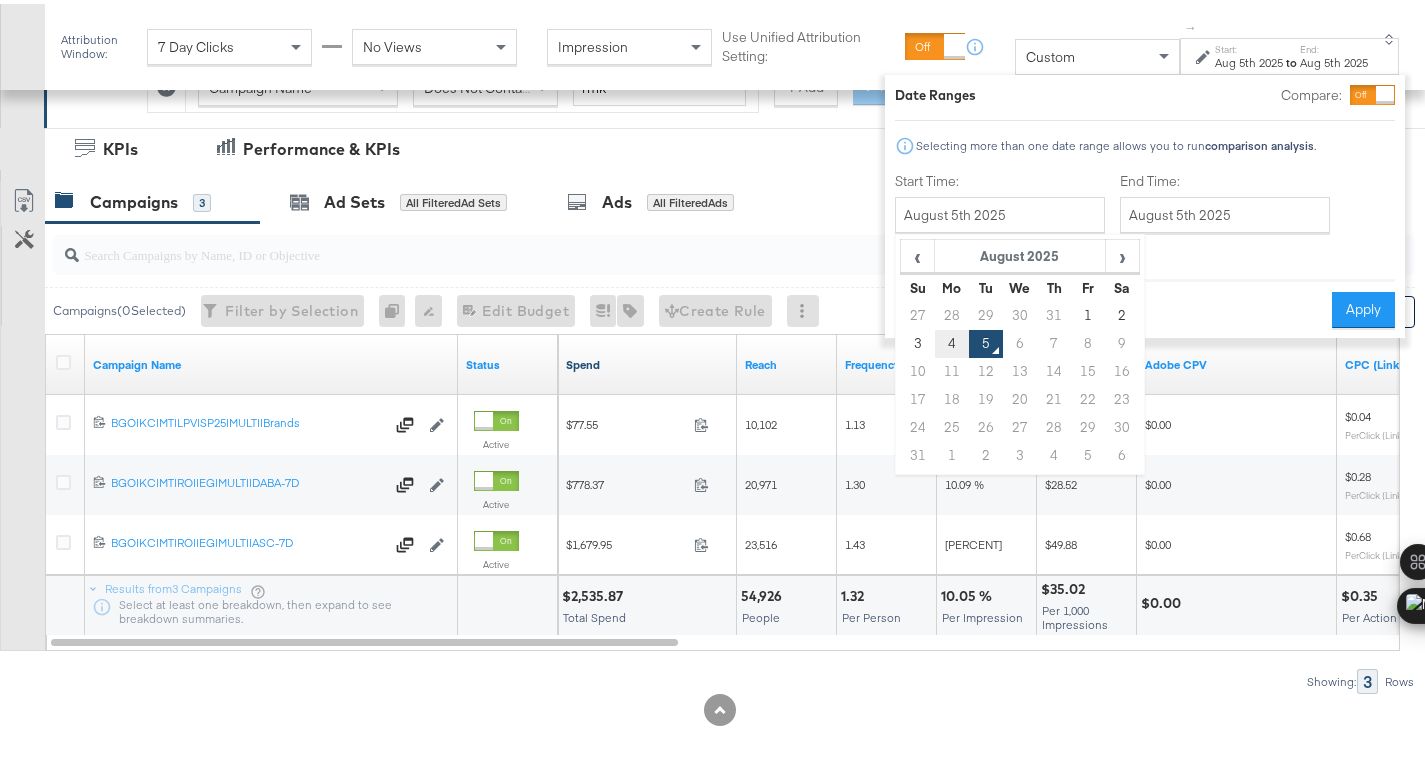 click on "4" at bounding box center [952, 340] 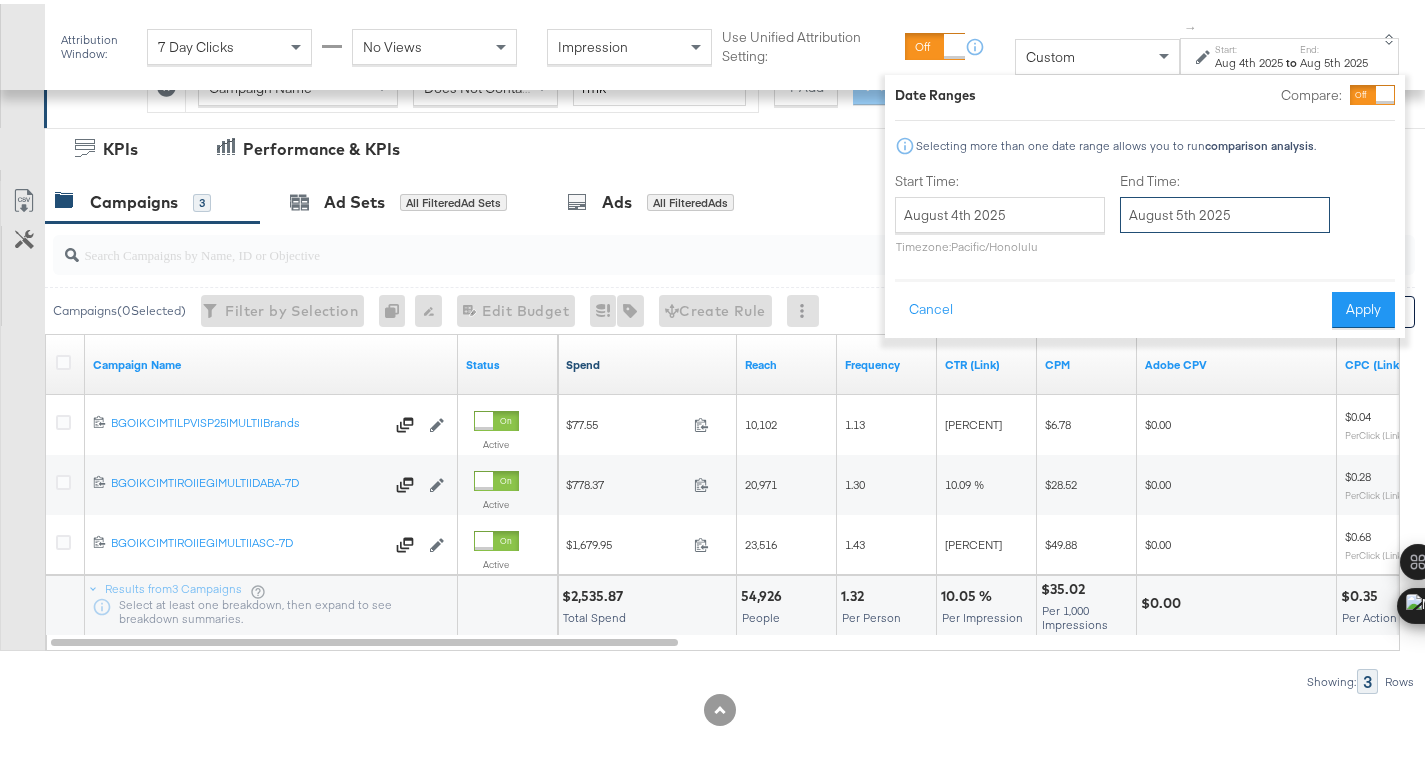 click on "August 5th 2025" at bounding box center [1225, 211] 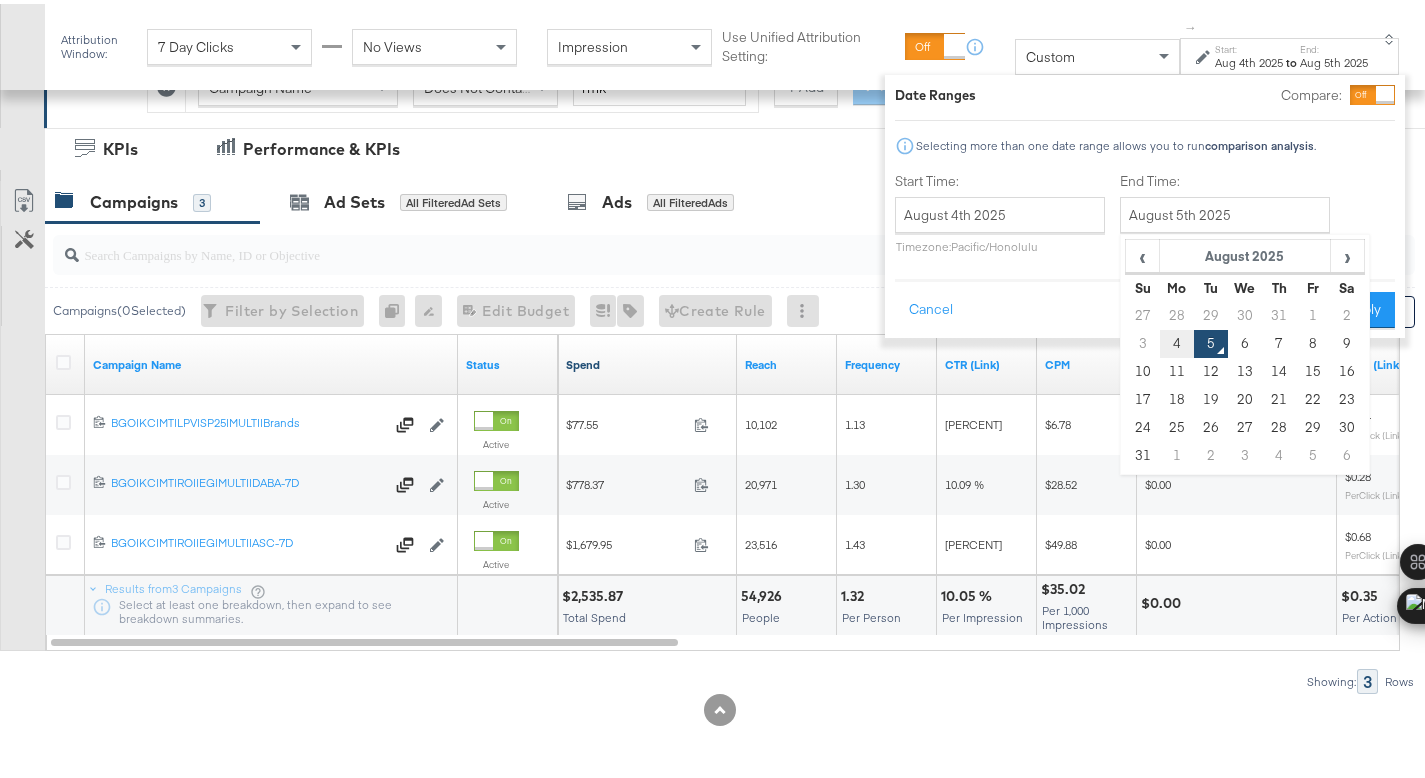 click on "4" at bounding box center (1177, 340) 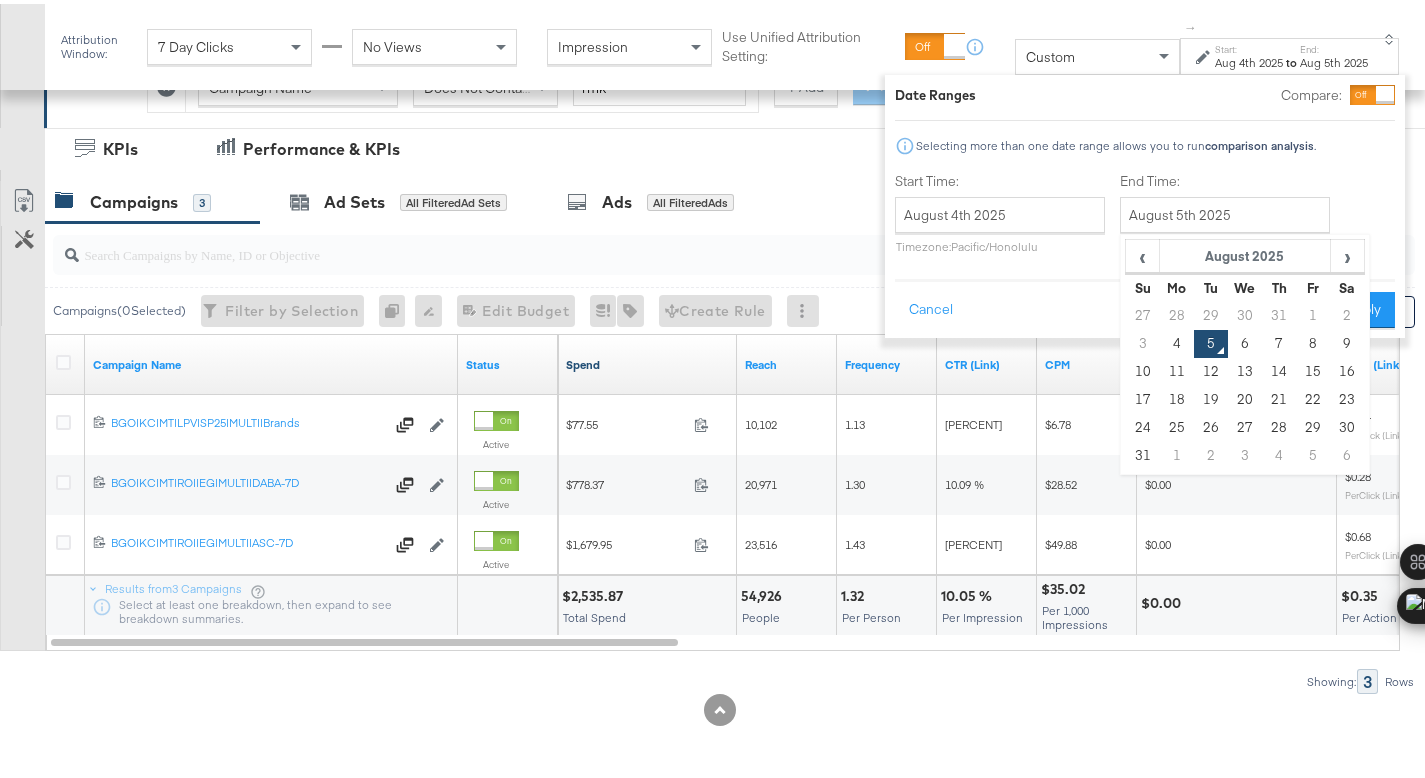 type on "August 4th 2025" 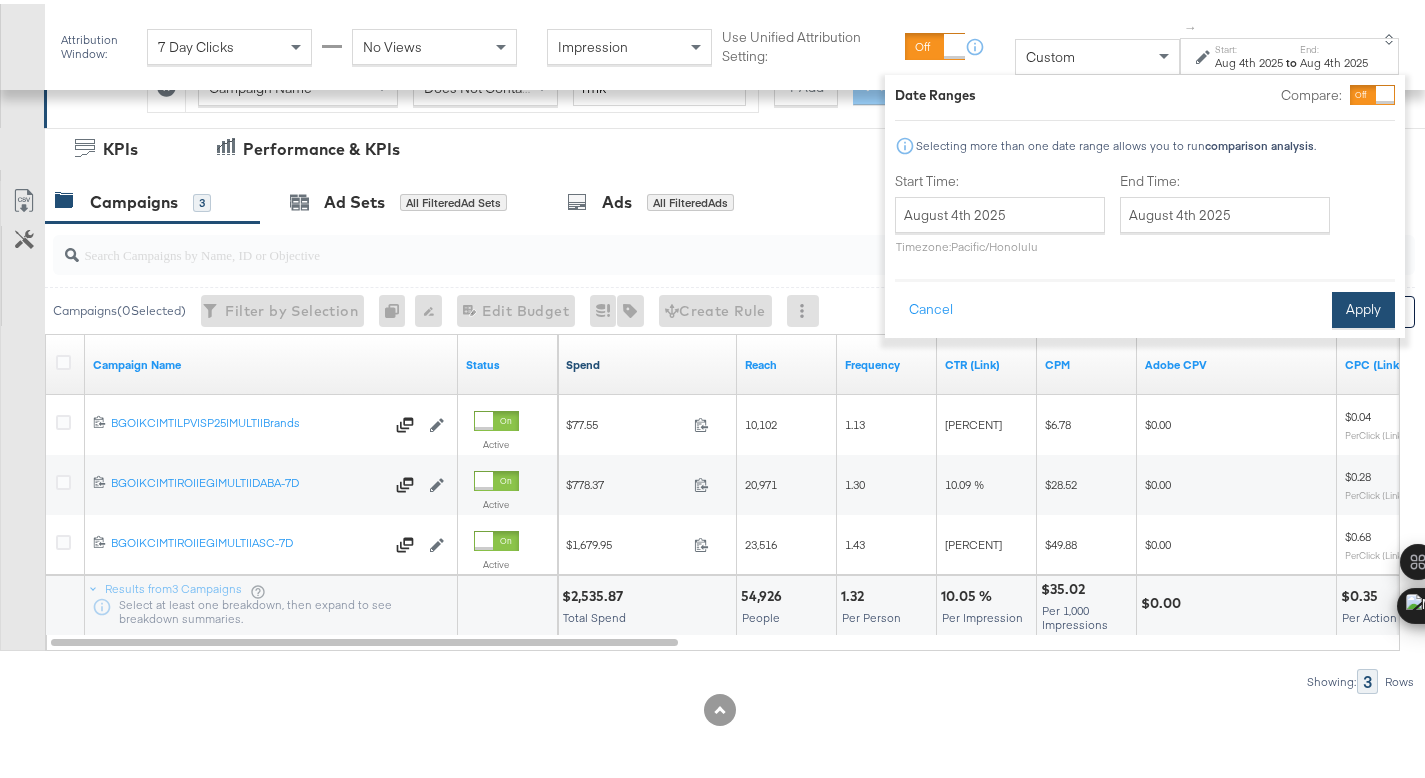click on "Apply" at bounding box center (1363, 306) 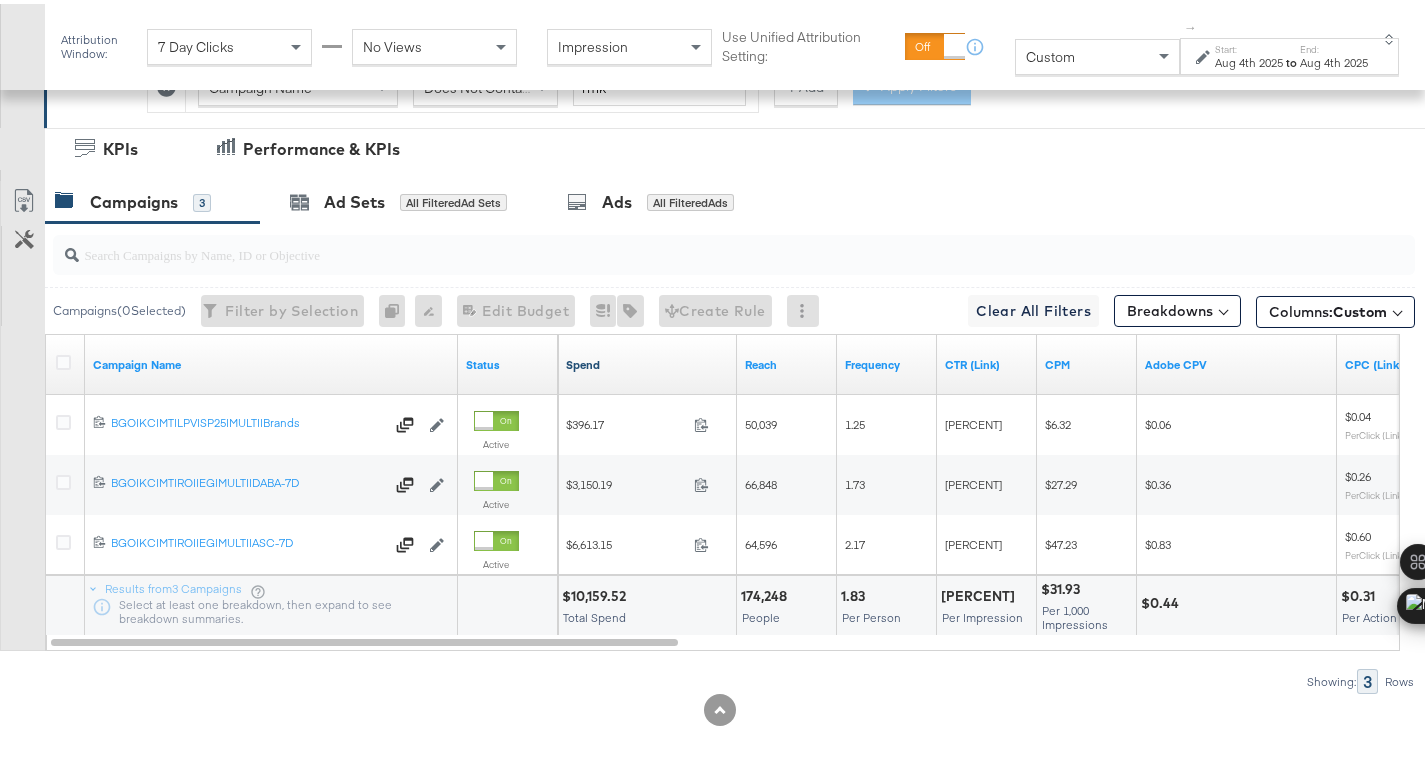 click on "$10,159.52" at bounding box center [597, 592] 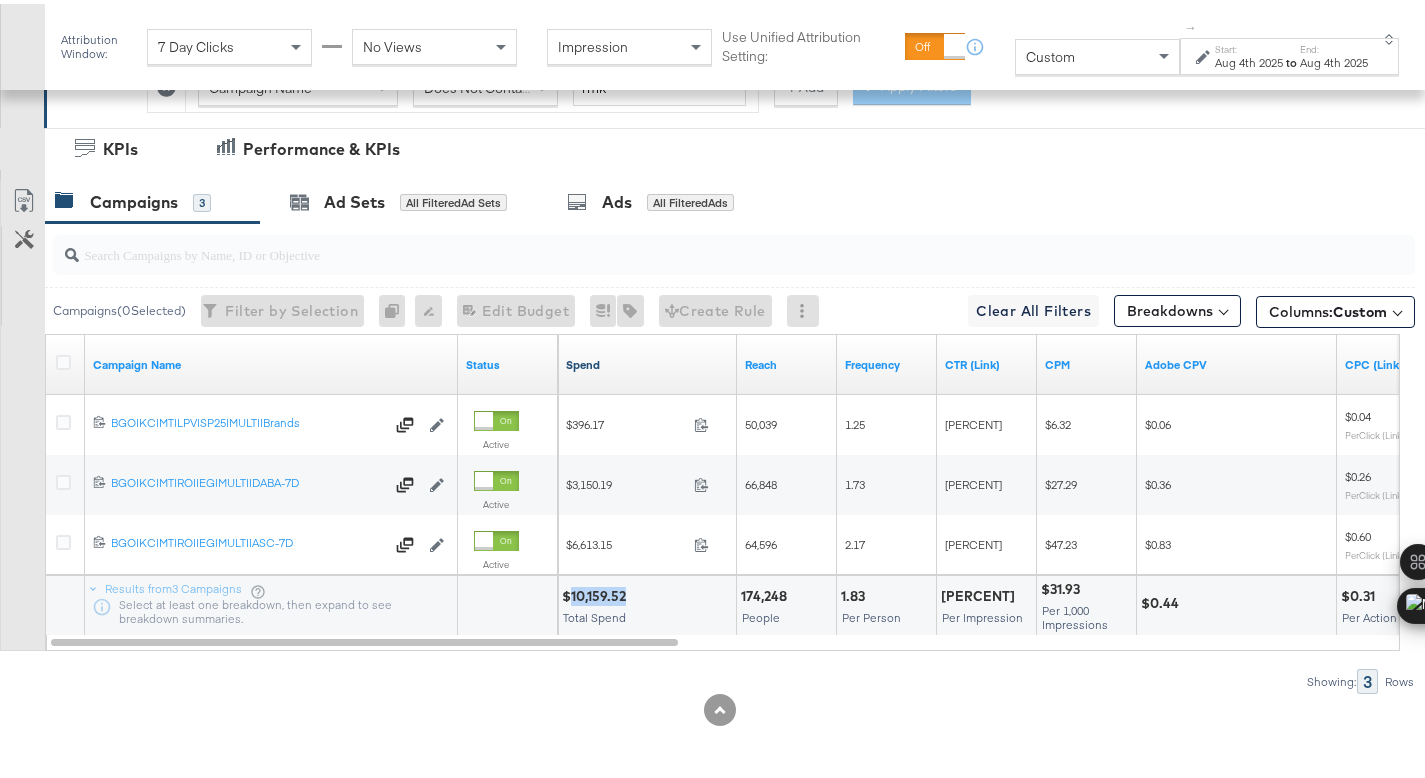 click on "$10,159.52" at bounding box center [597, 592] 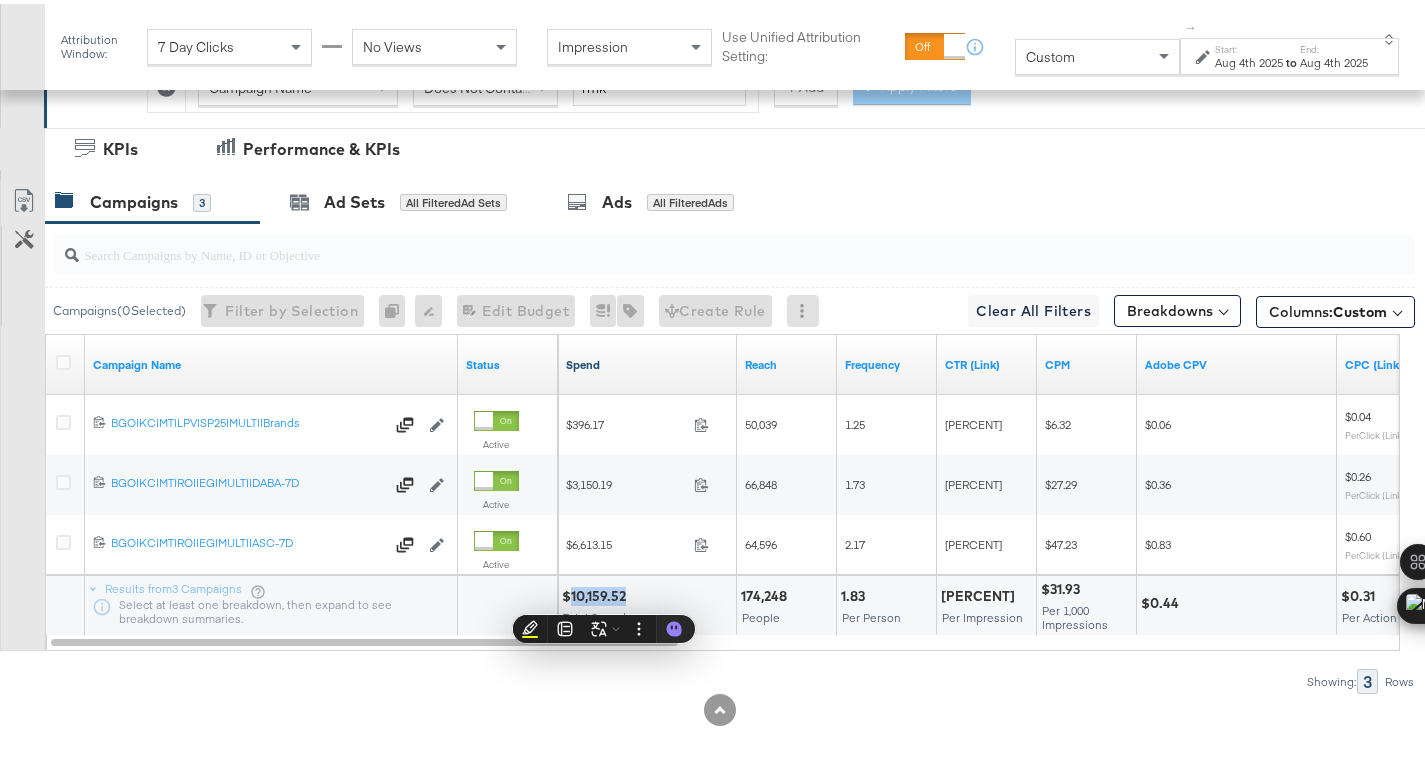 copy on "10,159.52" 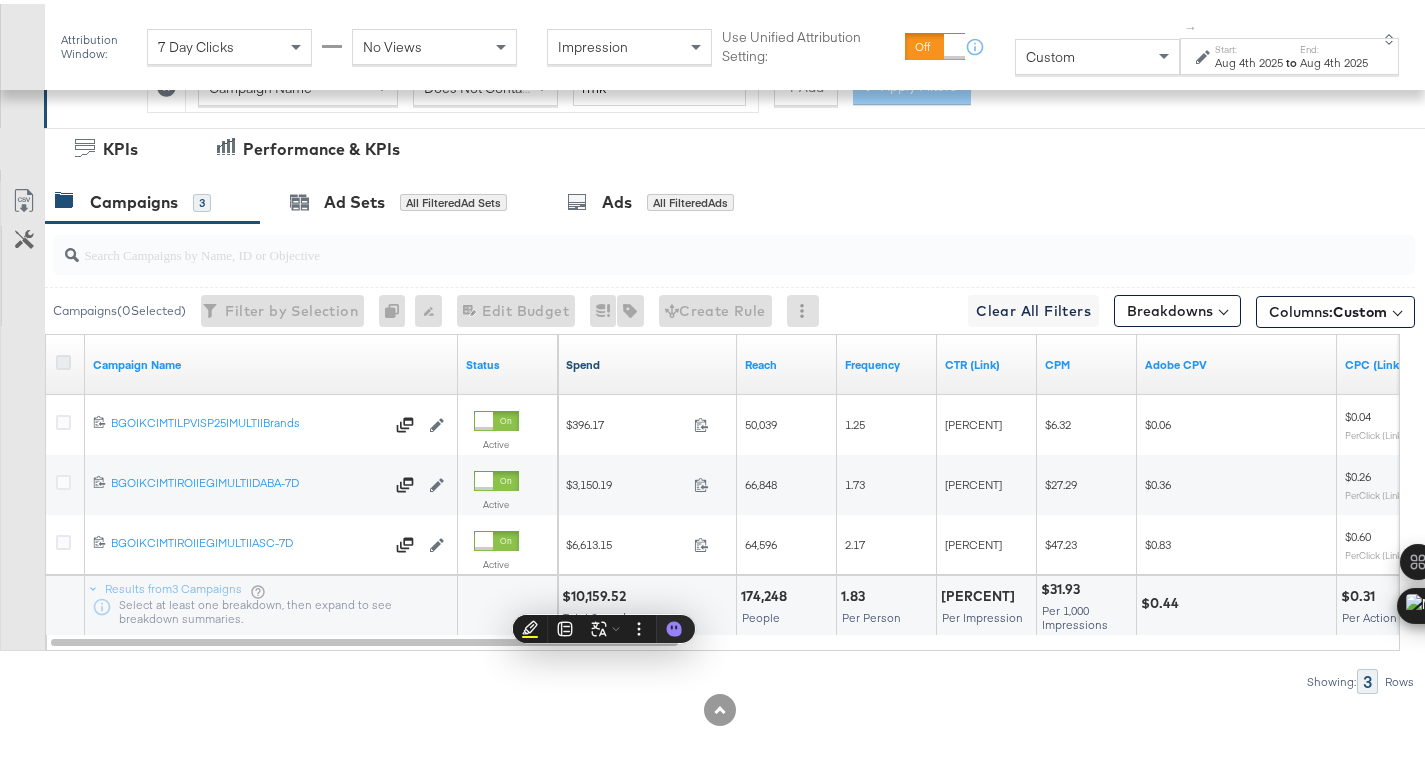 click at bounding box center (63, 358) 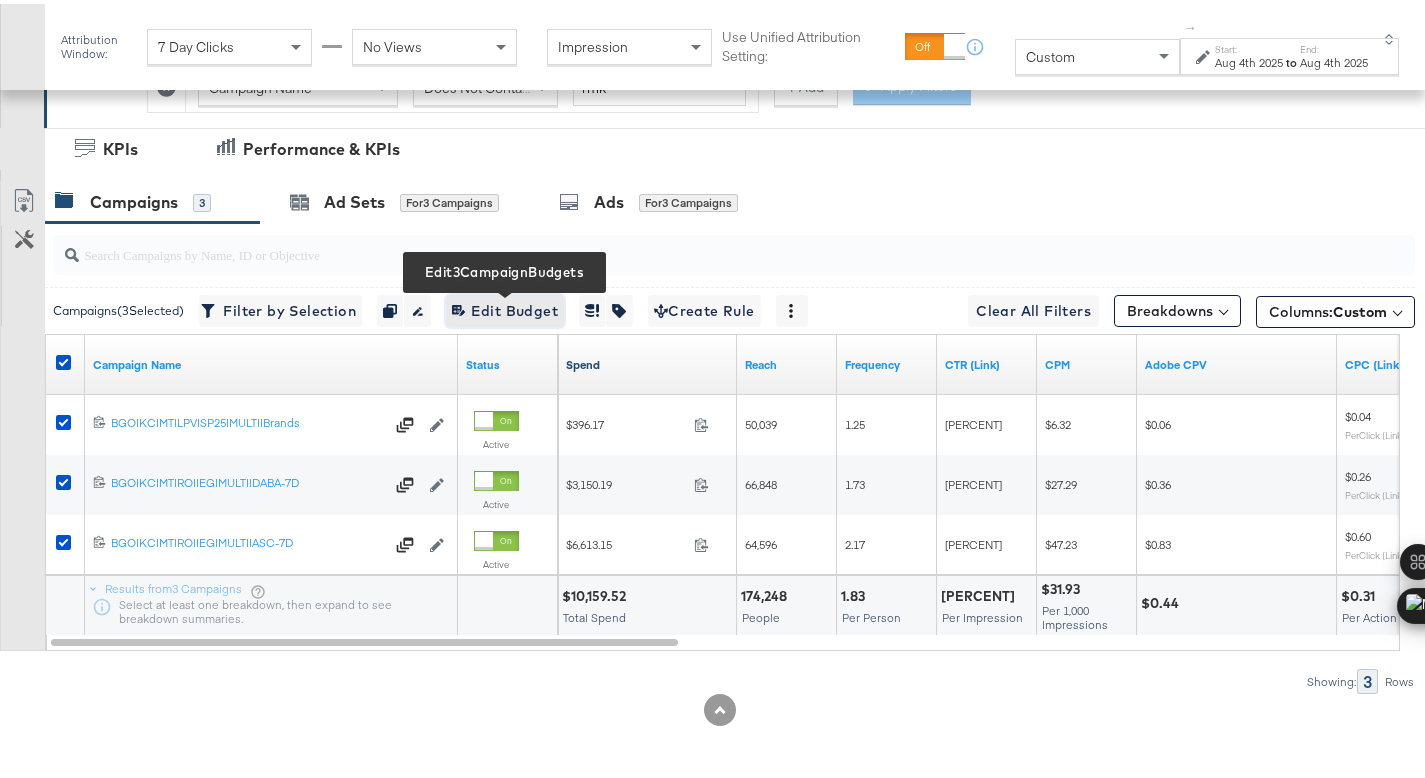 click on "Edit  3  Campaign  Budgets Edit Budget" at bounding box center [505, 307] 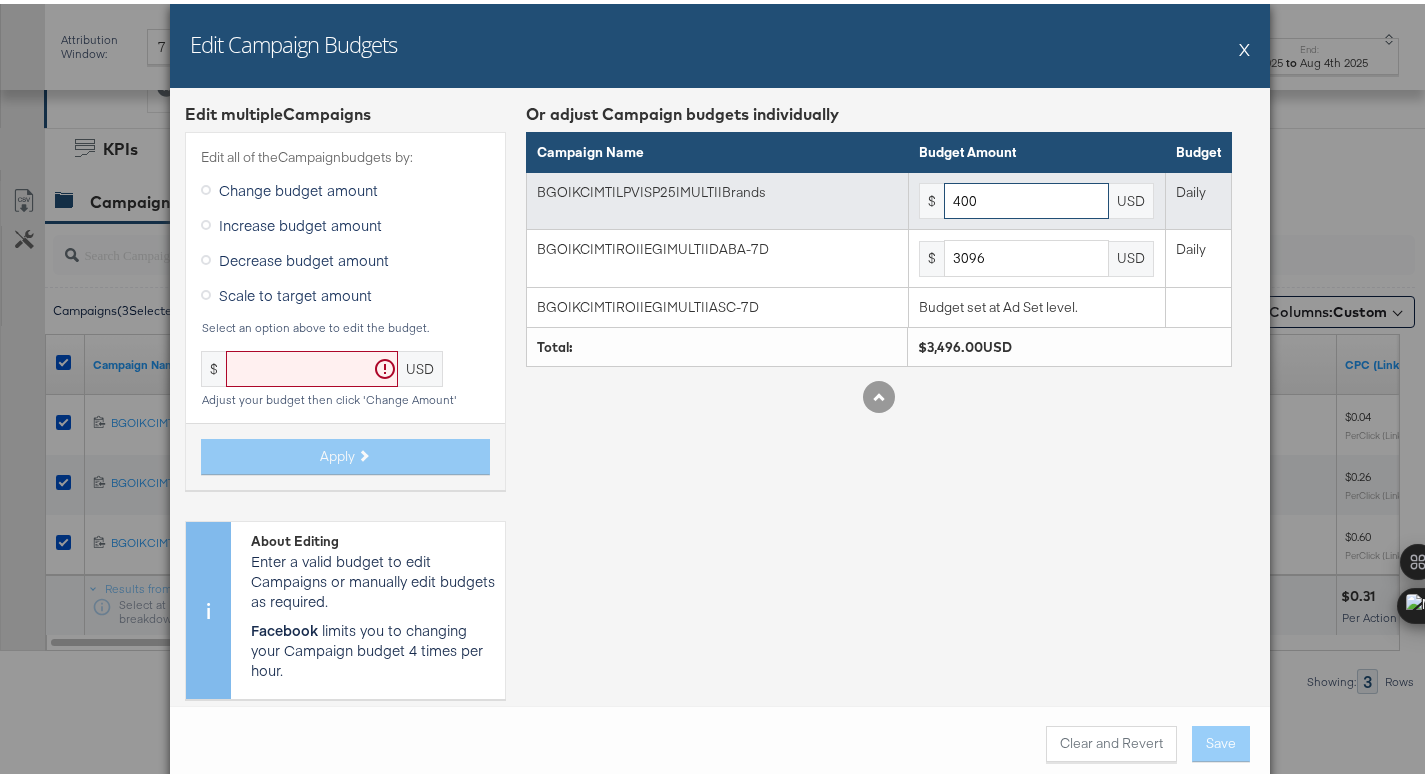 click on "400" at bounding box center (1026, 197) 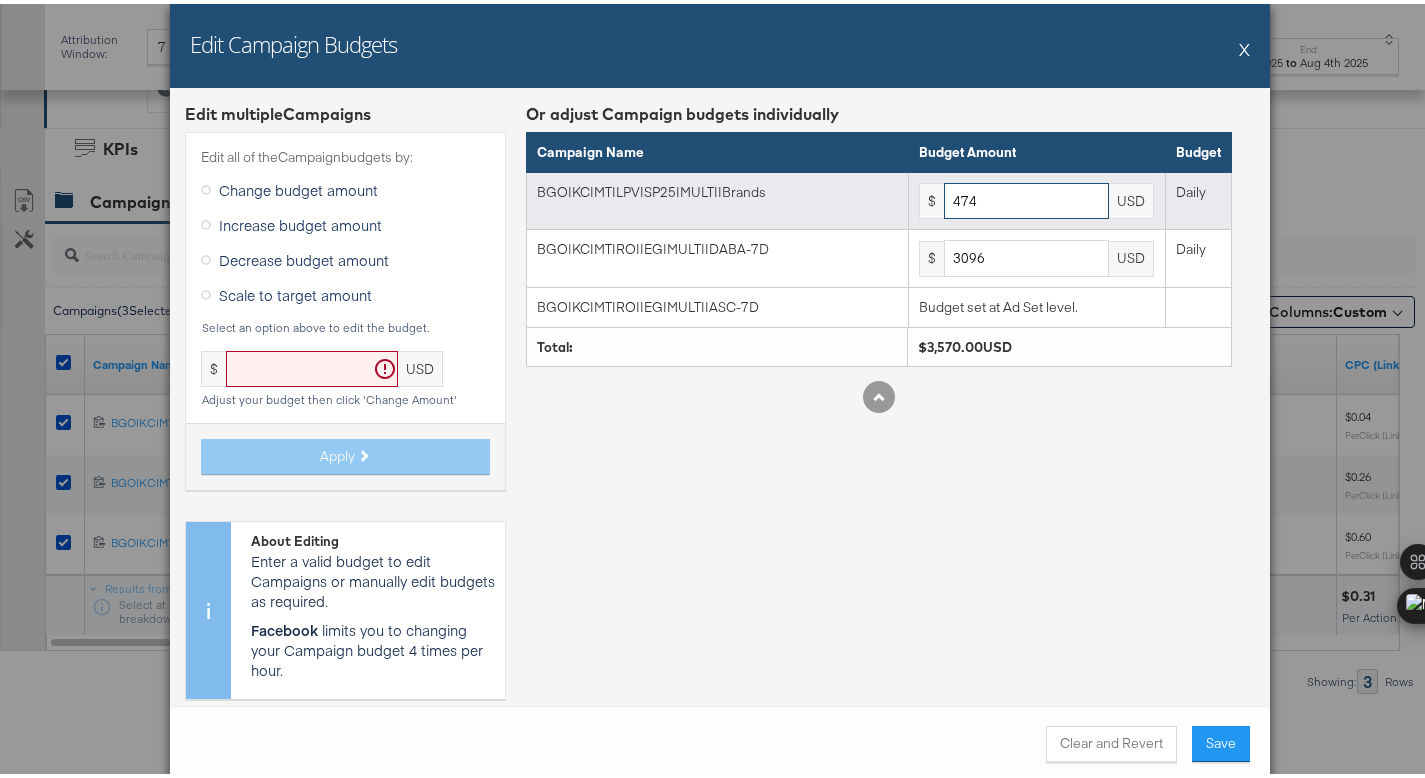 type on "474" 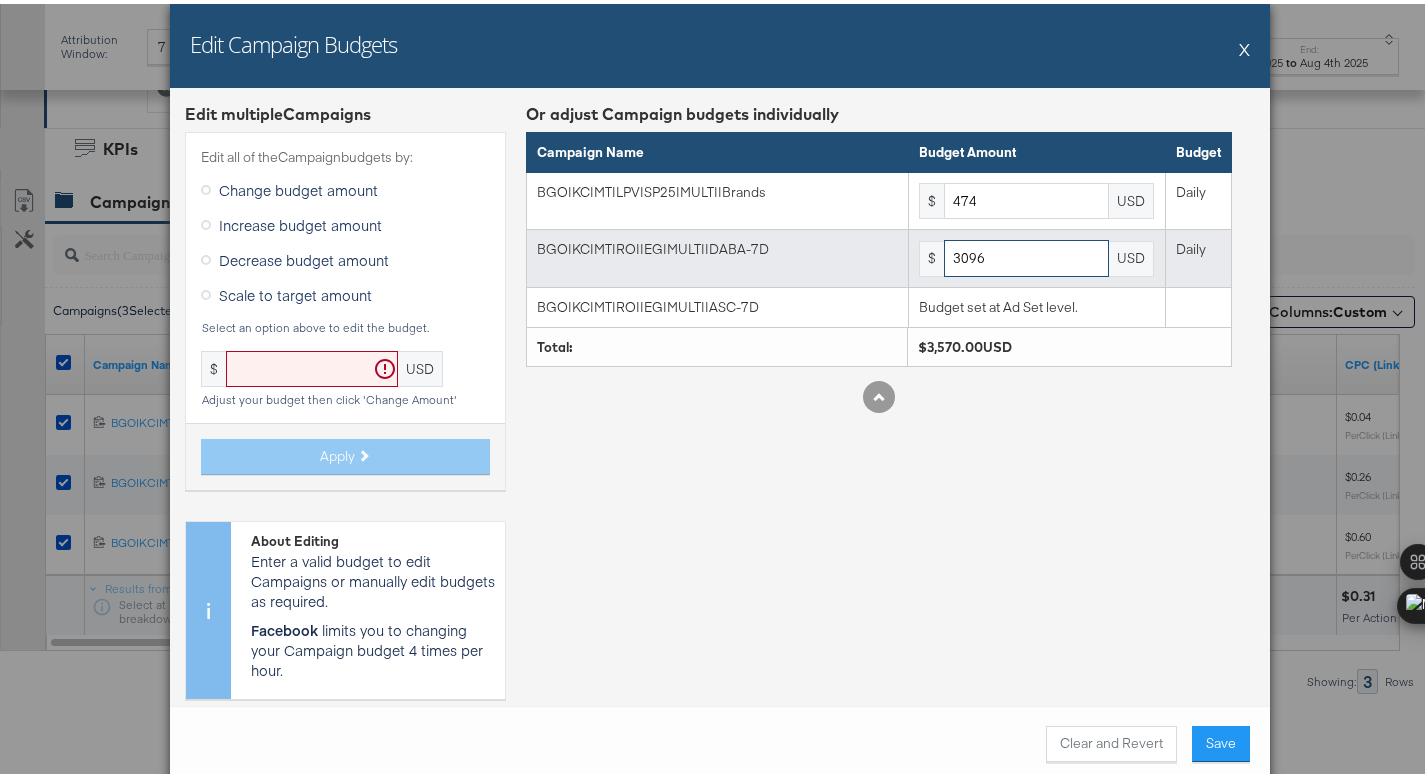 click on "3096" at bounding box center (1026, 254) 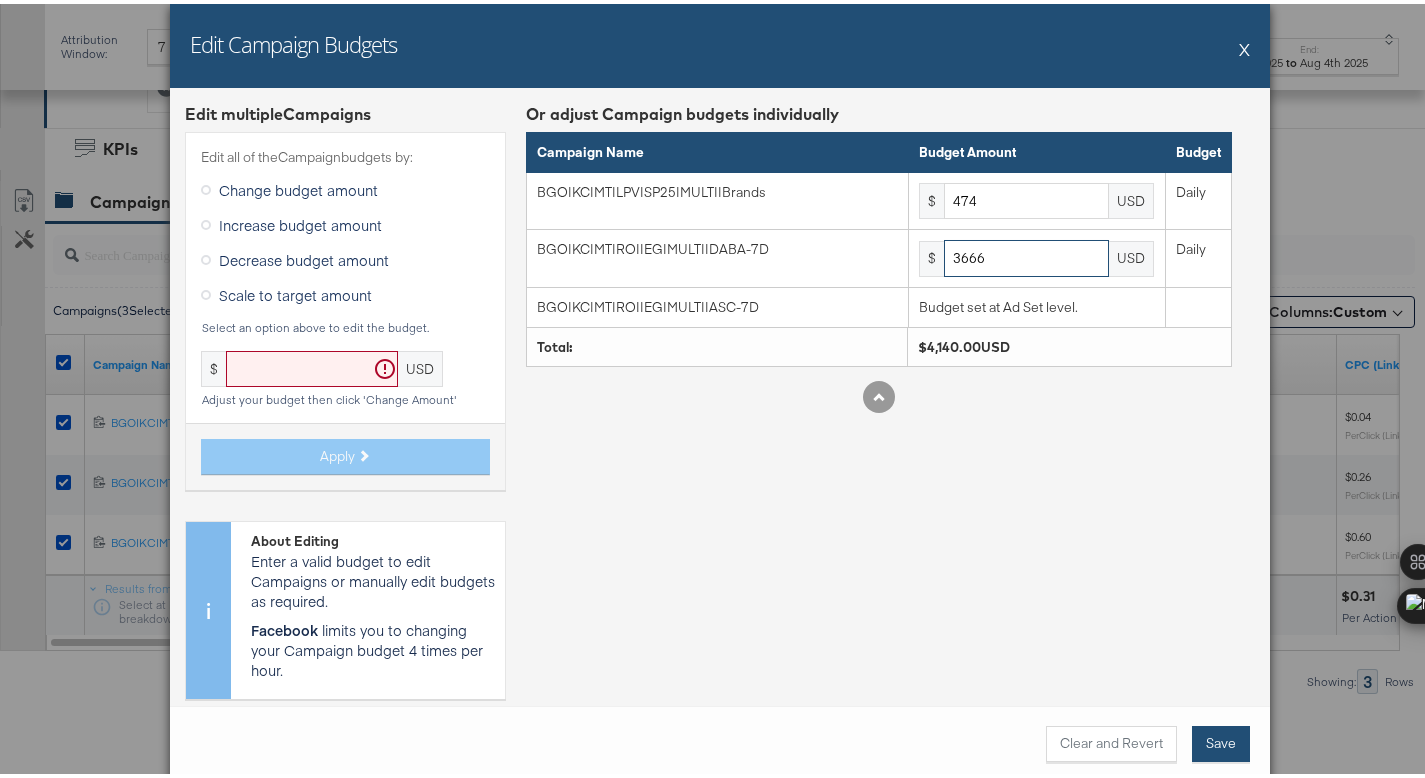 type on "3666" 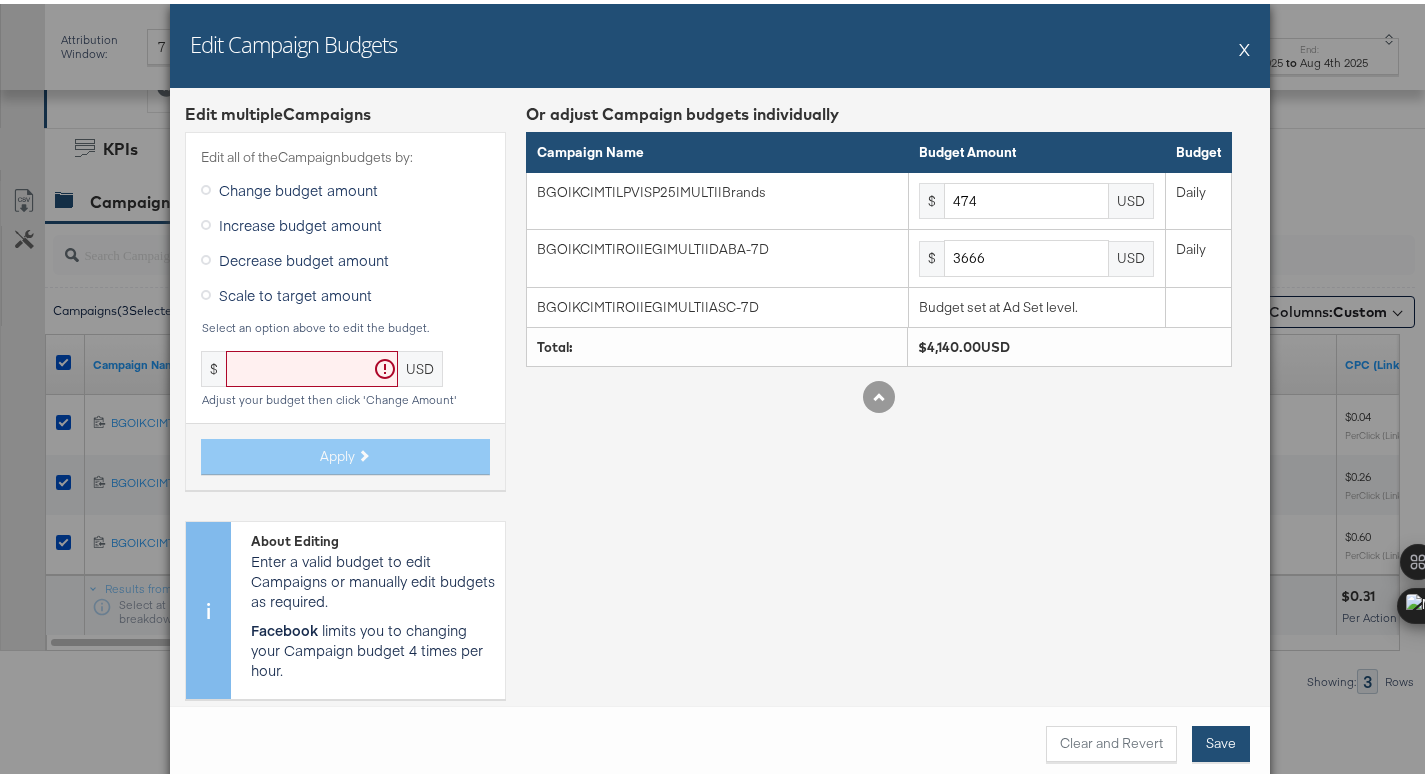 click on "Save" at bounding box center [1221, 740] 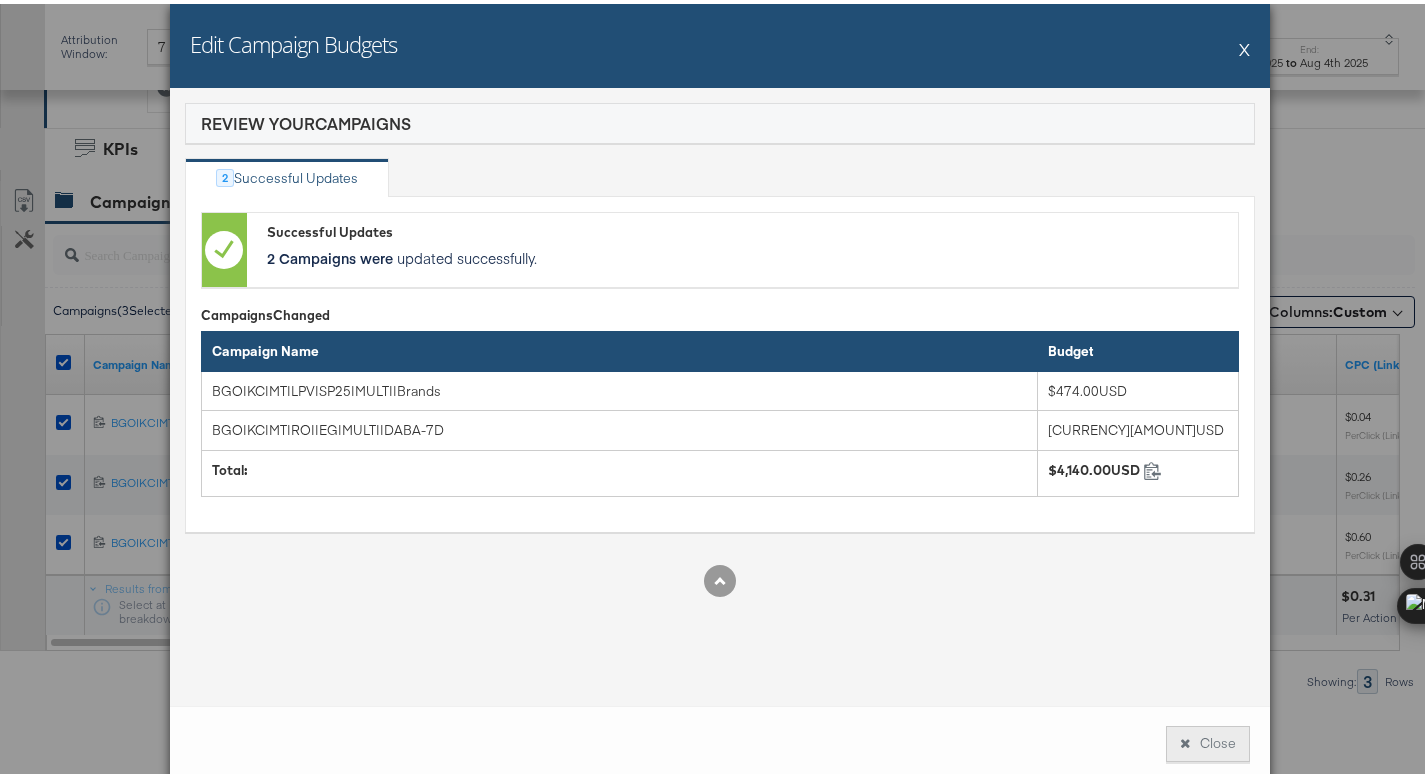 click on "Close" at bounding box center (1208, 740) 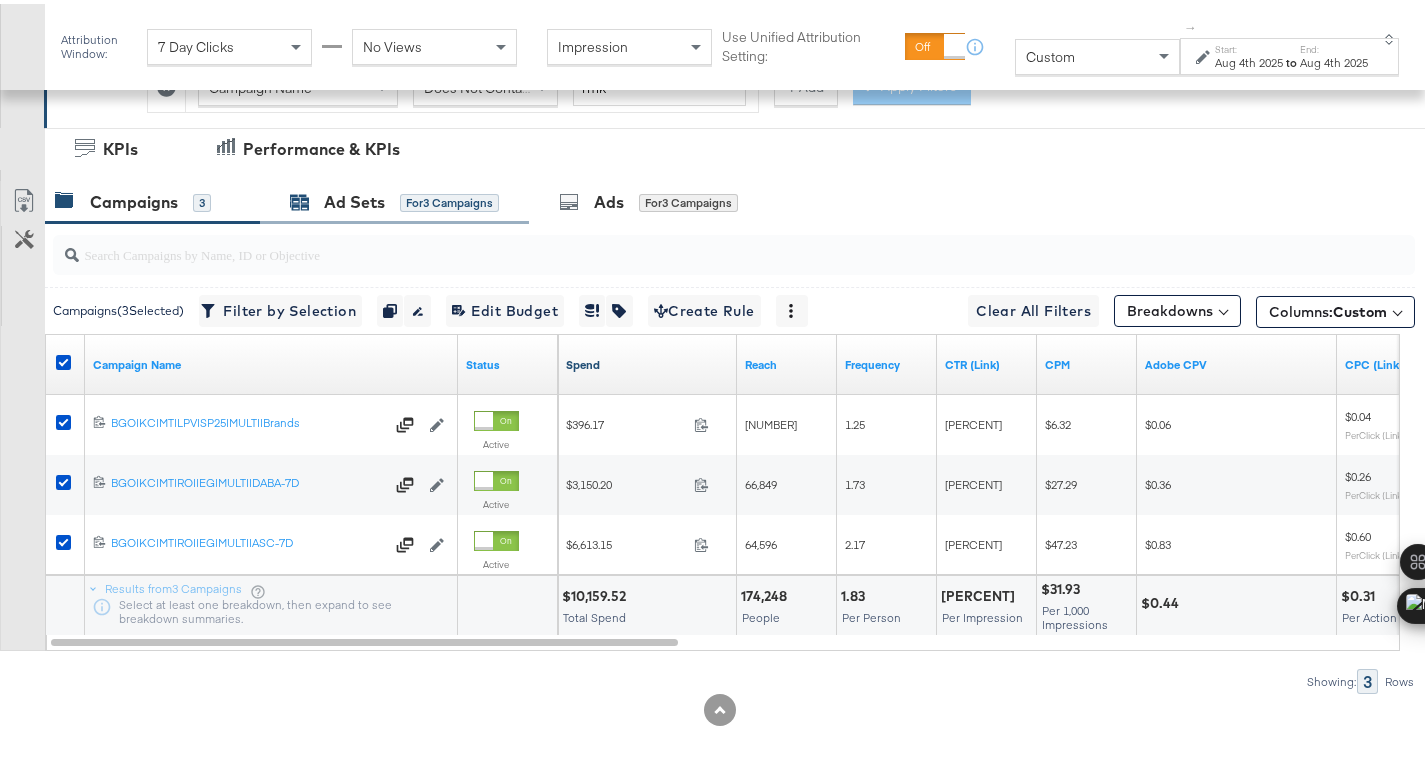 click on "Ad Sets" at bounding box center [354, 198] 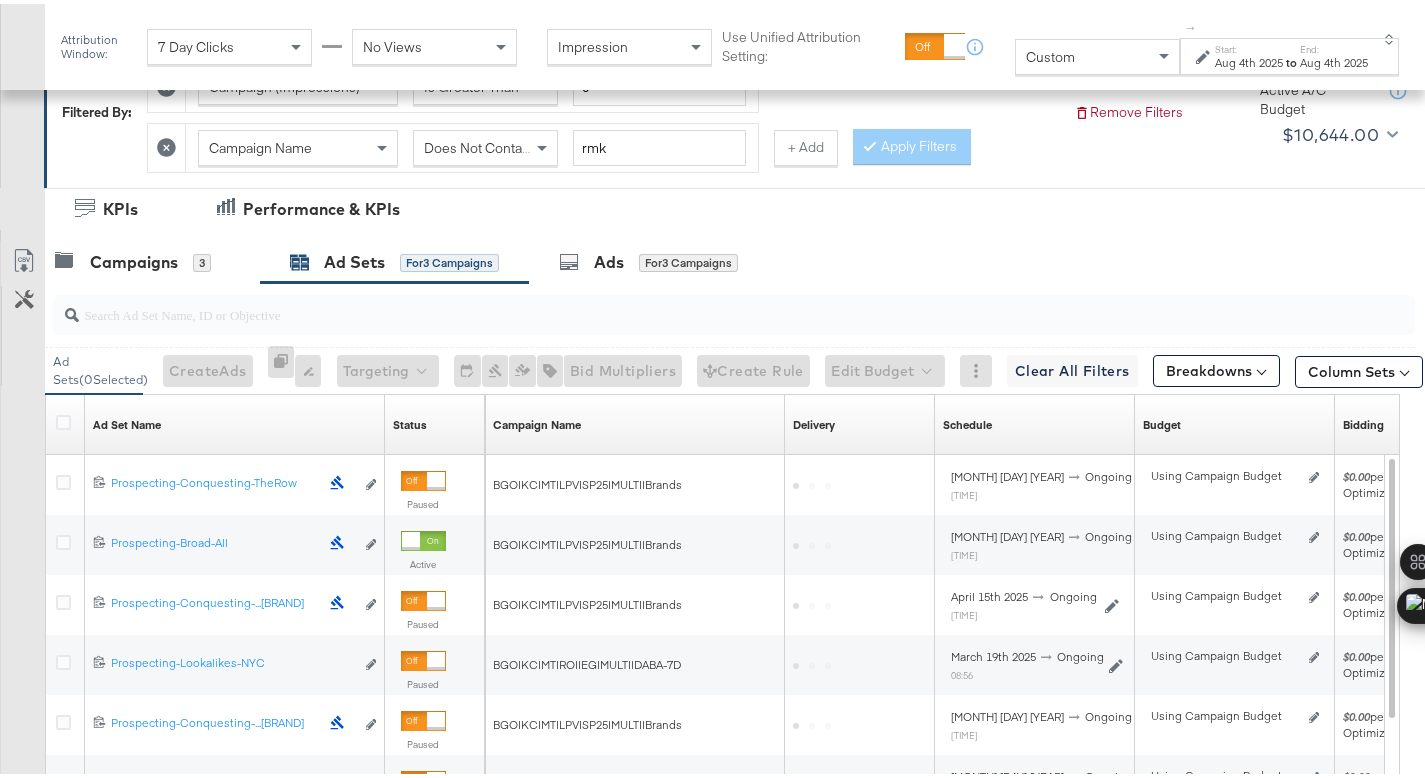 scroll, scrollTop: 381, scrollLeft: 0, axis: vertical 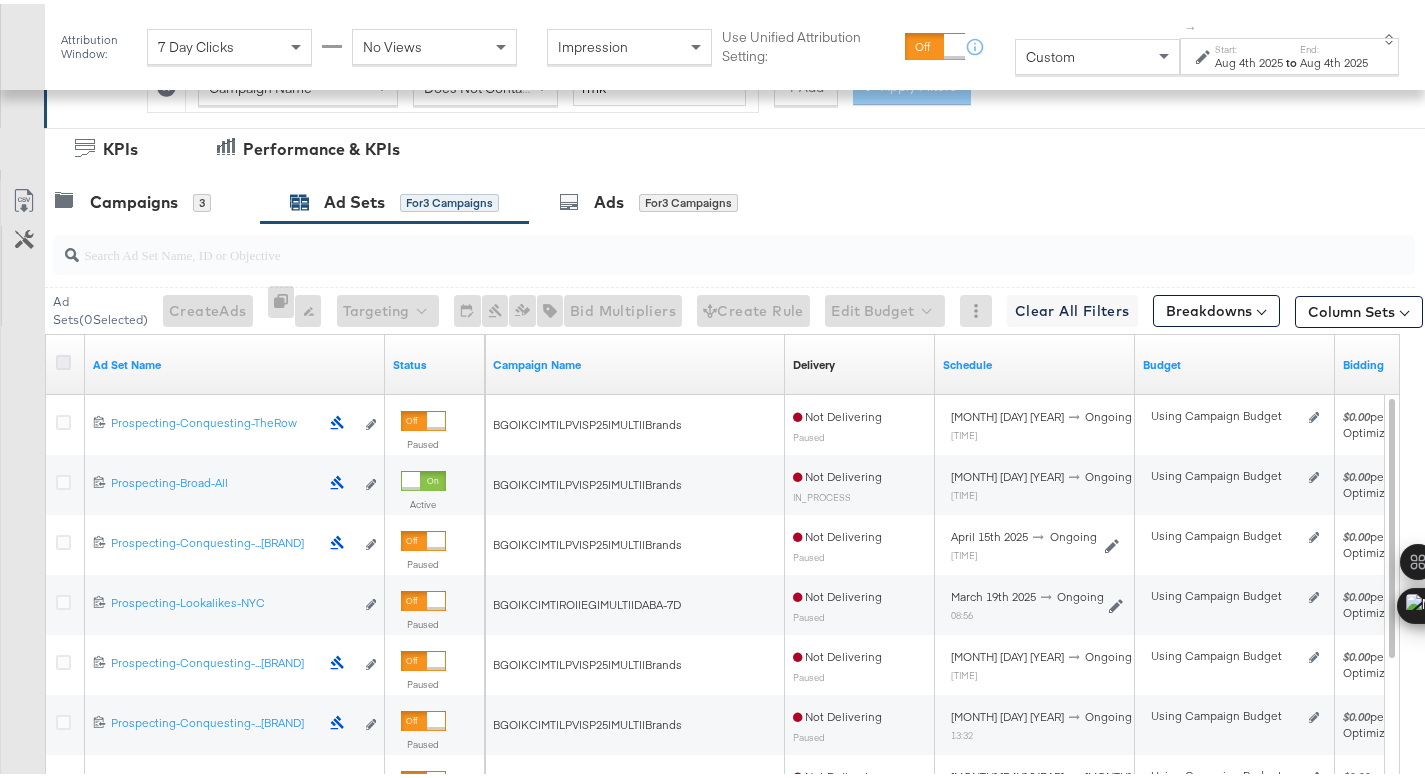 click at bounding box center [63, 358] 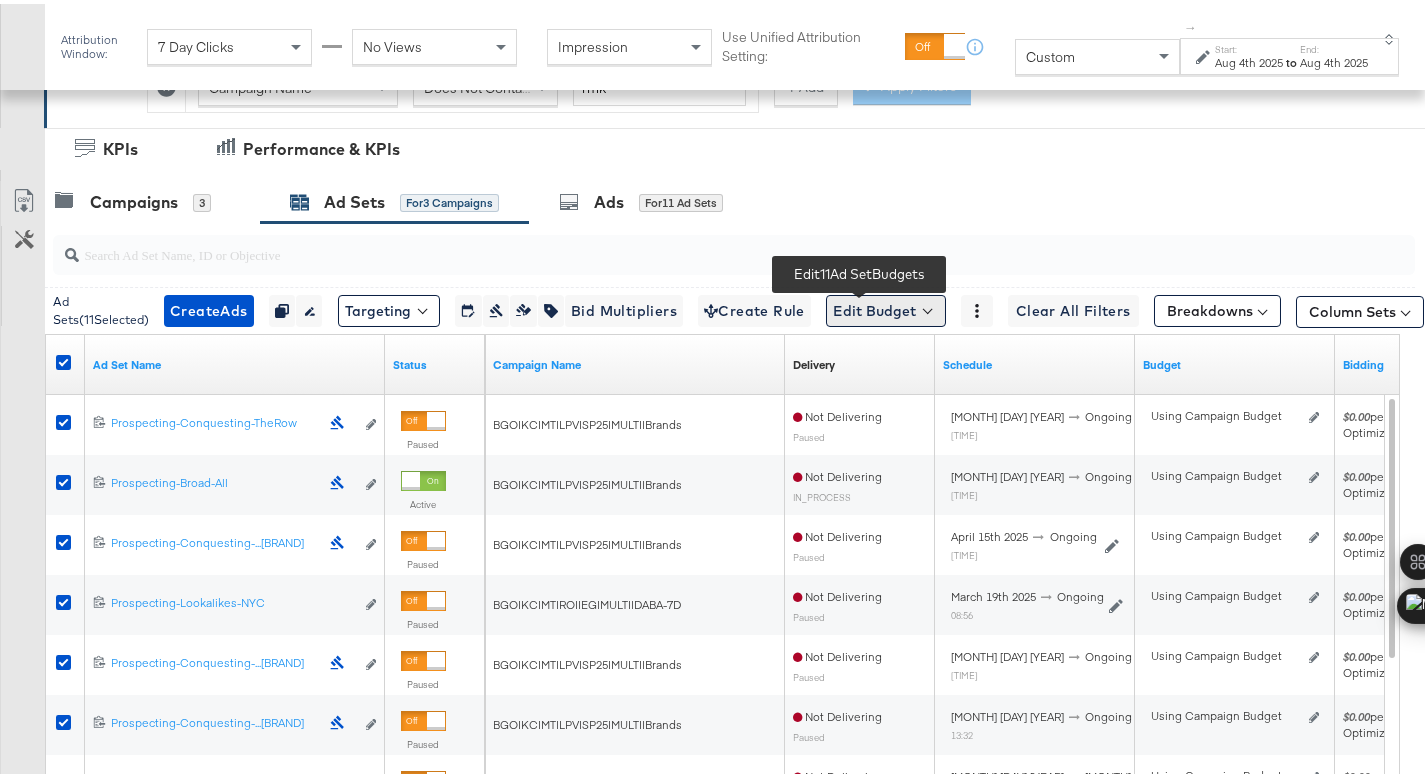 click on "Edit Budget" at bounding box center [886, 307] 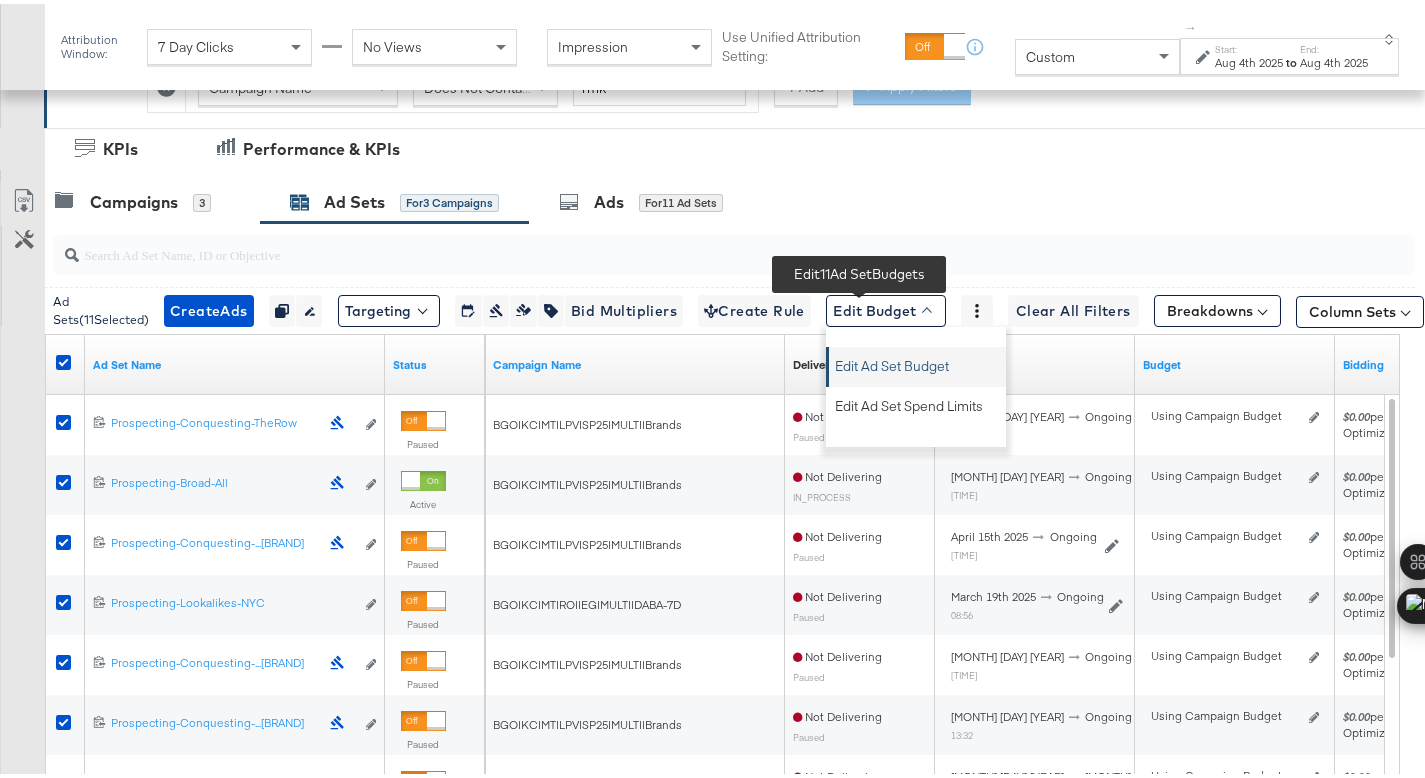 click on "Edit Ad Set Budget" at bounding box center [892, 359] 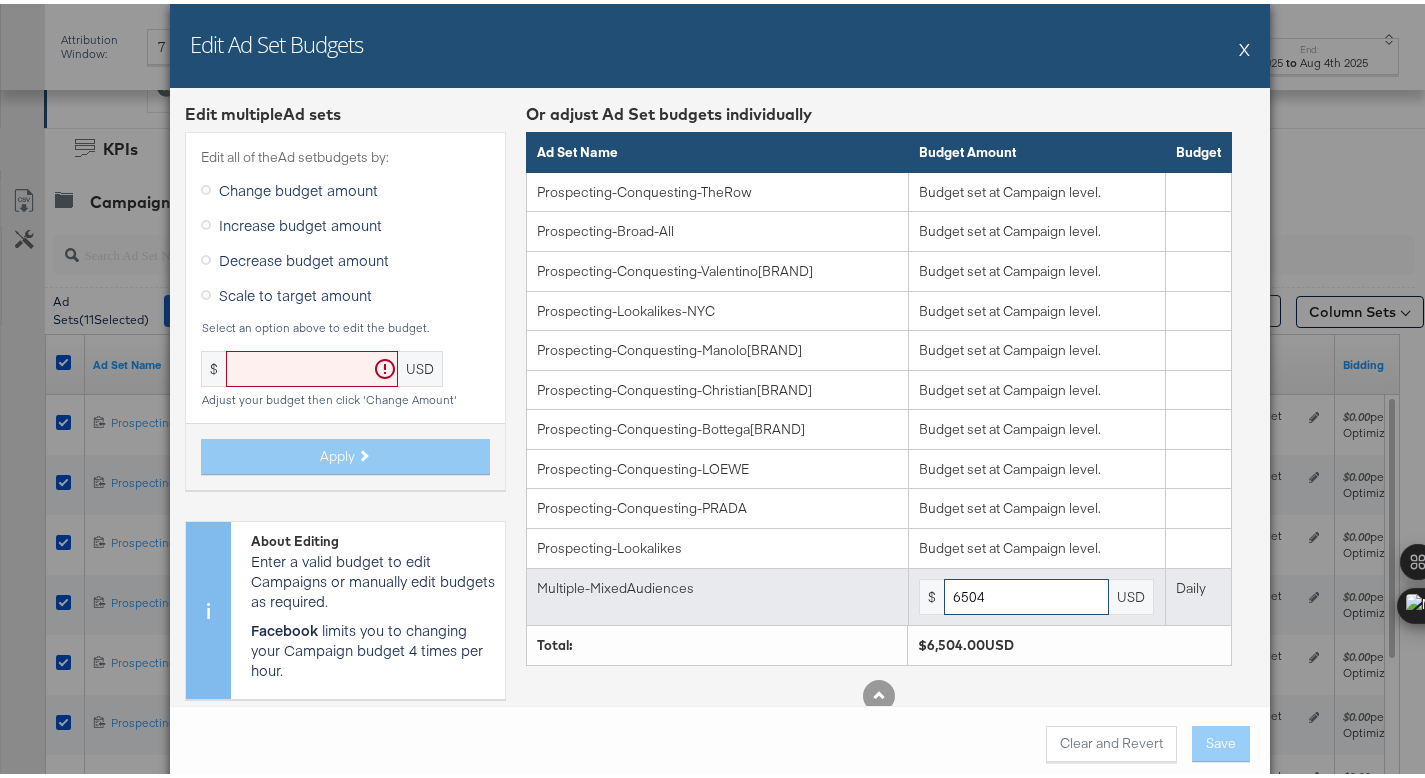 click on "6504" at bounding box center (1026, 593) 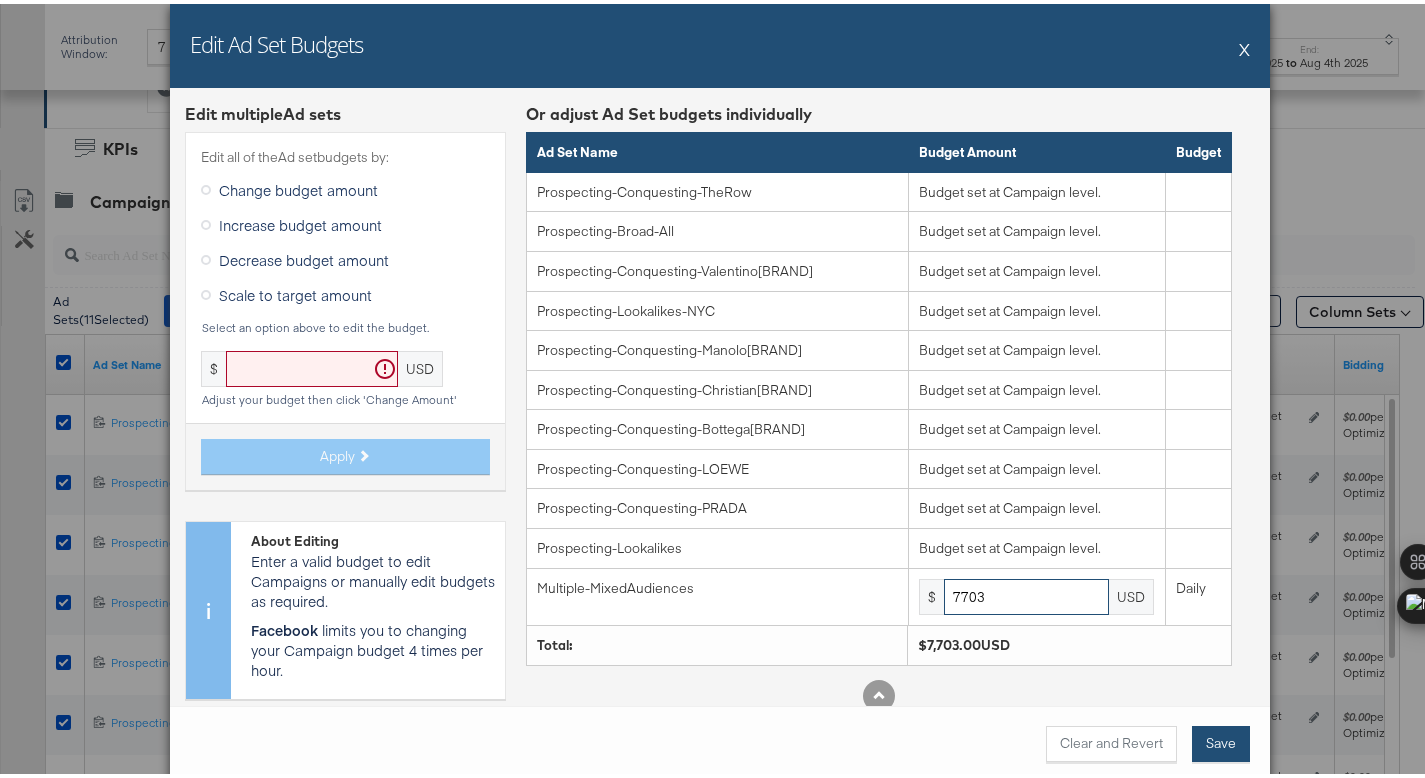 type on "7703" 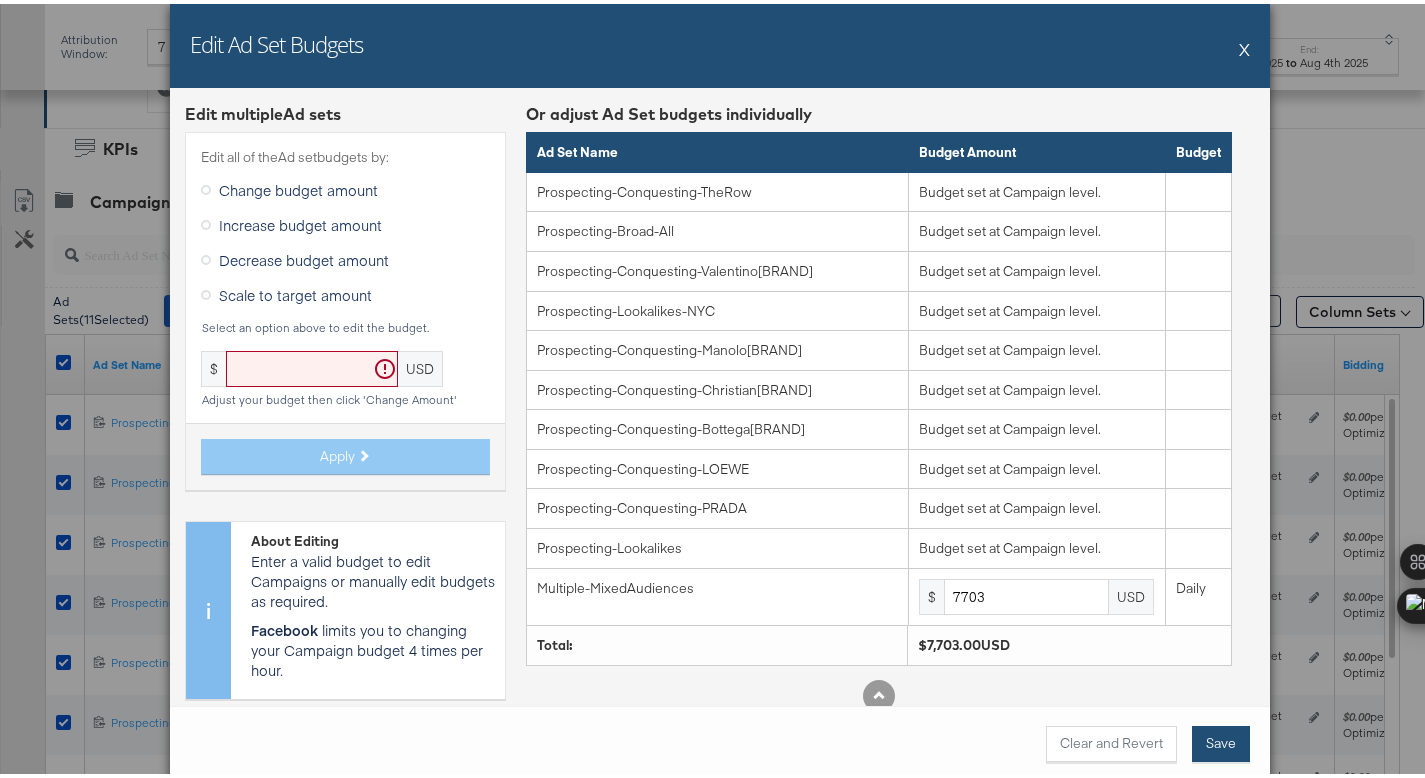 click on "Save" at bounding box center [1221, 740] 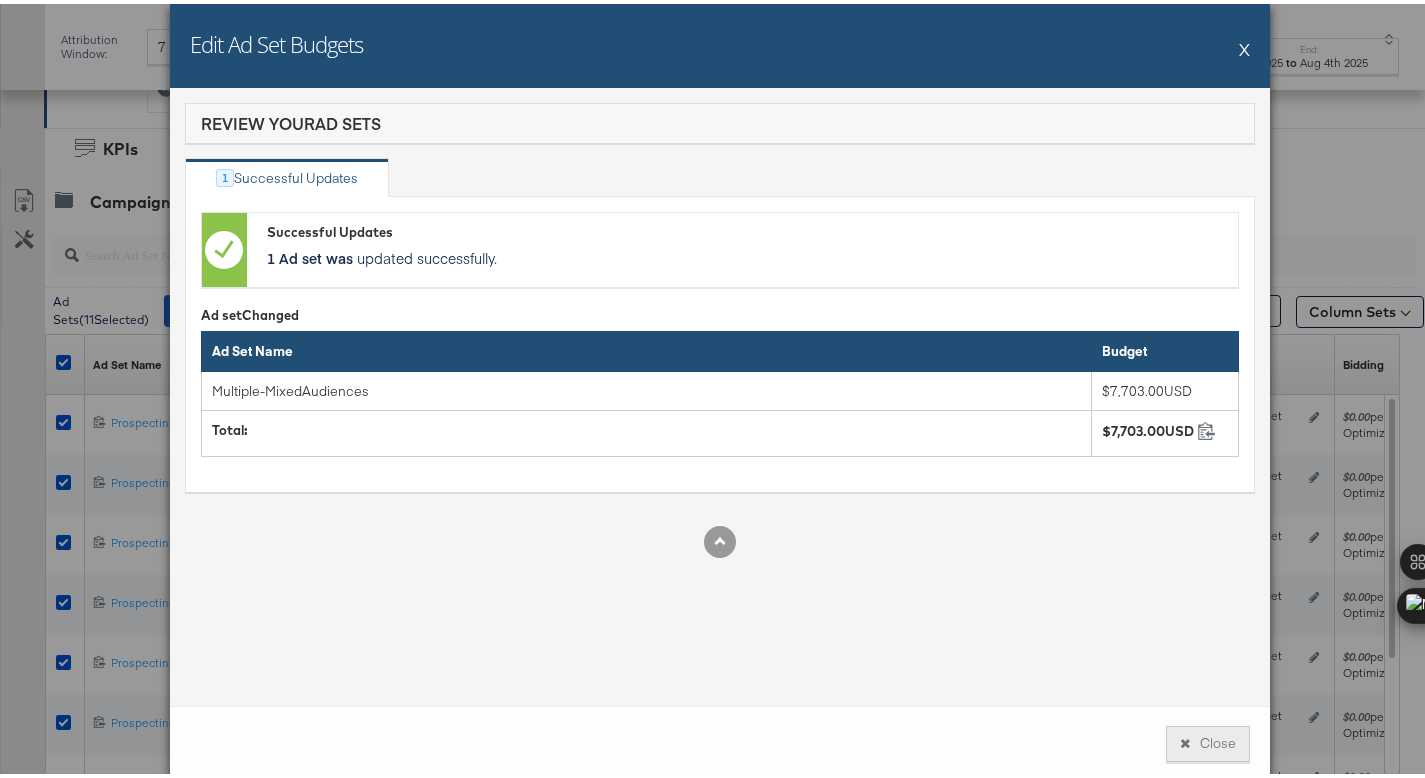 click on "Close" at bounding box center [1208, 740] 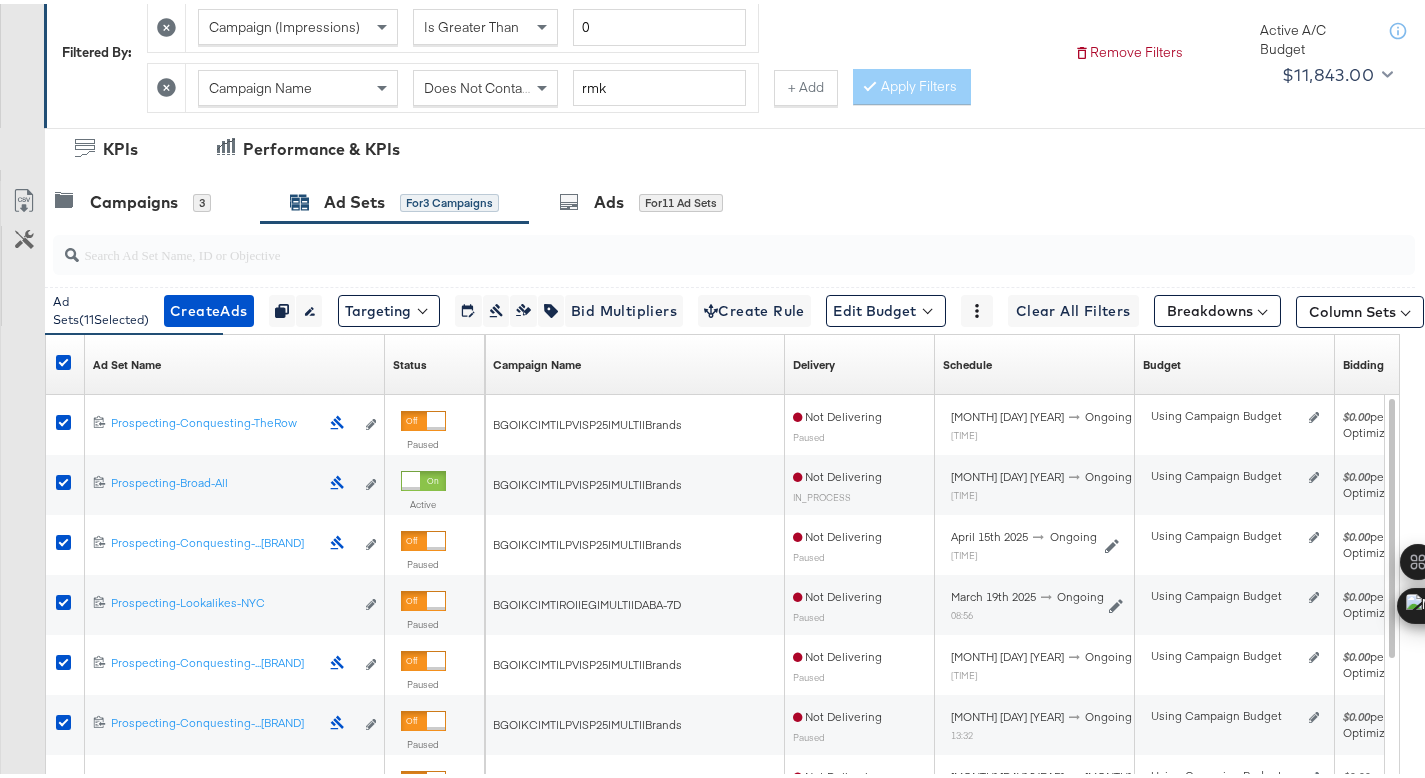 scroll, scrollTop: 0, scrollLeft: 0, axis: both 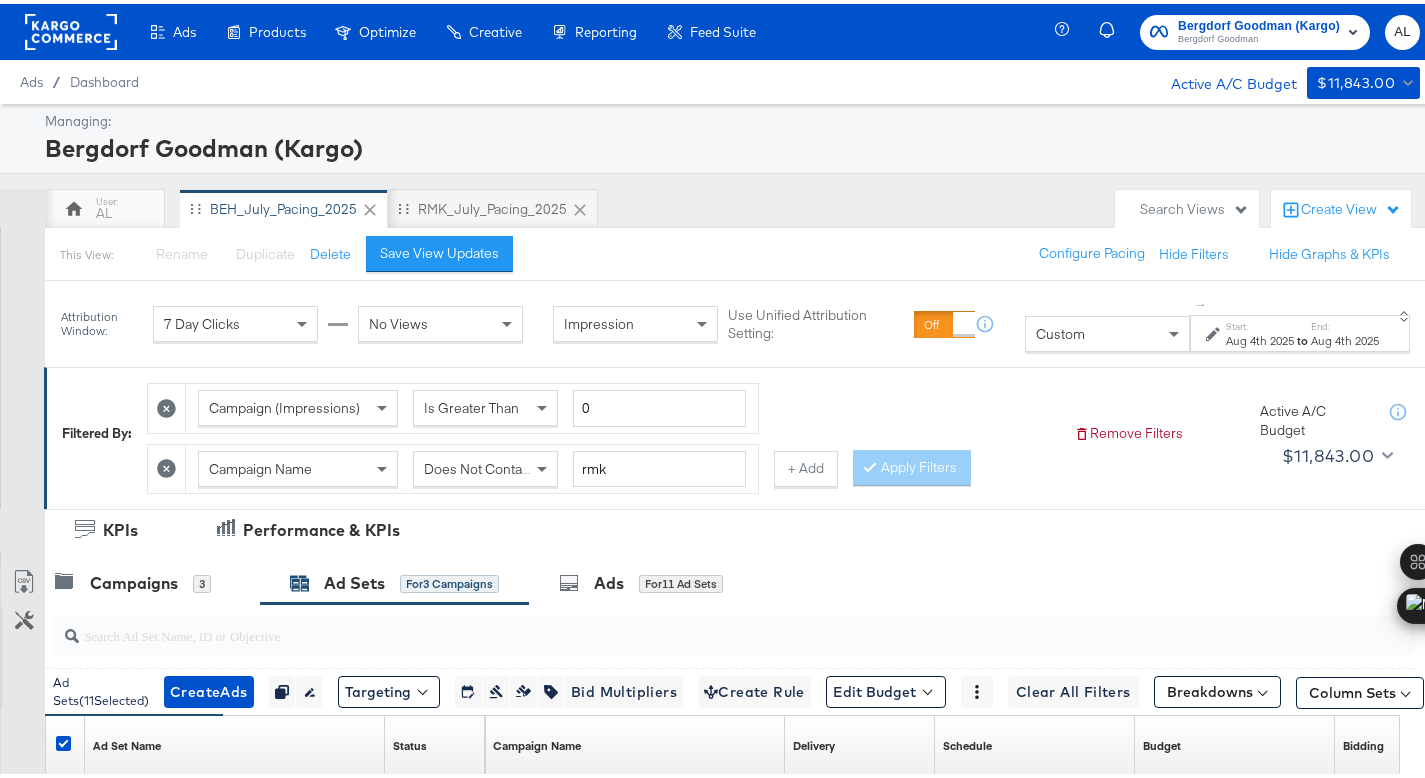 click 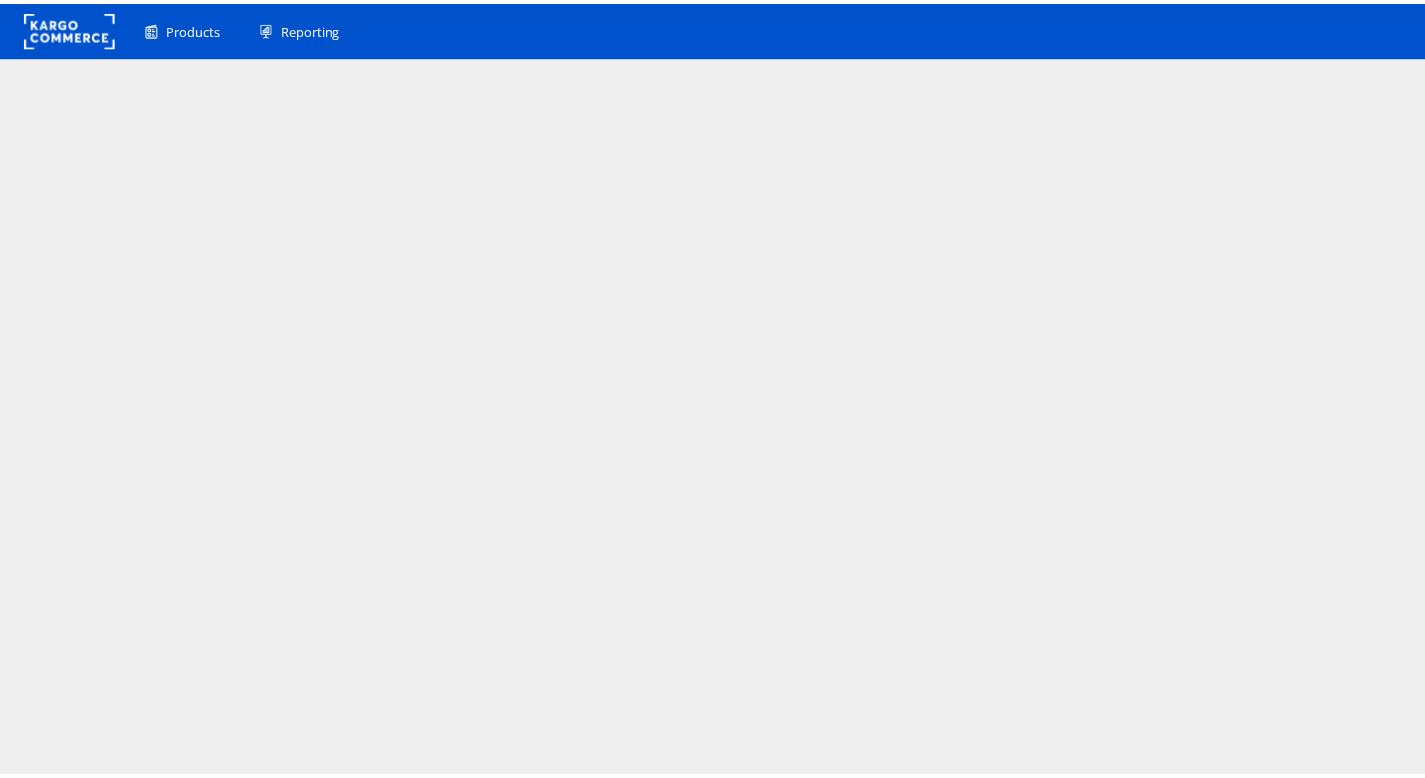 scroll, scrollTop: 0, scrollLeft: 0, axis: both 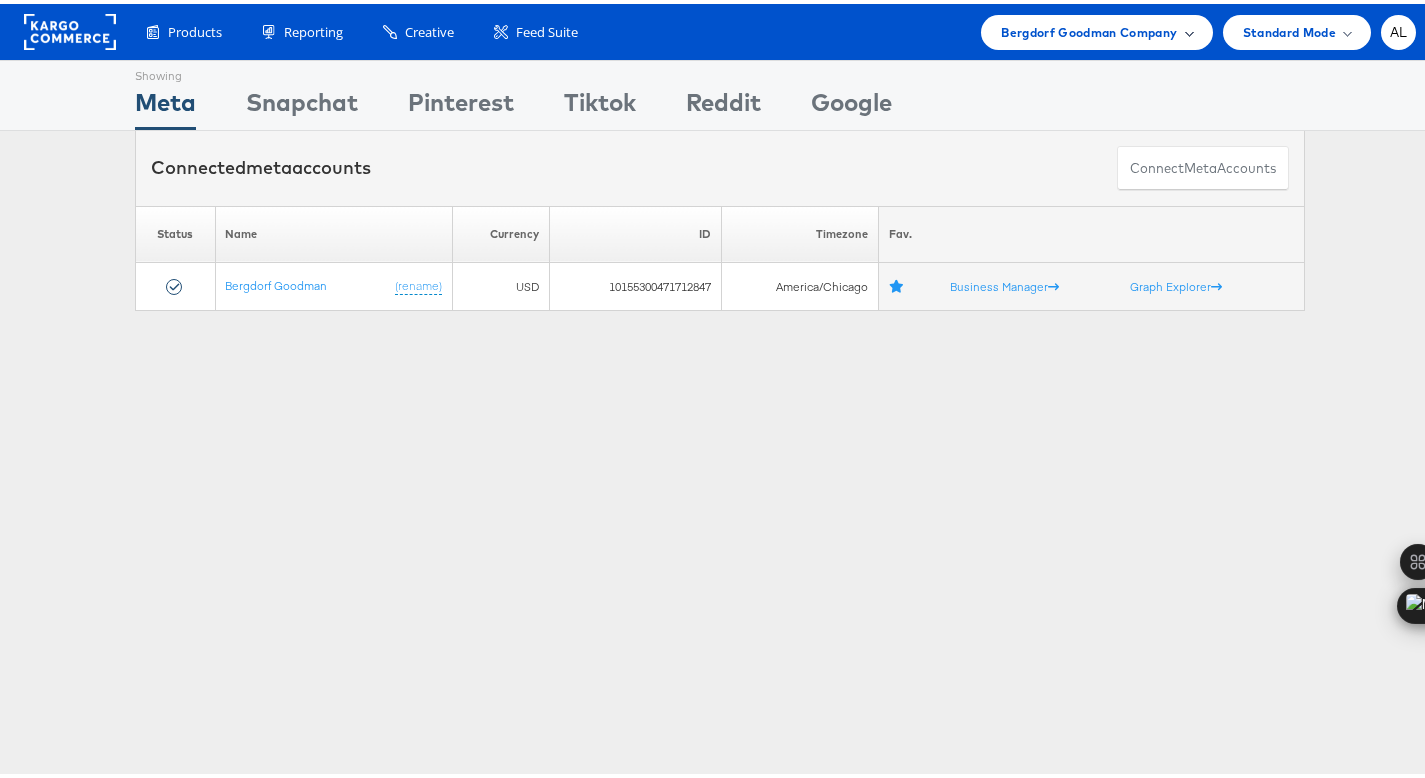 click on "Bergdorf Goodman Company" at bounding box center (1089, 28) 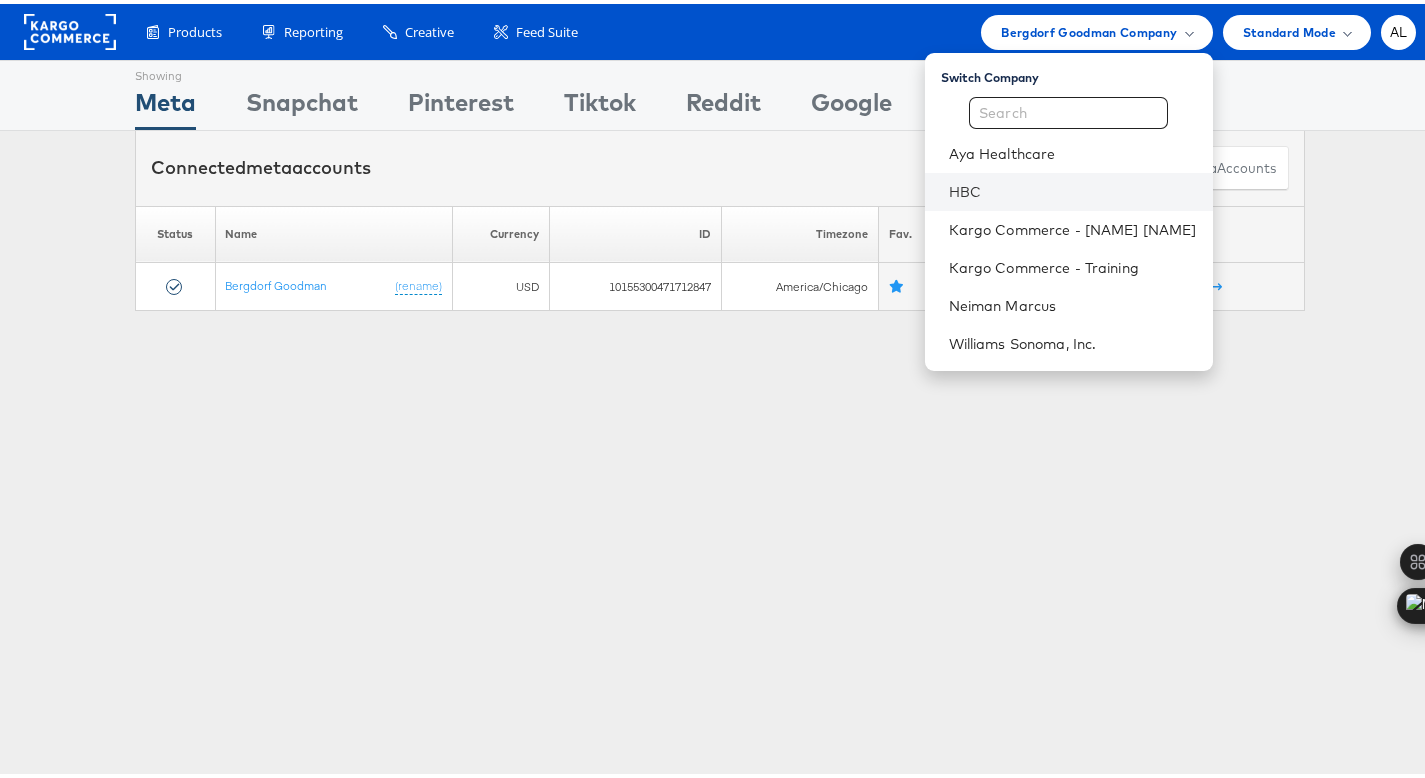 click on "HBC" at bounding box center [1069, 188] 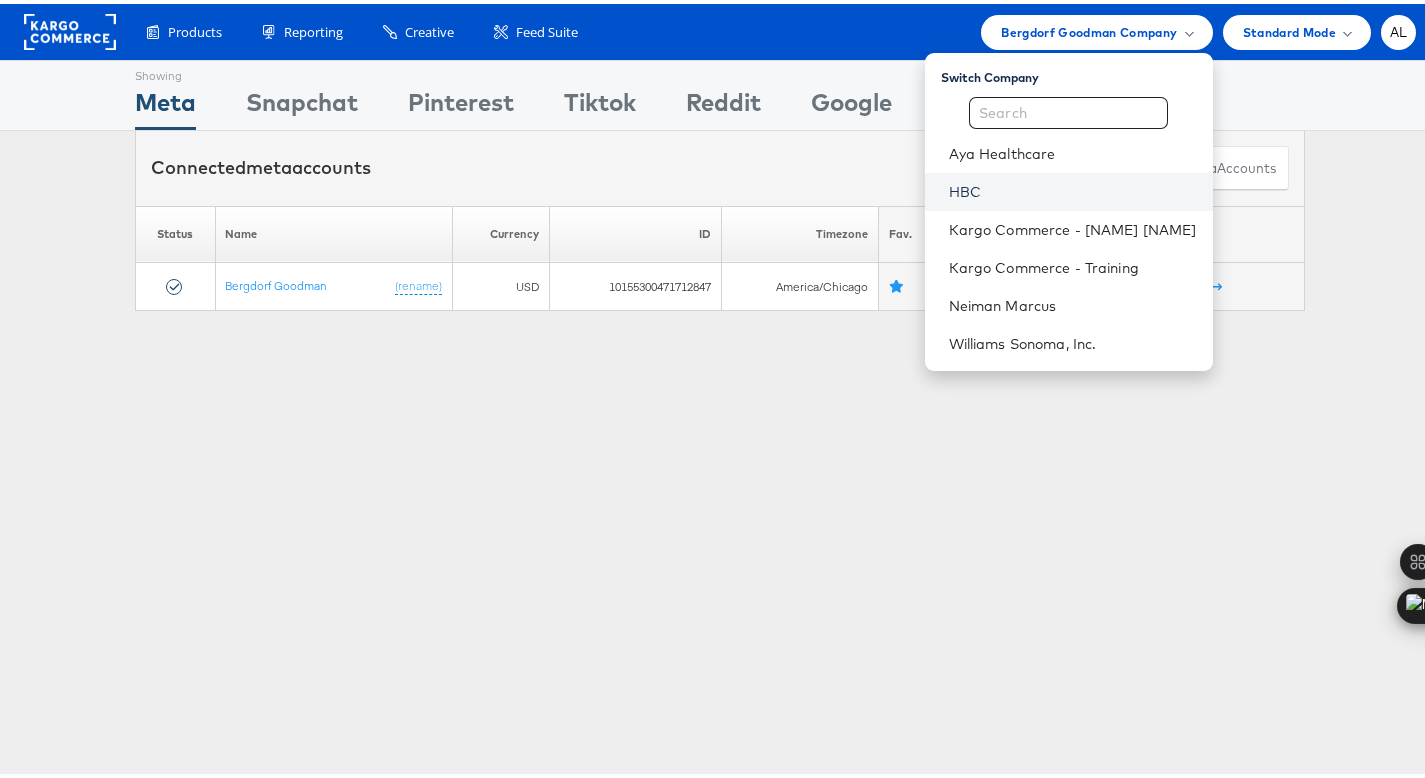 click on "HBC" at bounding box center [1073, 188] 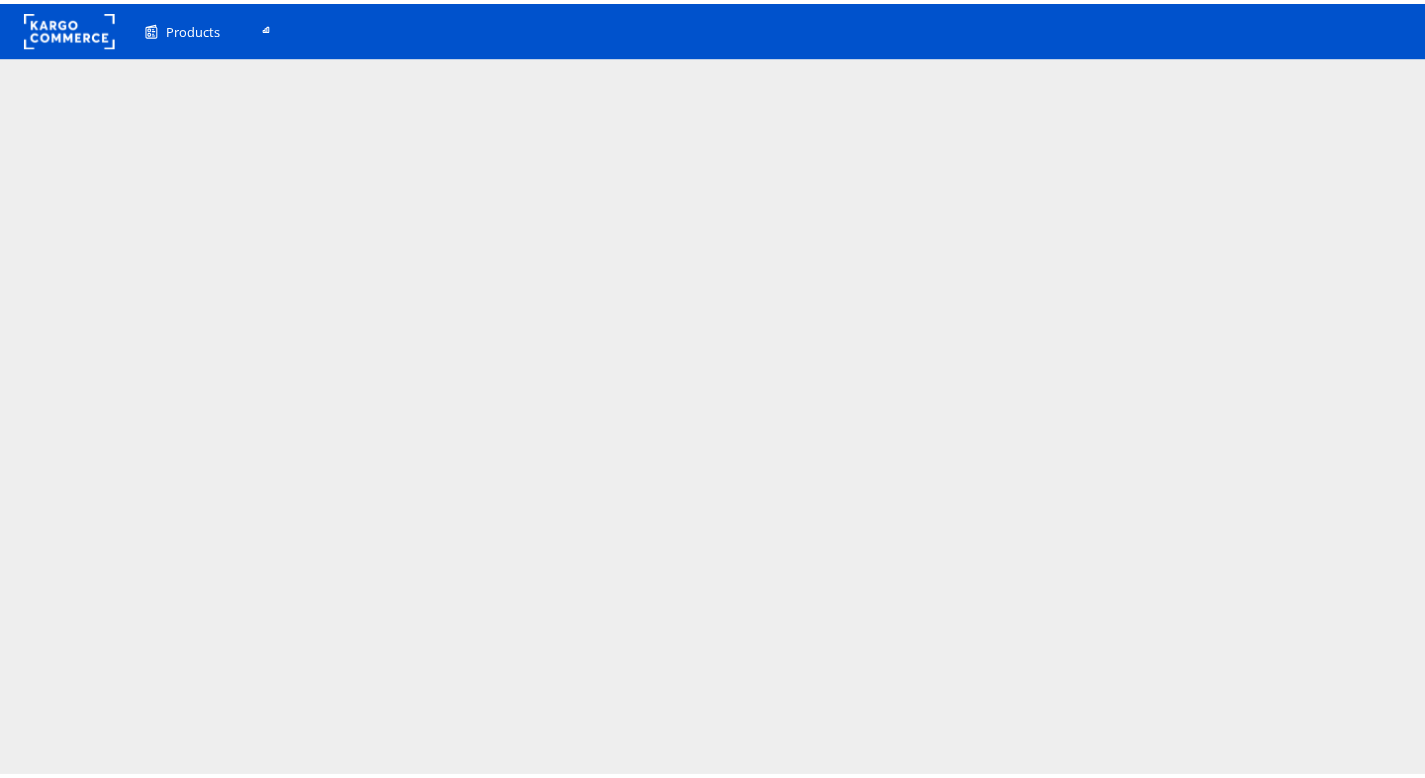 scroll, scrollTop: 0, scrollLeft: 0, axis: both 